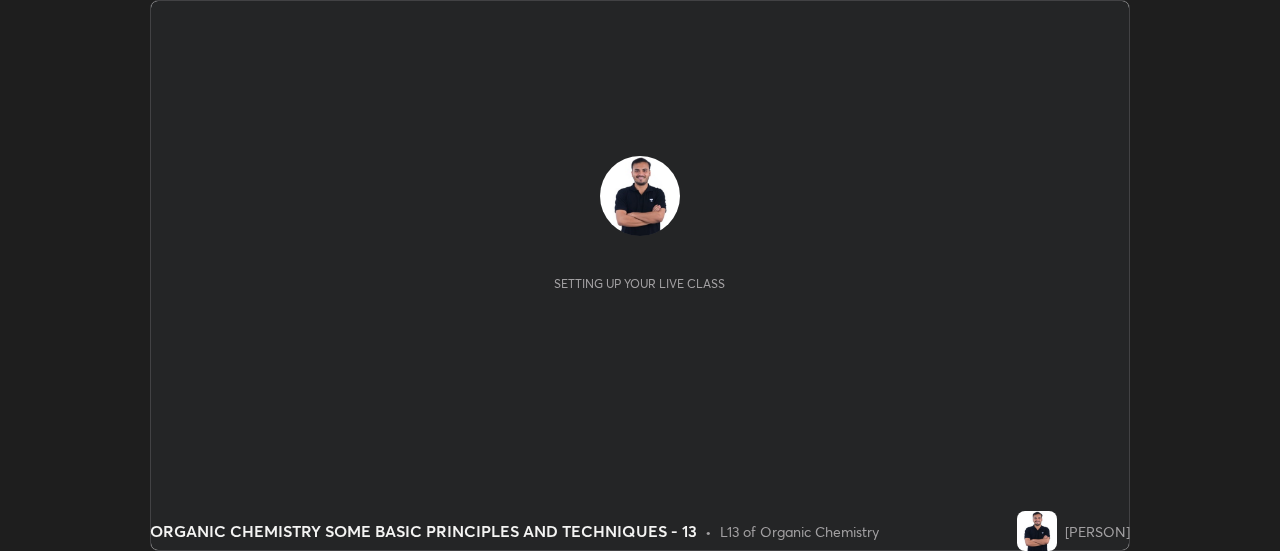 scroll, scrollTop: 0, scrollLeft: 0, axis: both 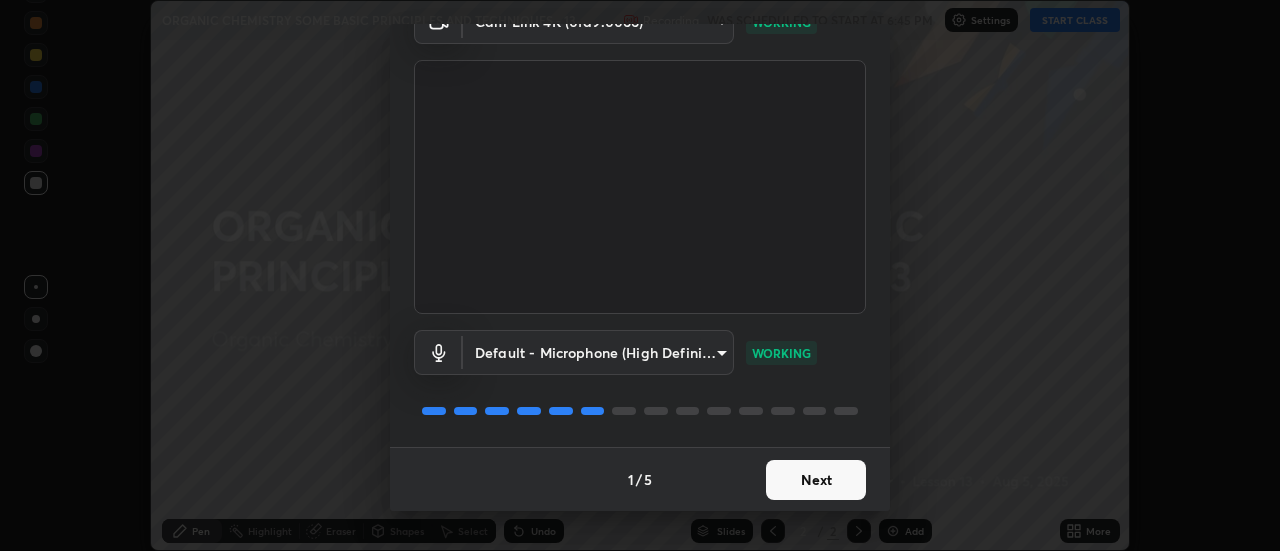click on "Next" at bounding box center (816, 480) 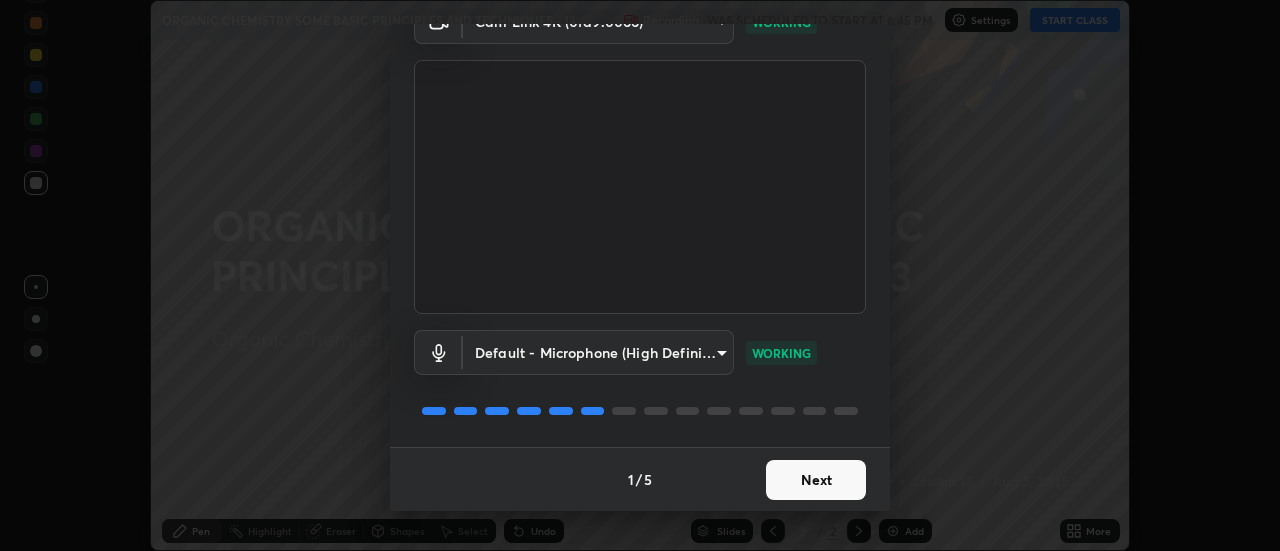 scroll, scrollTop: 0, scrollLeft: 0, axis: both 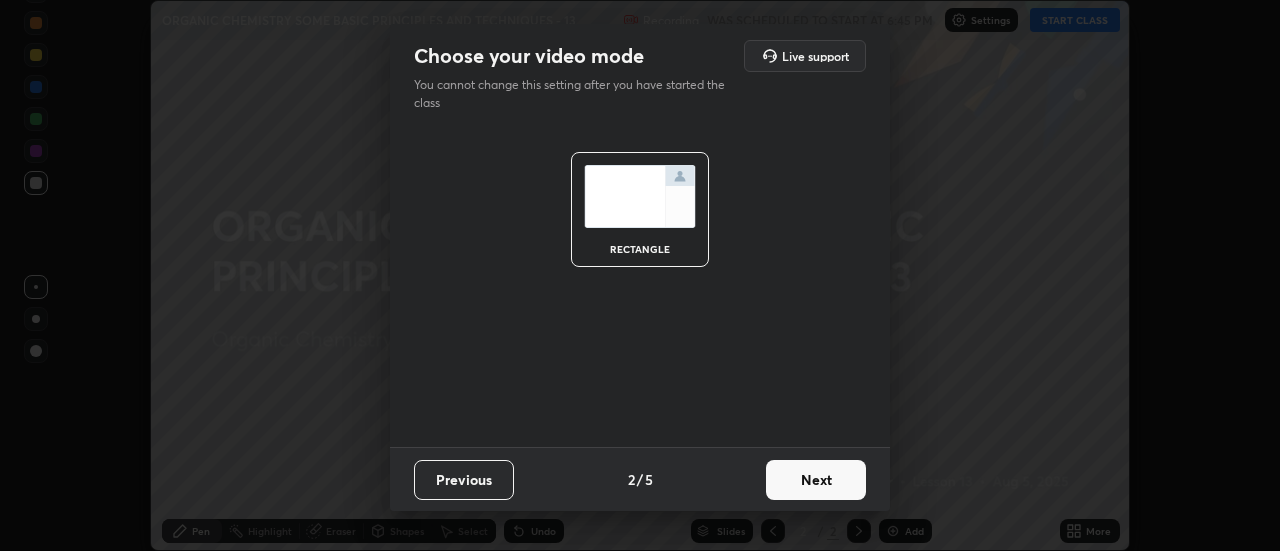 click on "Next" at bounding box center [816, 480] 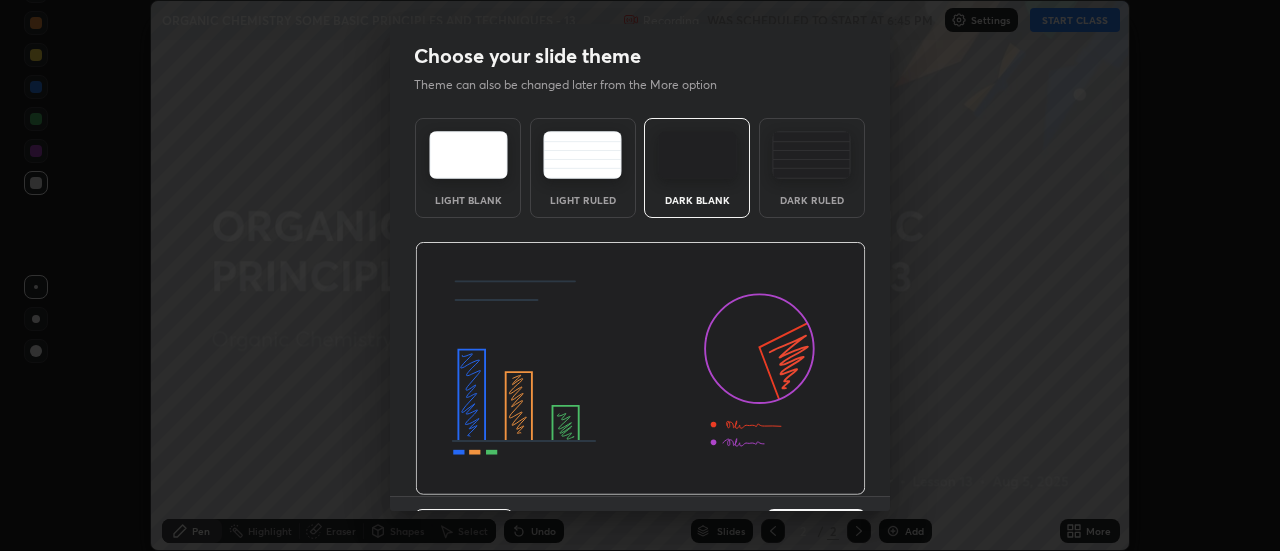 click on "Dark Ruled" at bounding box center (812, 168) 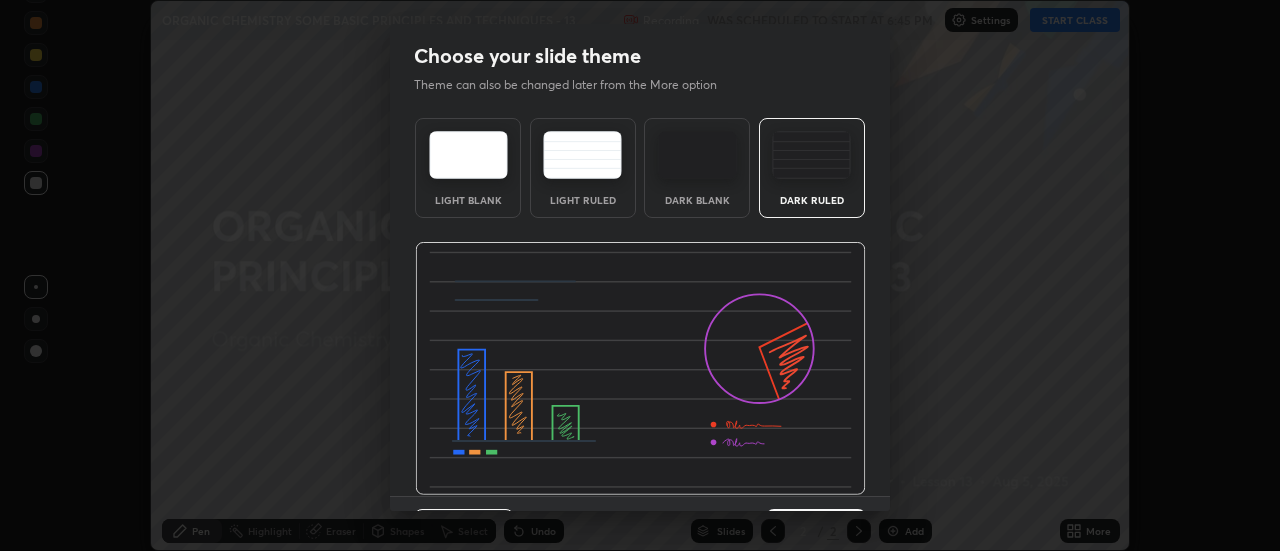 scroll, scrollTop: 49, scrollLeft: 0, axis: vertical 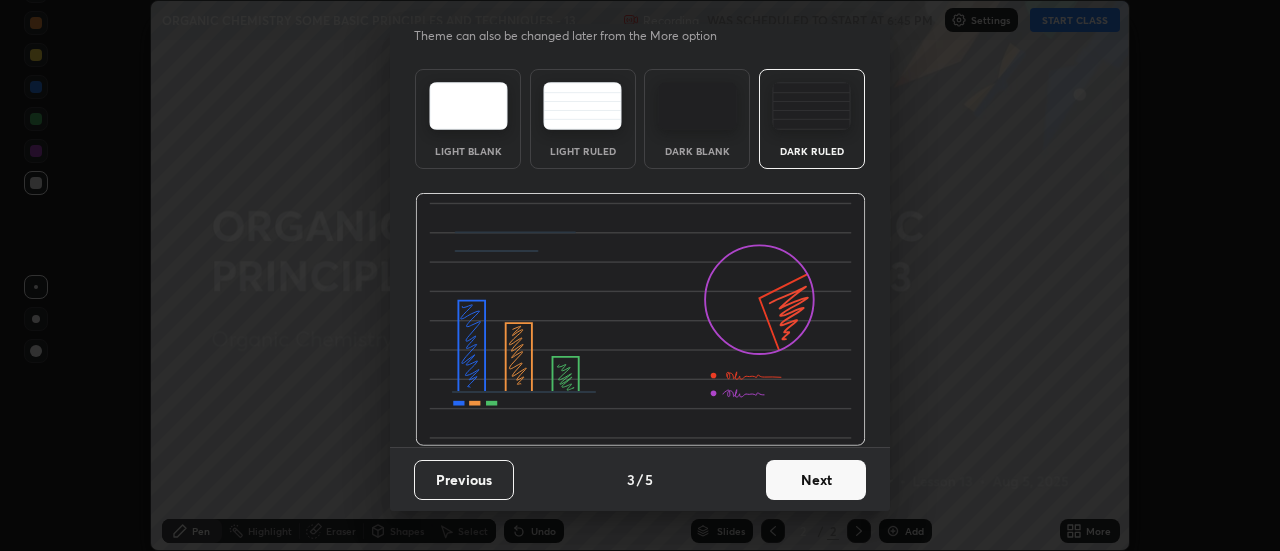 click on "Next" at bounding box center [816, 480] 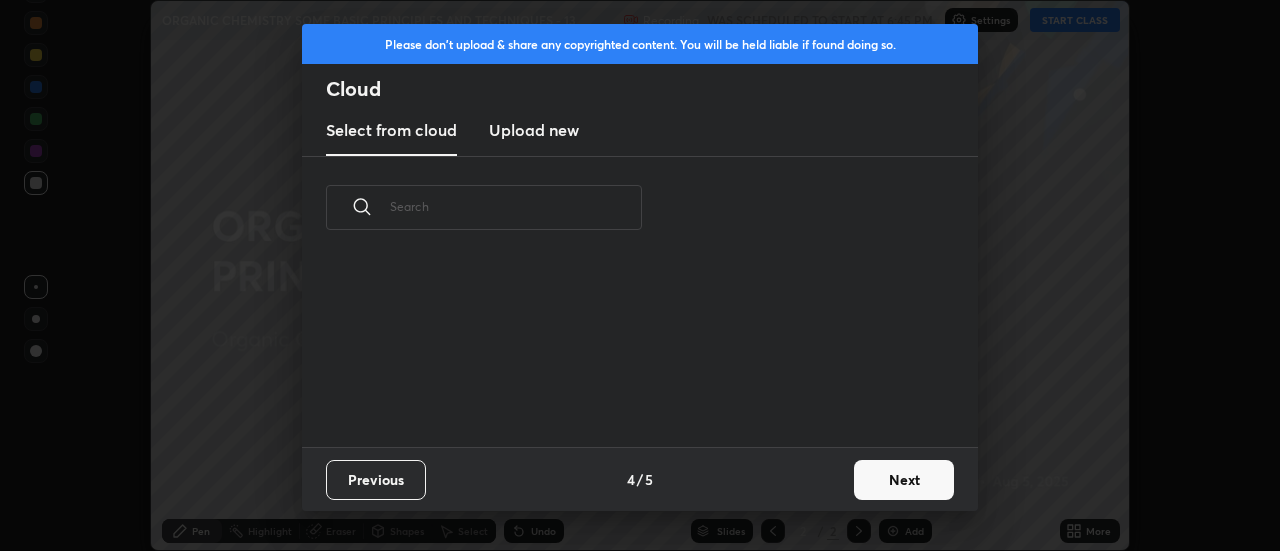 scroll, scrollTop: 0, scrollLeft: 0, axis: both 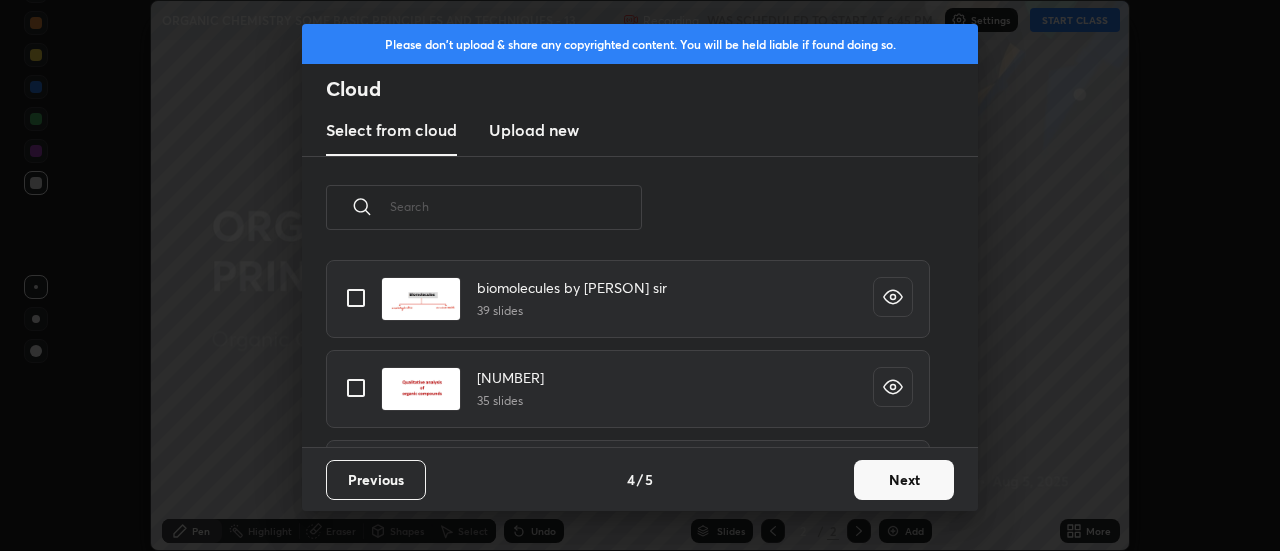 click on "Next" at bounding box center (904, 480) 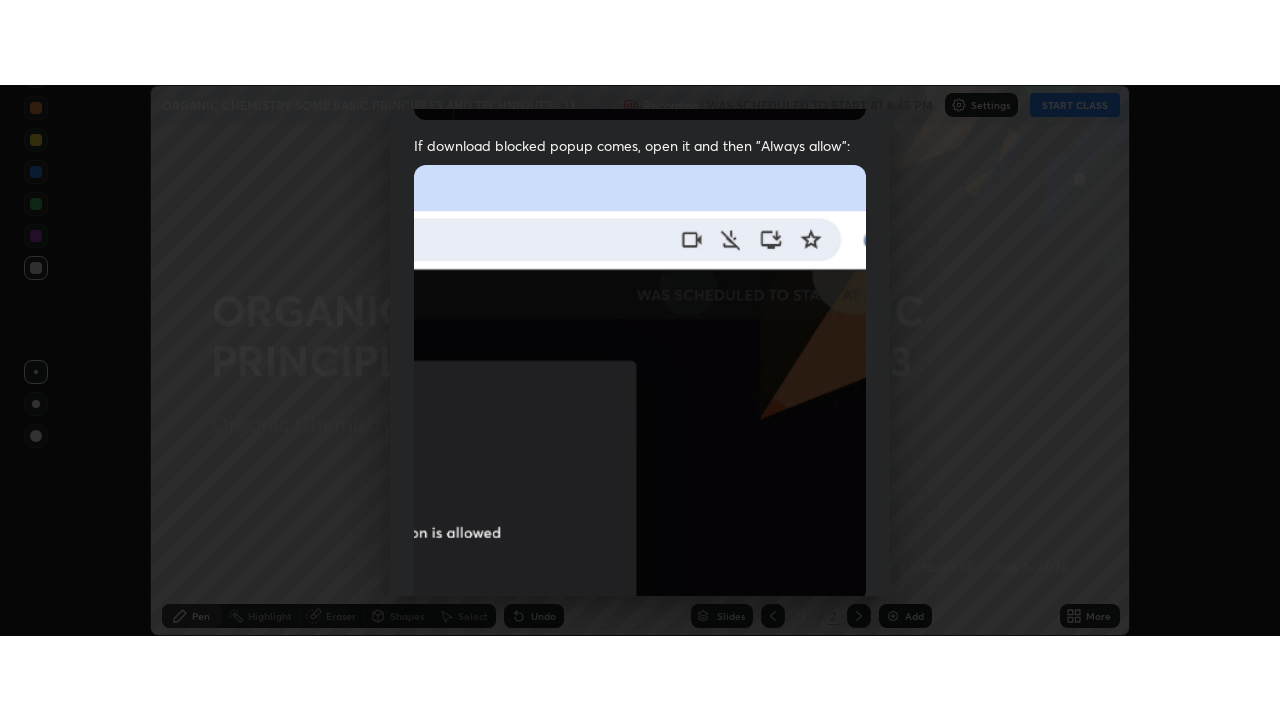scroll, scrollTop: 513, scrollLeft: 0, axis: vertical 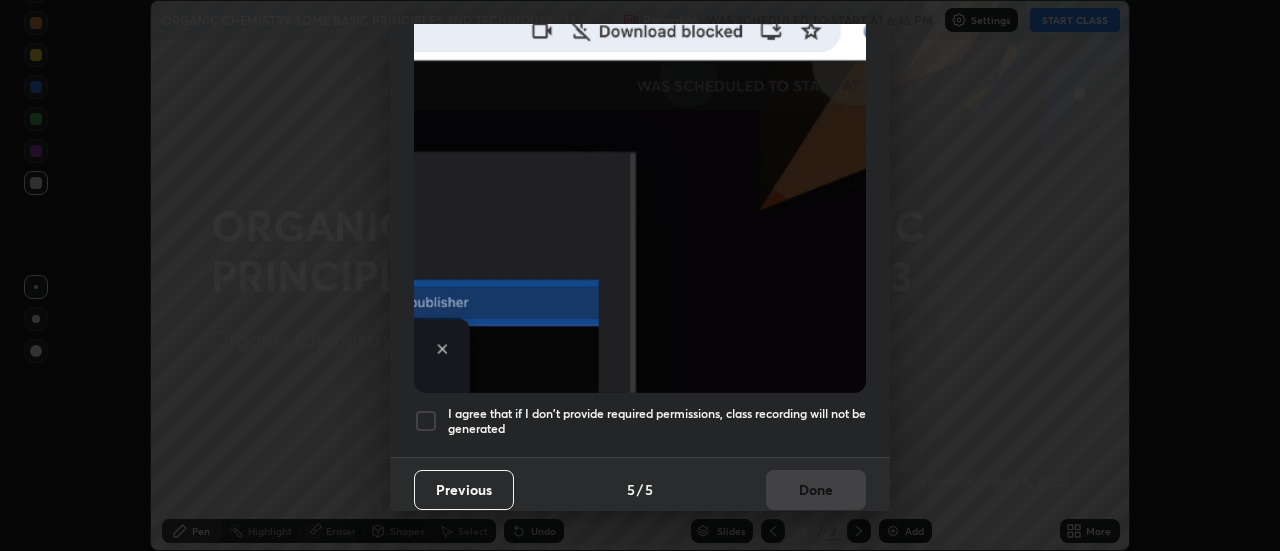 click at bounding box center [426, 421] 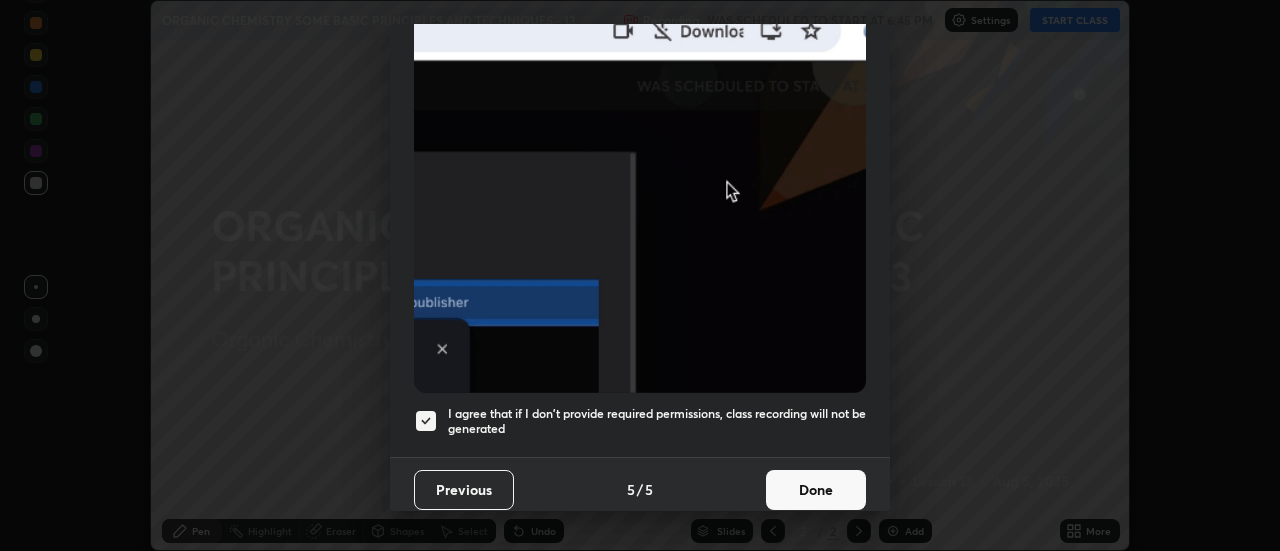 click on "Done" at bounding box center [816, 490] 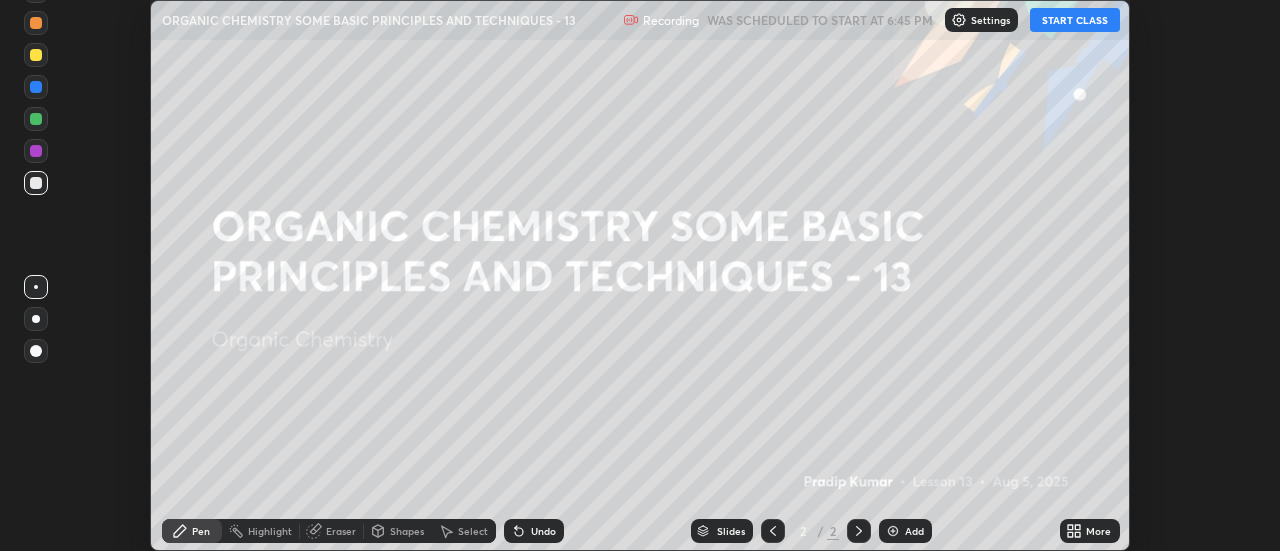 click on "START CLASS" at bounding box center (1075, 20) 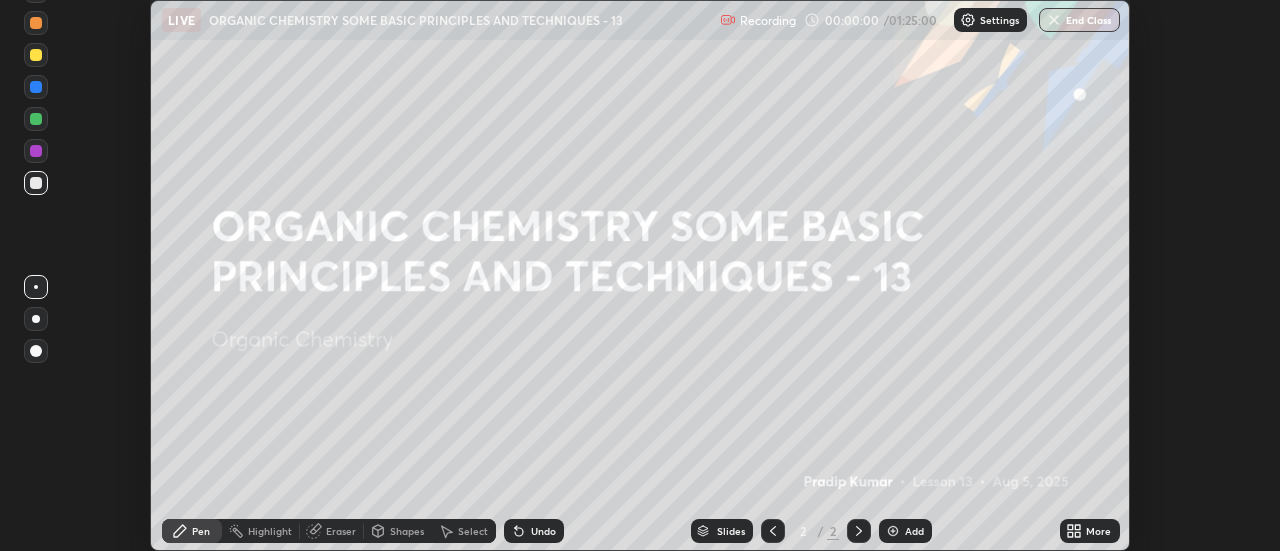 click on "Add" at bounding box center [914, 531] 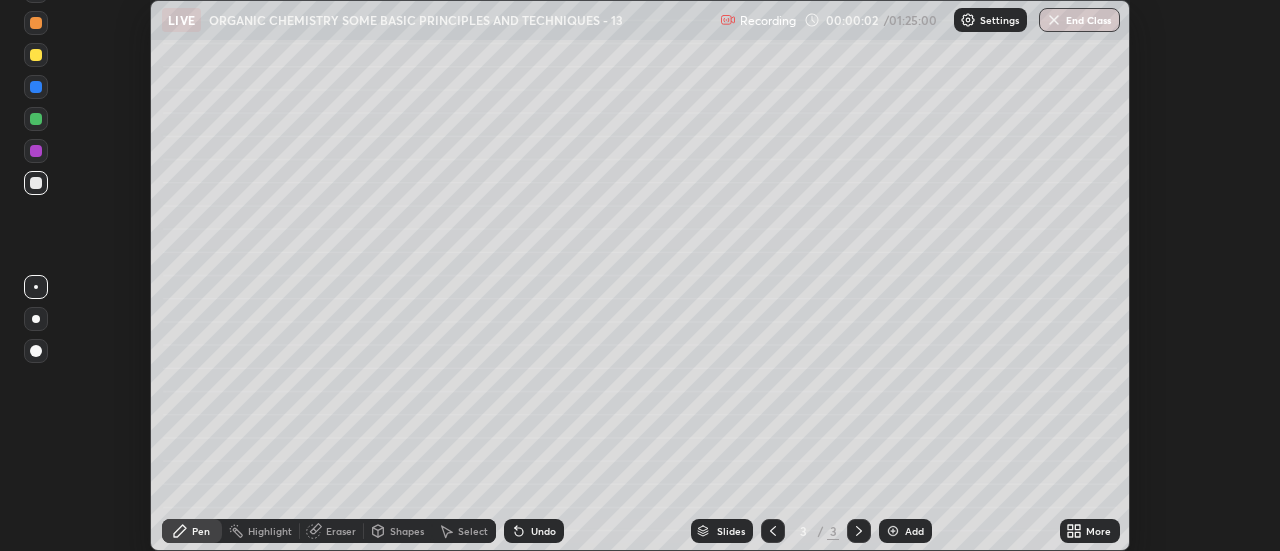 click at bounding box center (36, 319) 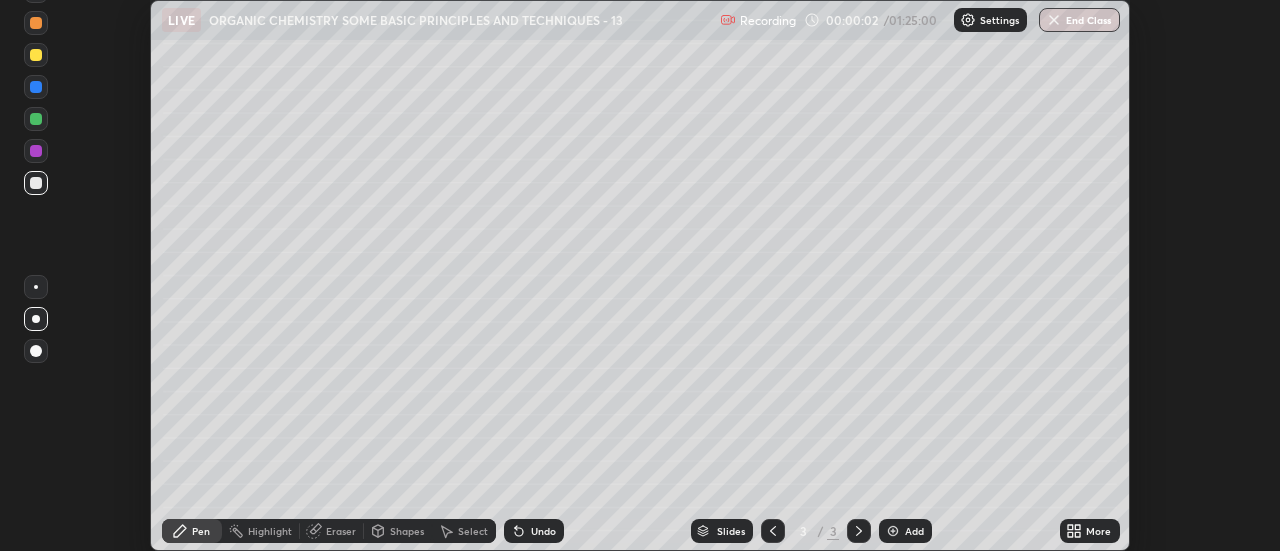 click at bounding box center [36, 55] 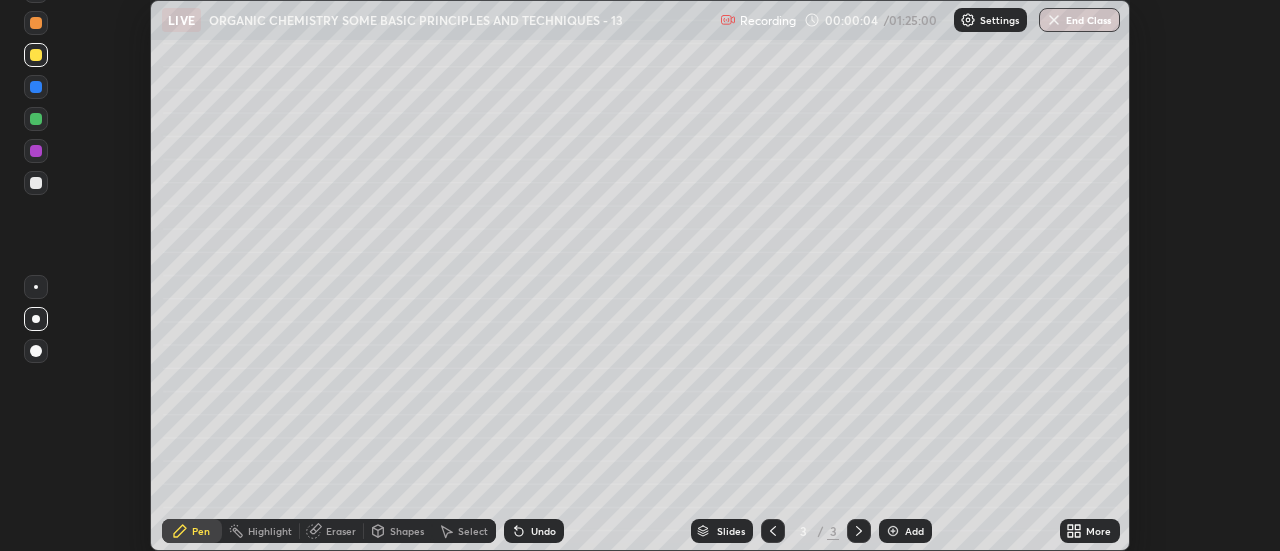 click on "More" at bounding box center (1098, 531) 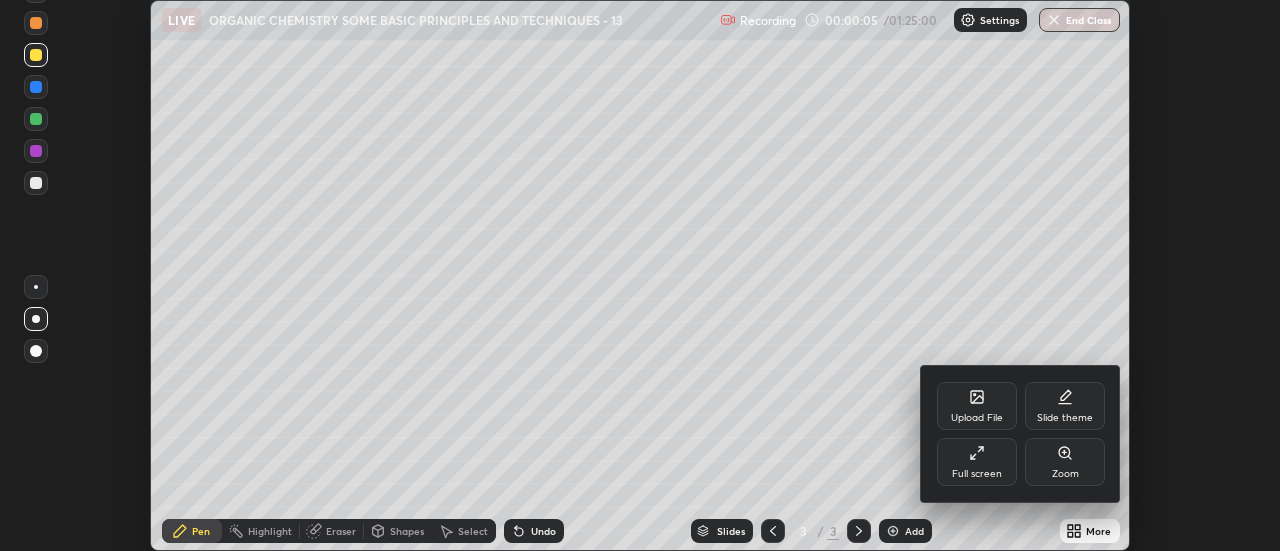 click on "Full screen" at bounding box center (977, 462) 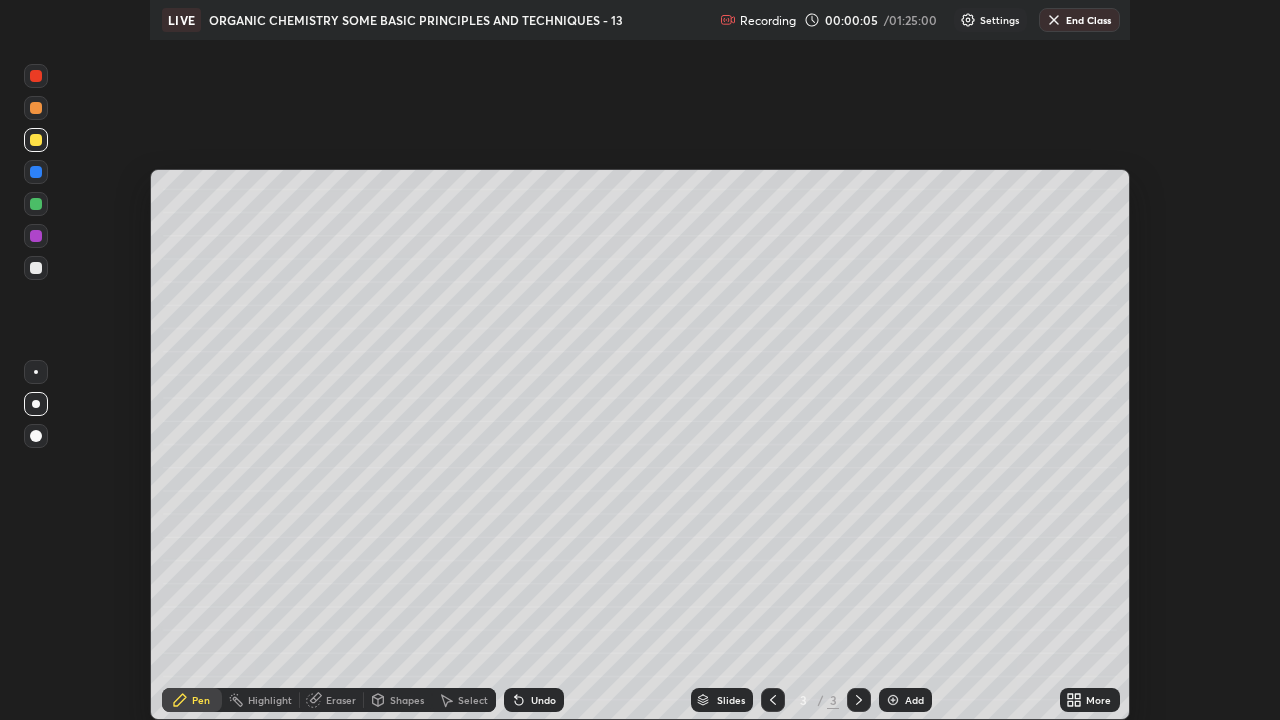 scroll, scrollTop: 99280, scrollLeft: 98720, axis: both 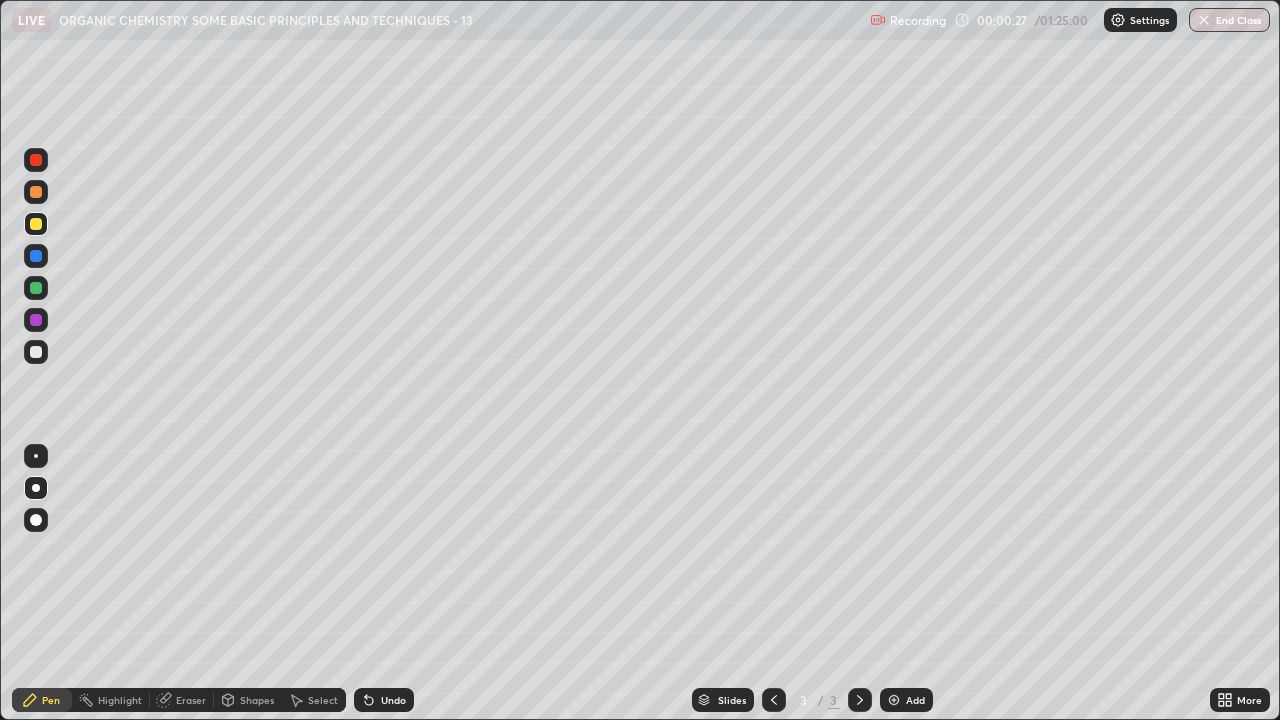 click on "Eraser" at bounding box center [191, 700] 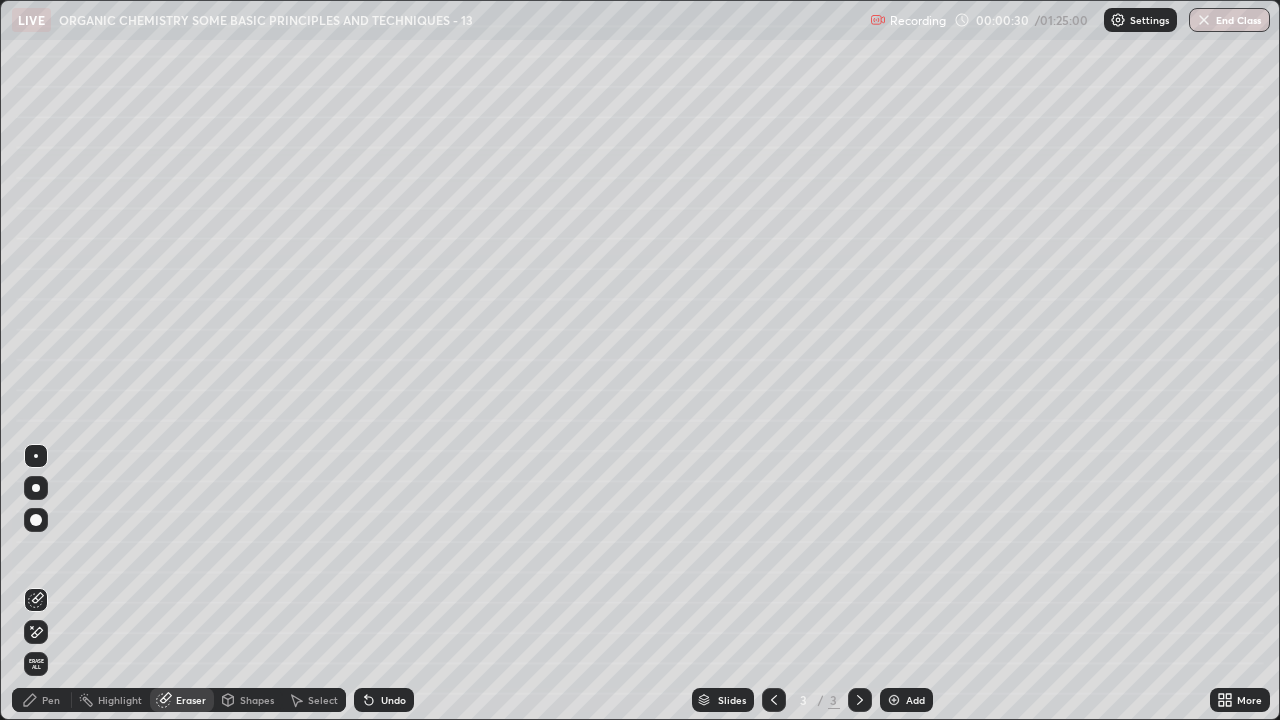 click on "Pen" at bounding box center [42, 700] 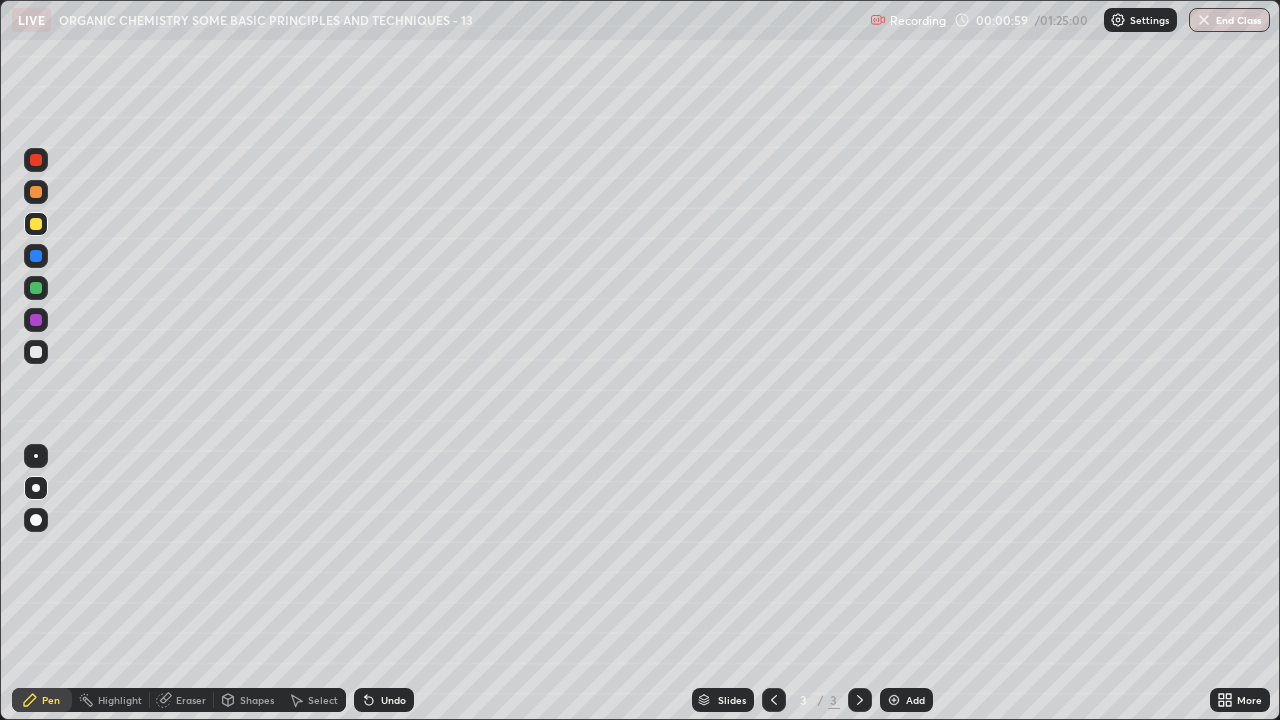 click on "Undo" at bounding box center (393, 700) 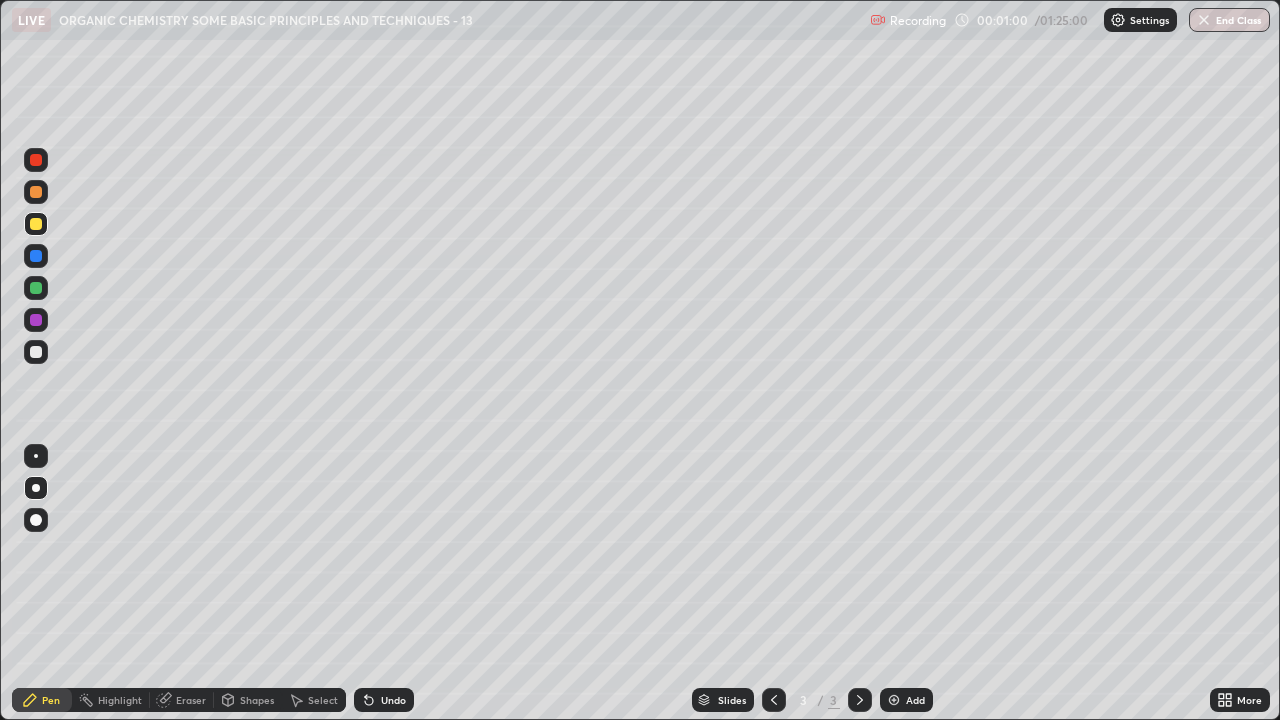 click on "Undo" at bounding box center (393, 700) 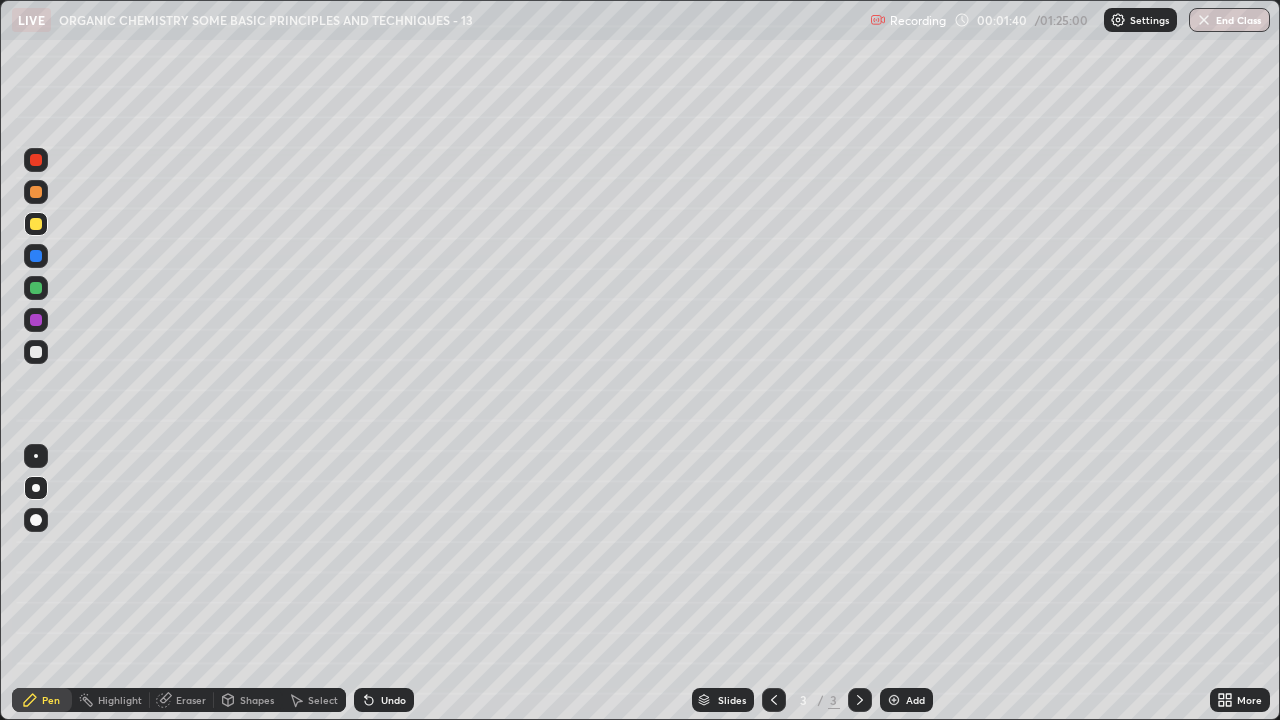 click at bounding box center (36, 352) 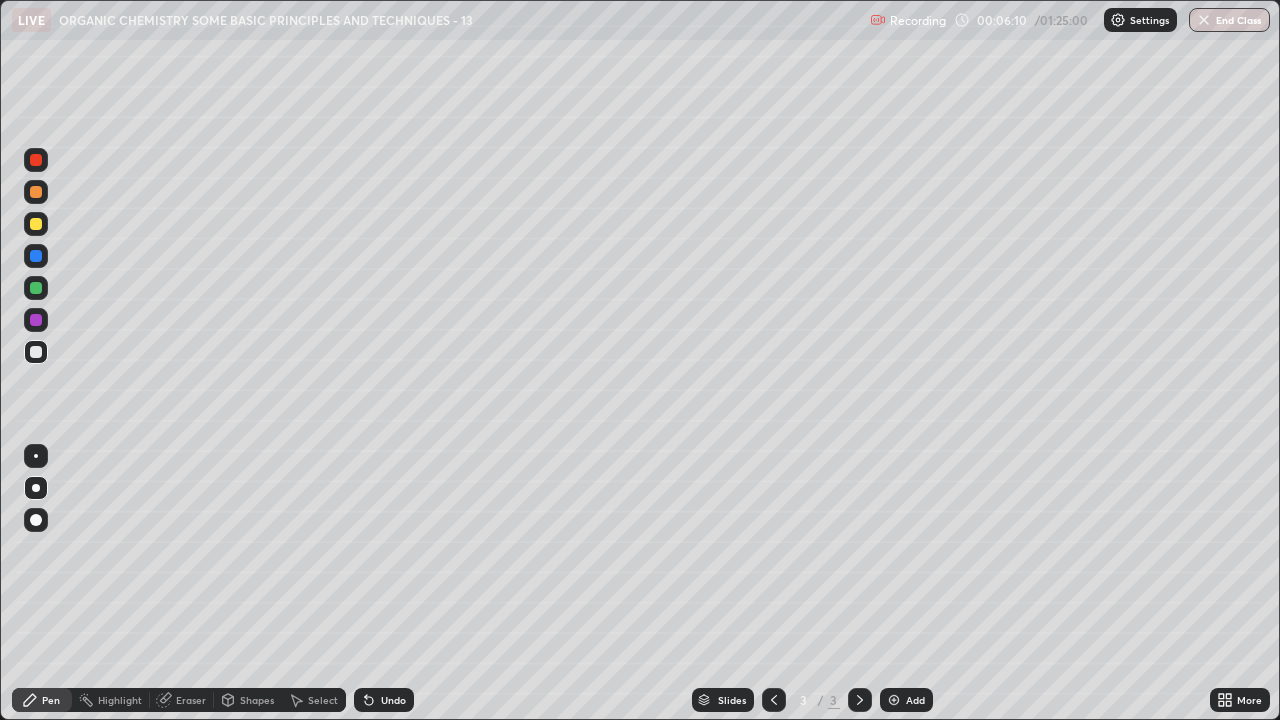 click at bounding box center [36, 352] 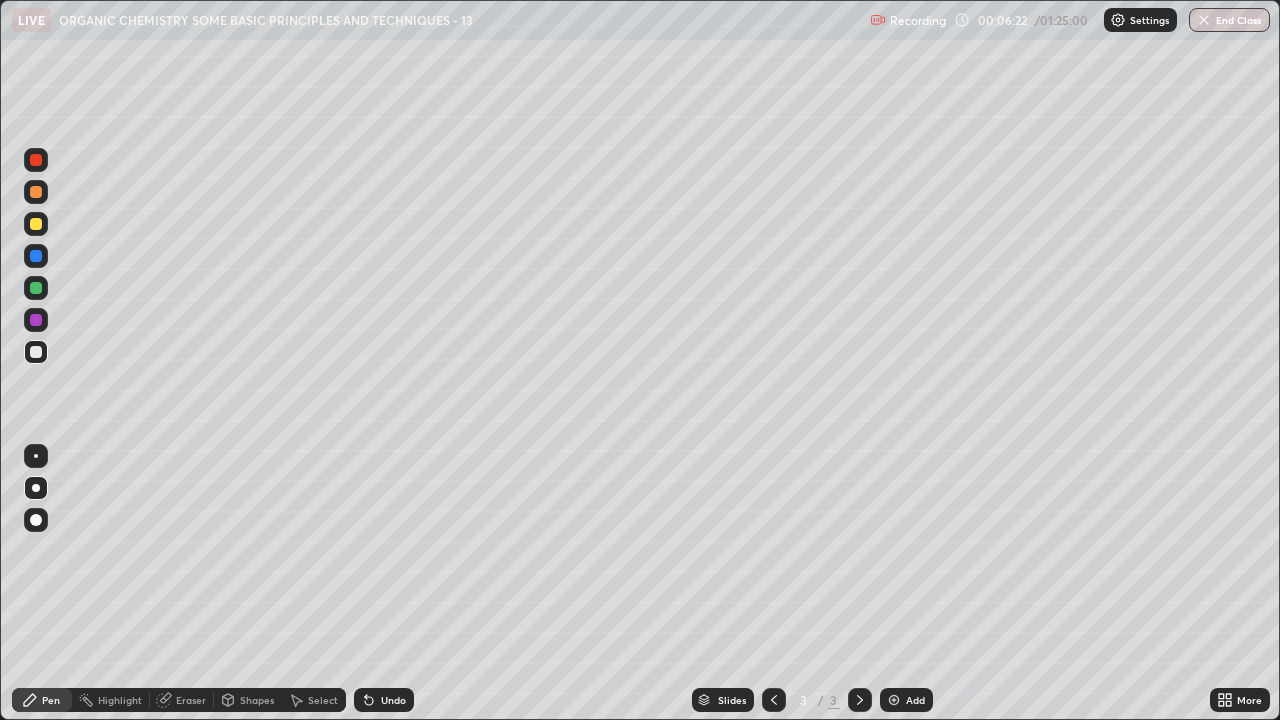 click at bounding box center (36, 224) 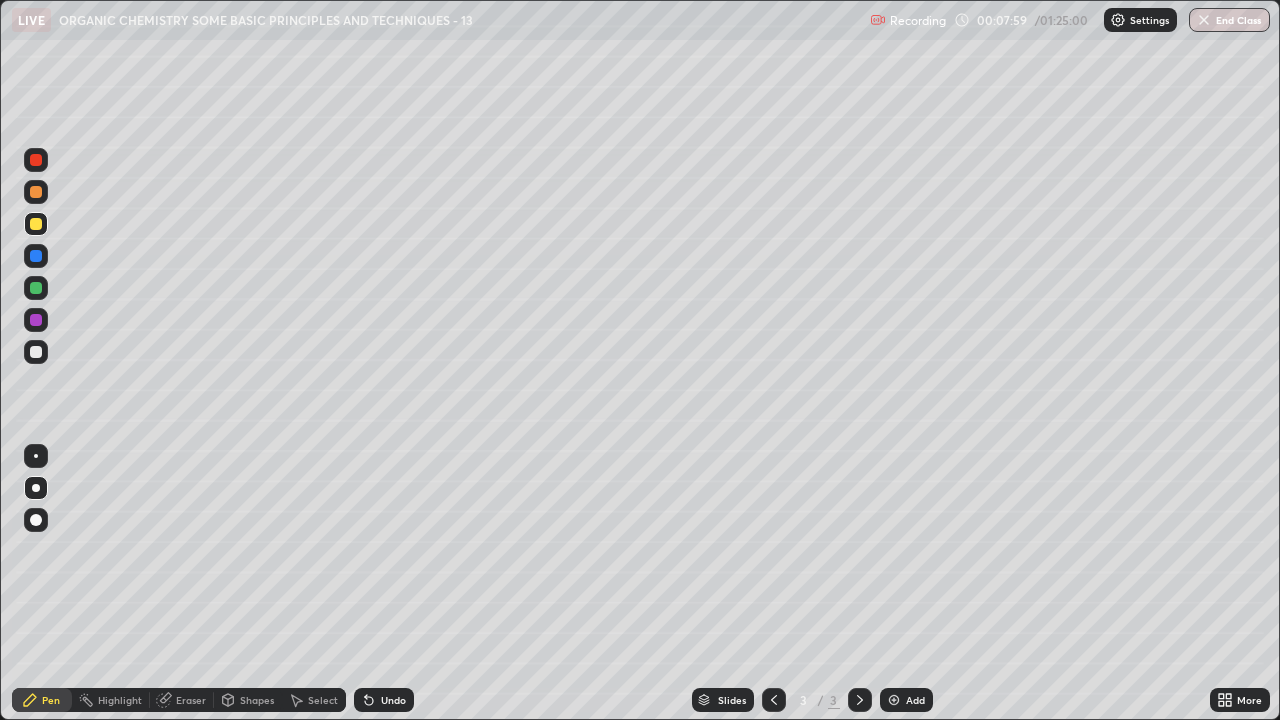 click at bounding box center [36, 352] 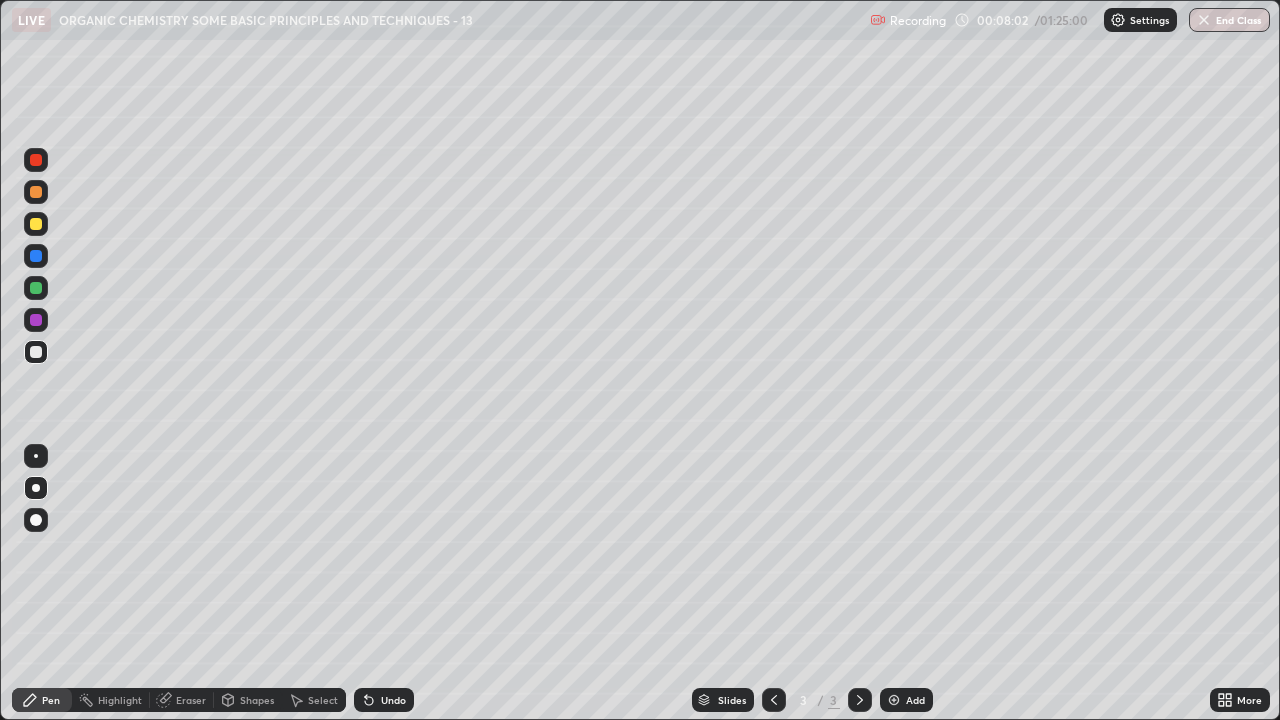 click on "Shapes" at bounding box center (248, 700) 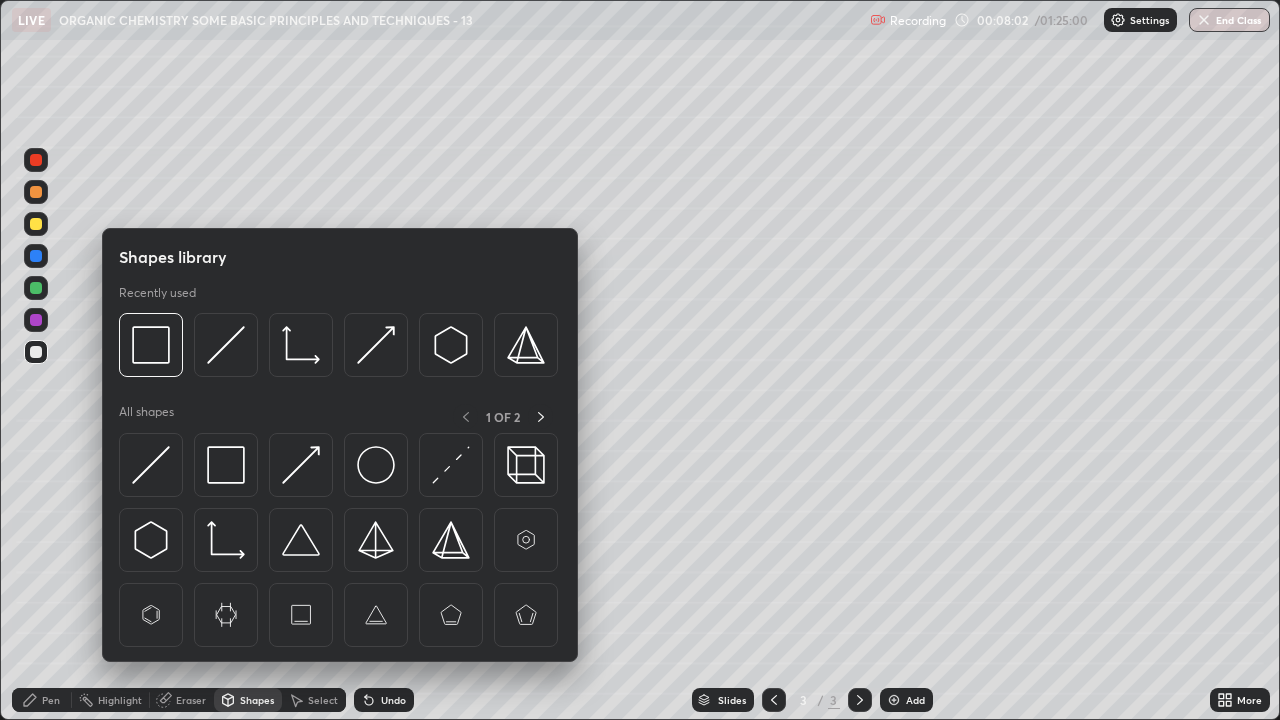 click at bounding box center [340, 545] 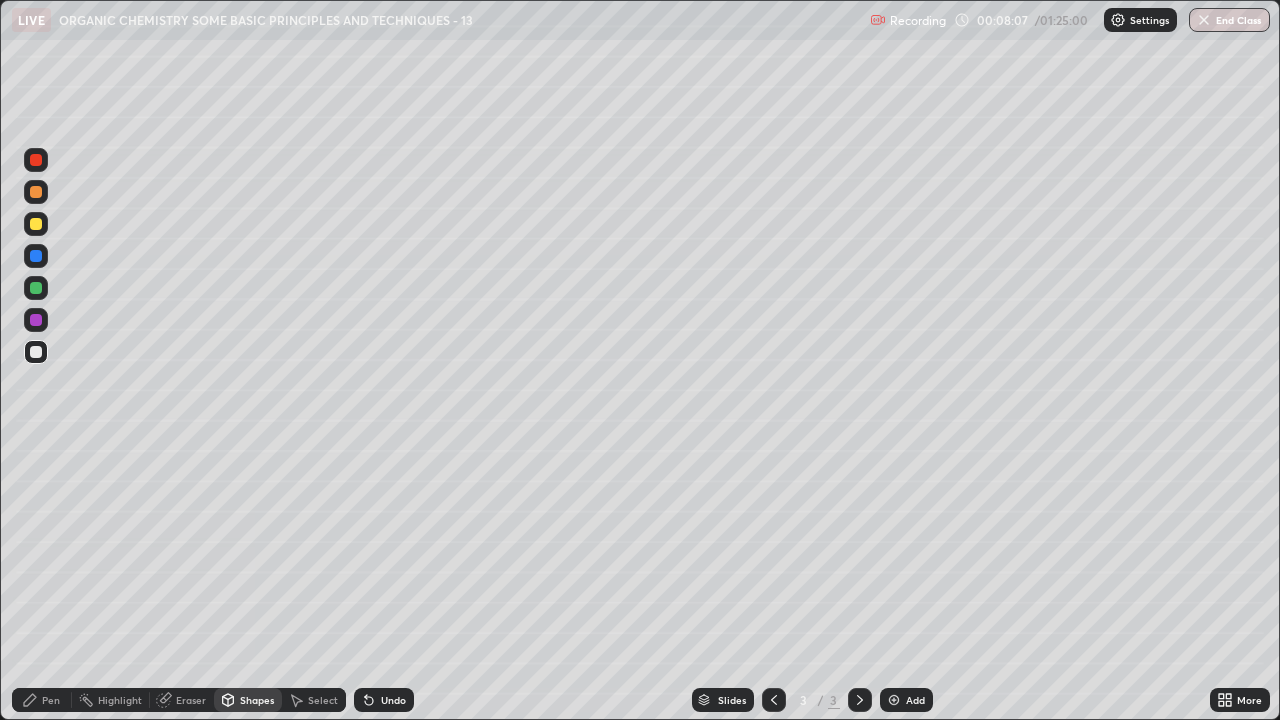 click on "Pen" at bounding box center [51, 700] 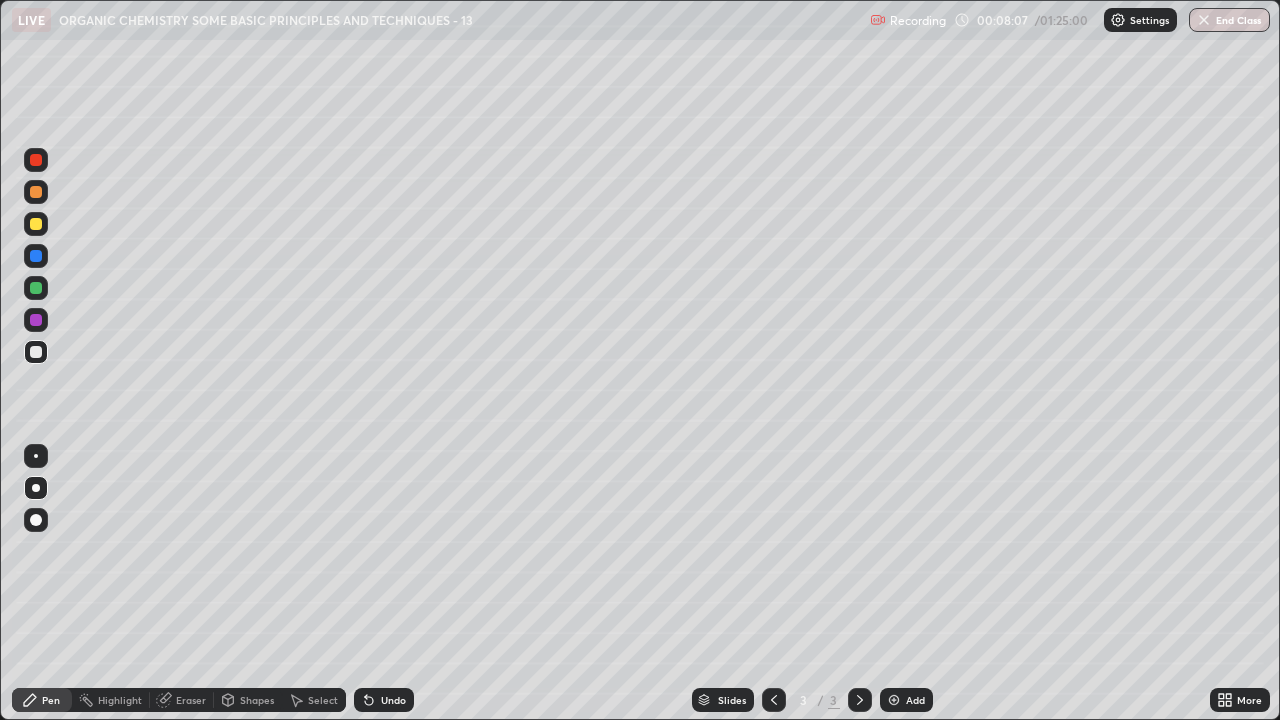 click on "Undo" at bounding box center (384, 700) 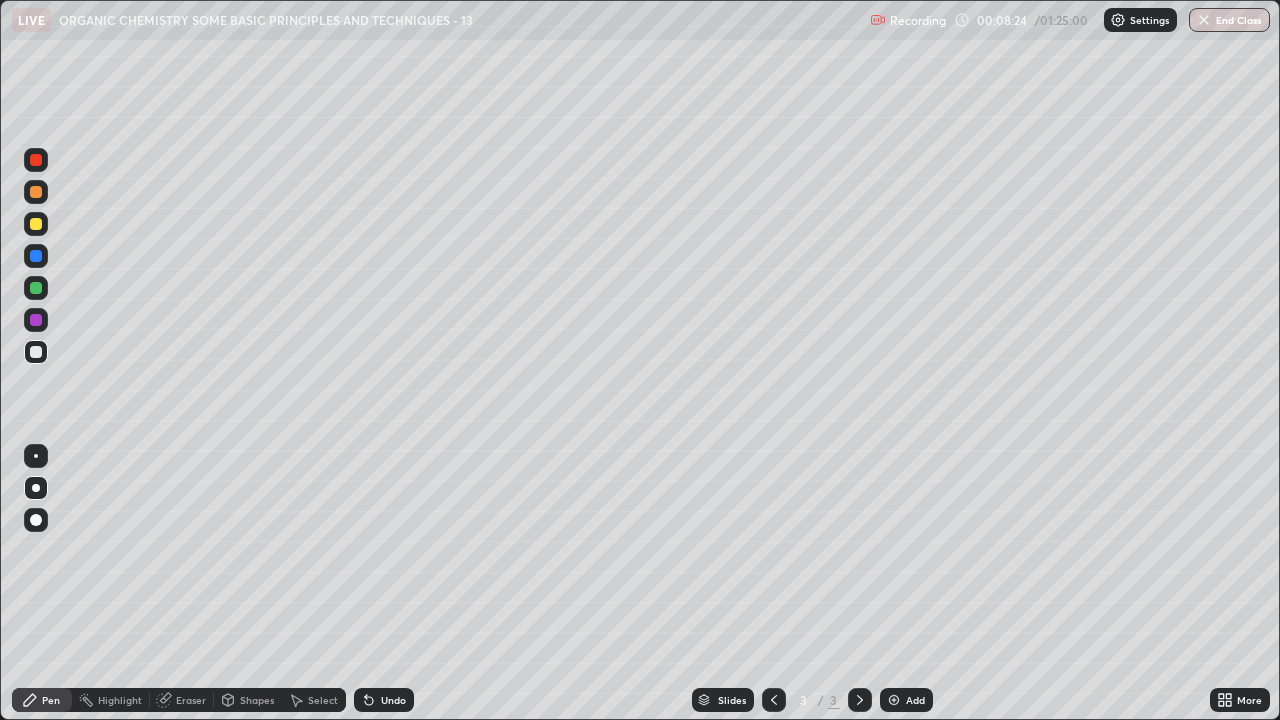 click on "Undo" at bounding box center (393, 700) 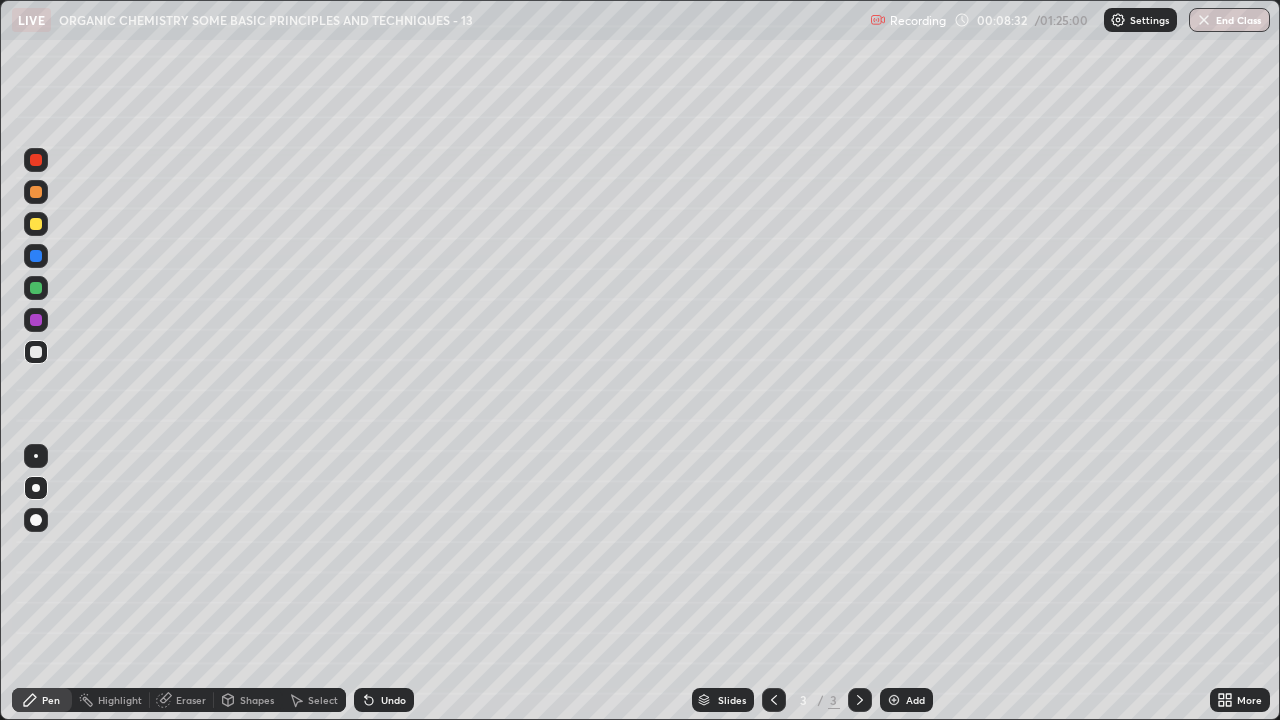 click on "Undo" at bounding box center [393, 700] 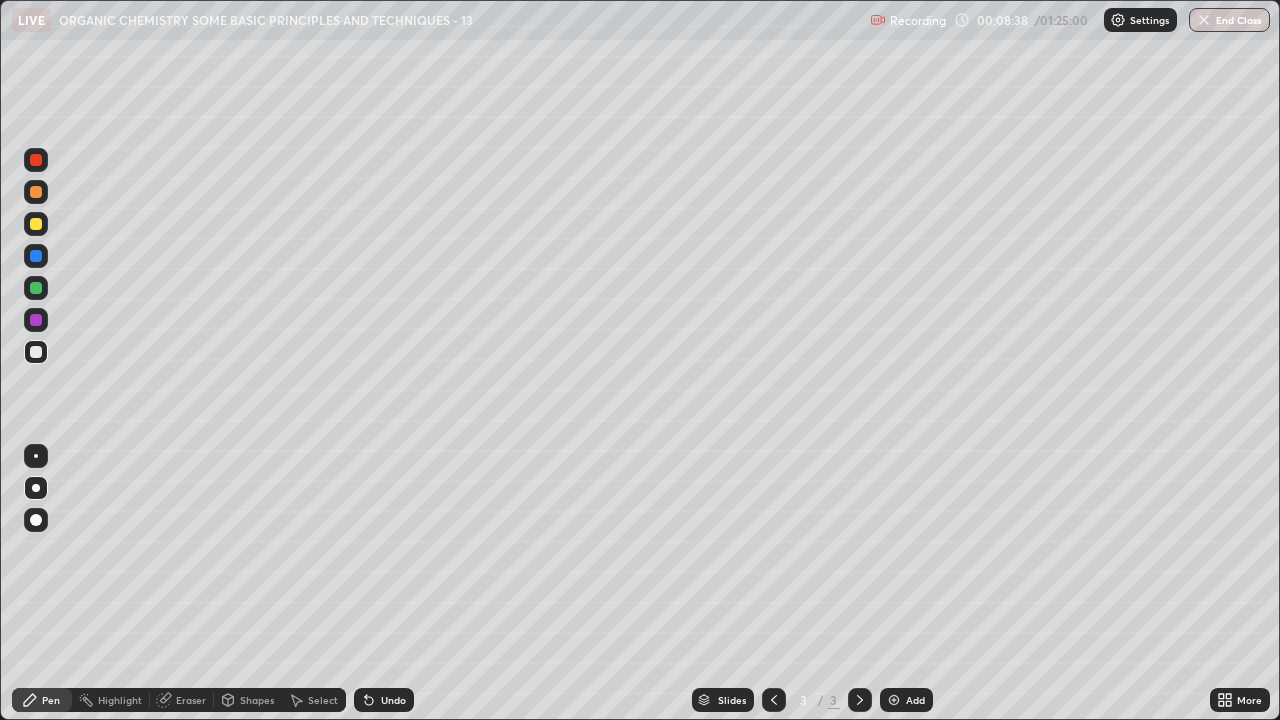 click on "Eraser" at bounding box center [191, 700] 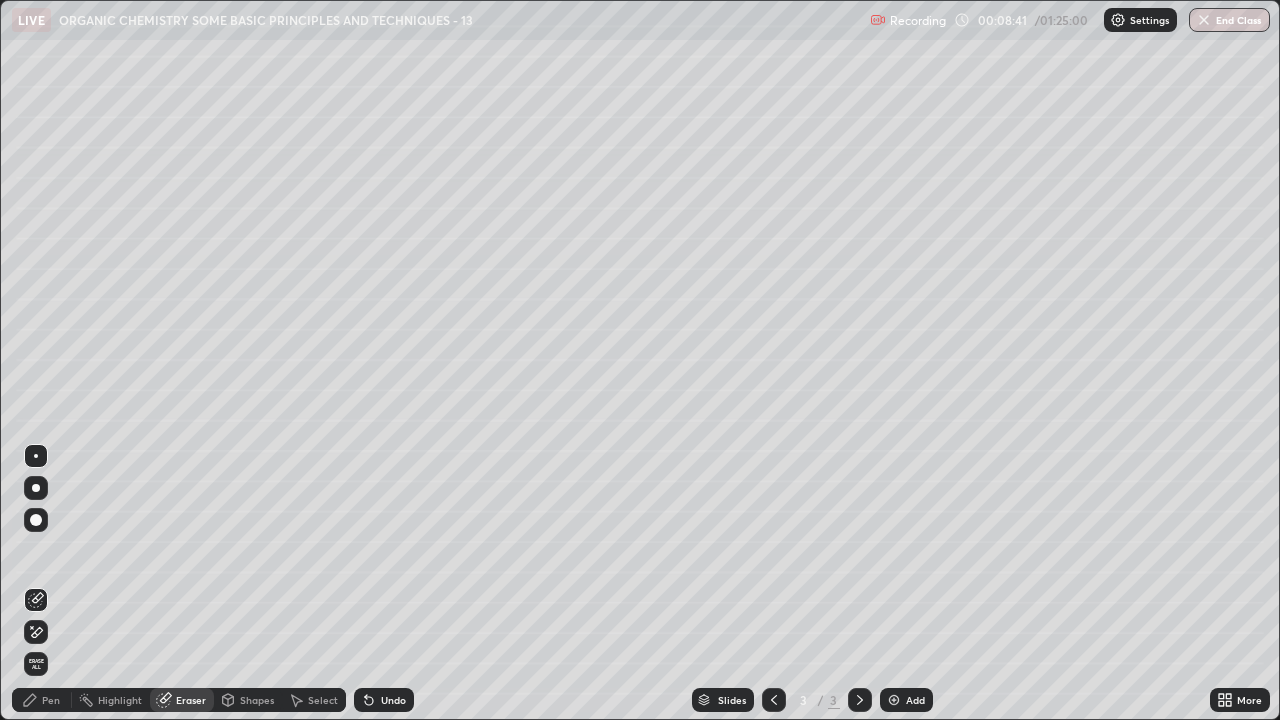 click on "Pen" at bounding box center [42, 700] 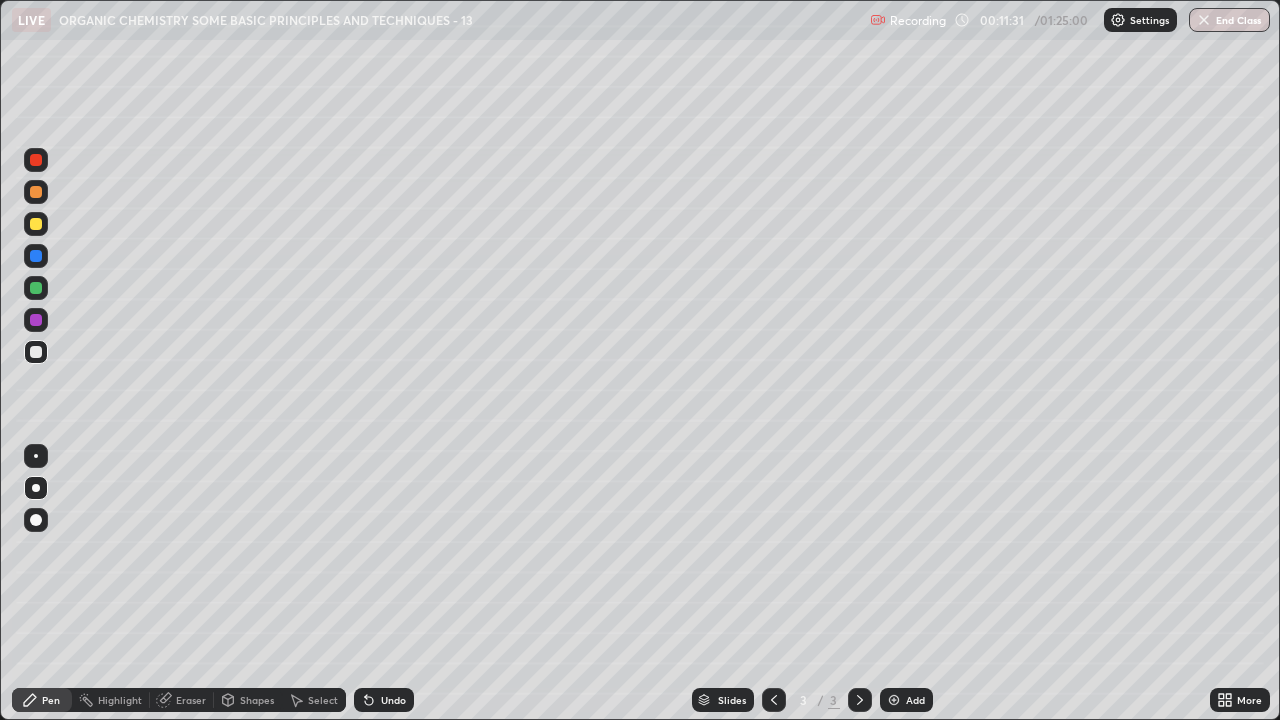 click on "Pen" at bounding box center (51, 700) 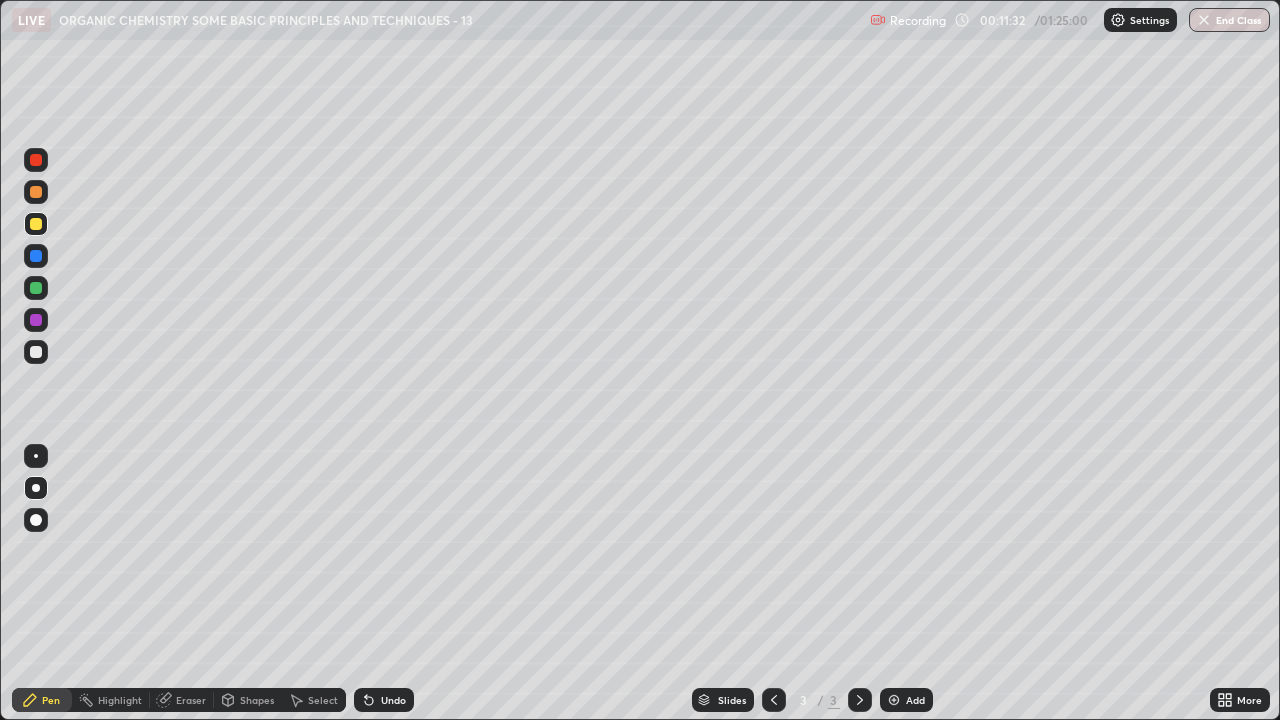 click at bounding box center [36, 352] 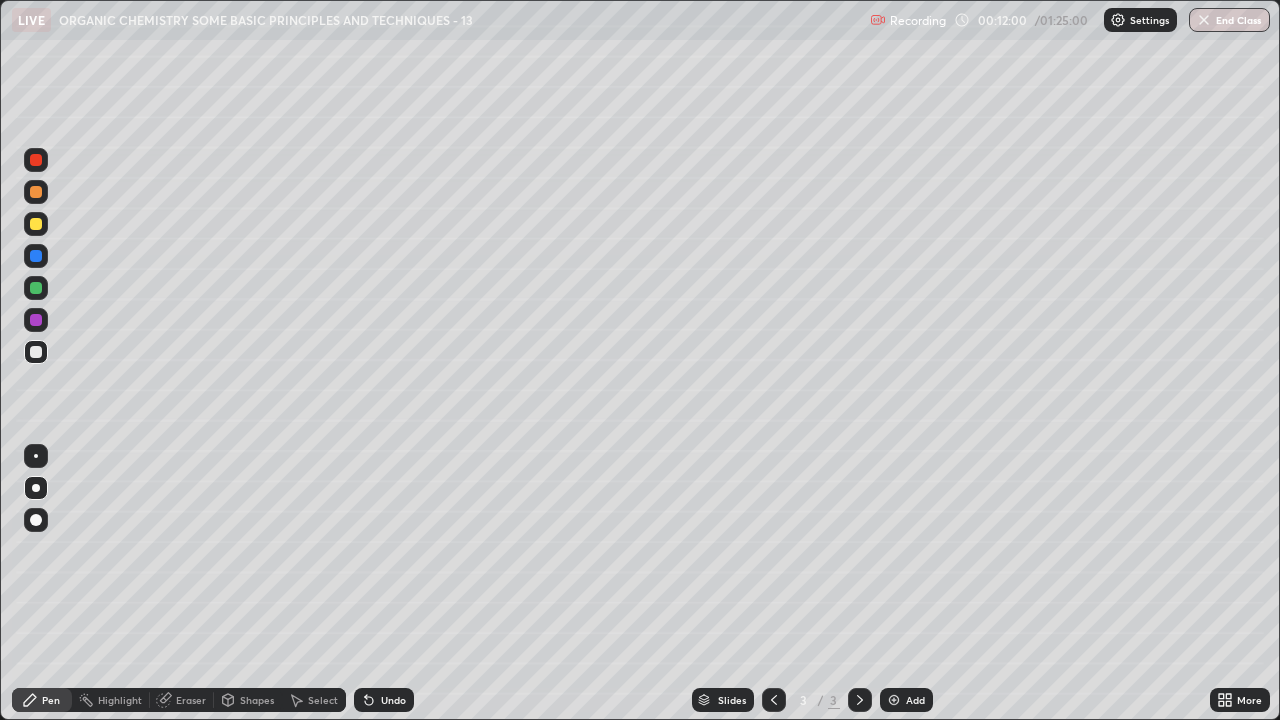 click at bounding box center (894, 700) 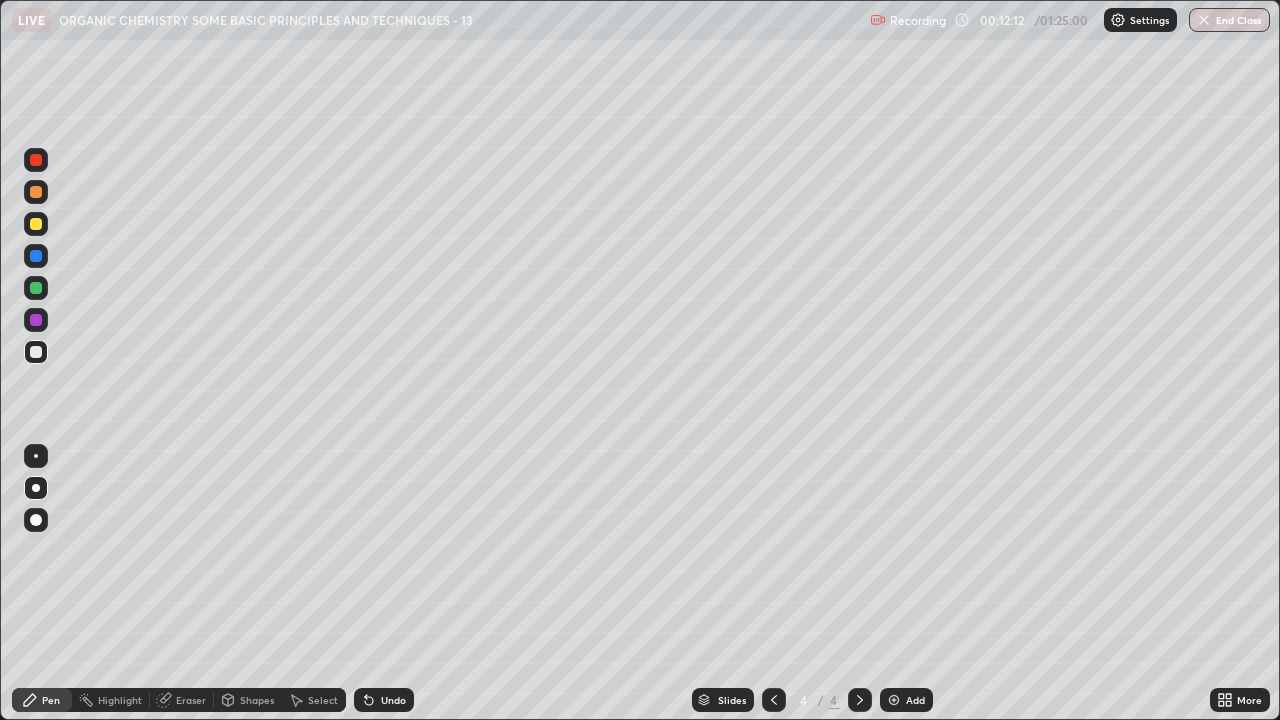 click on "Undo" at bounding box center [393, 700] 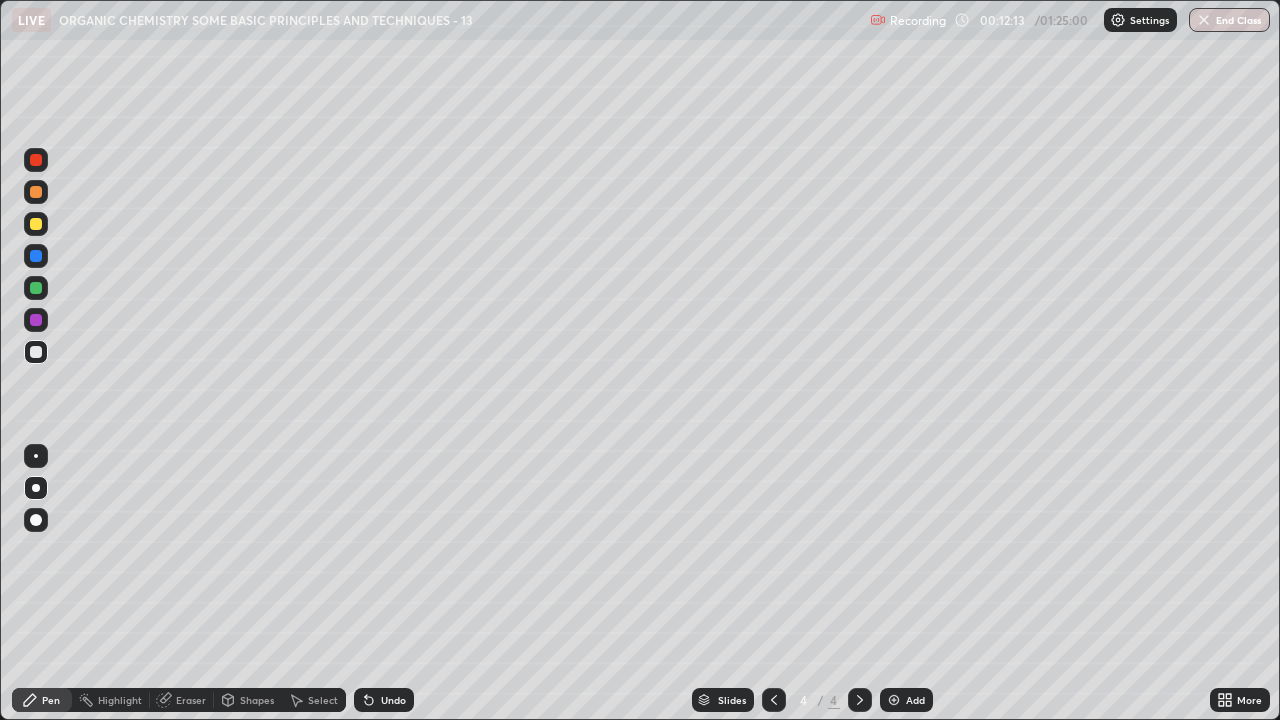 click on "Undo" at bounding box center [384, 700] 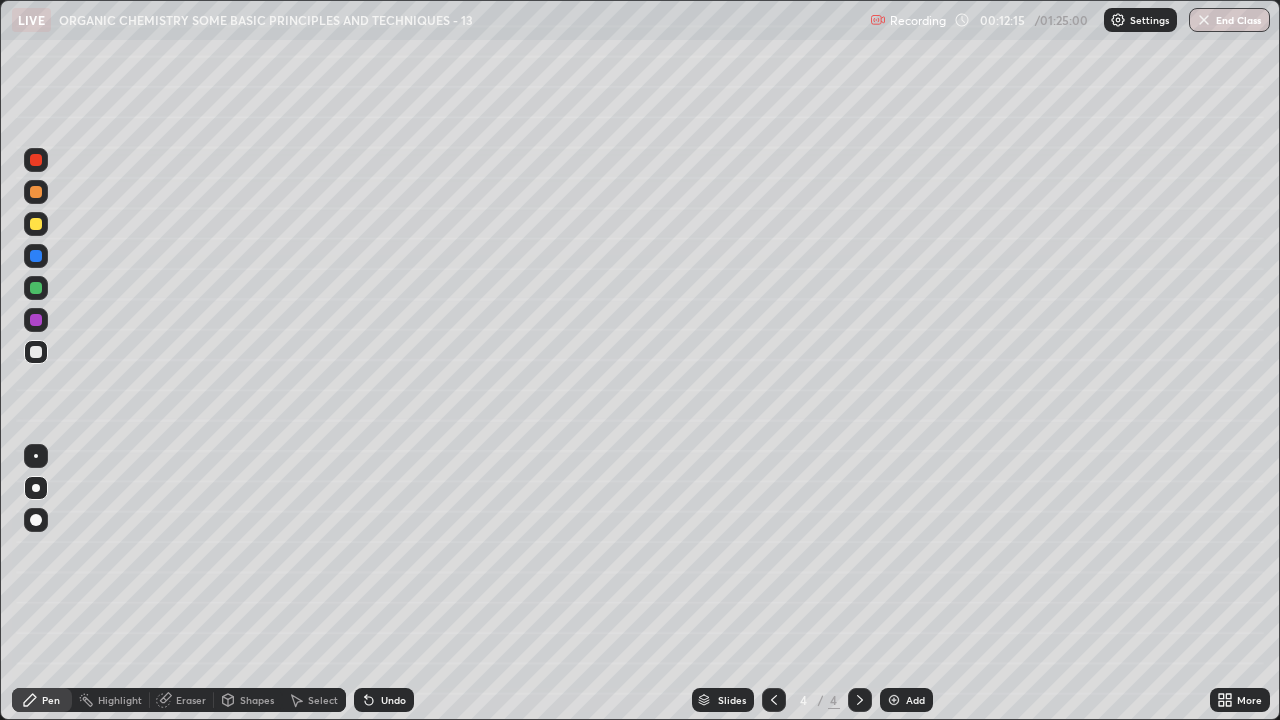 click on "Undo" at bounding box center (393, 700) 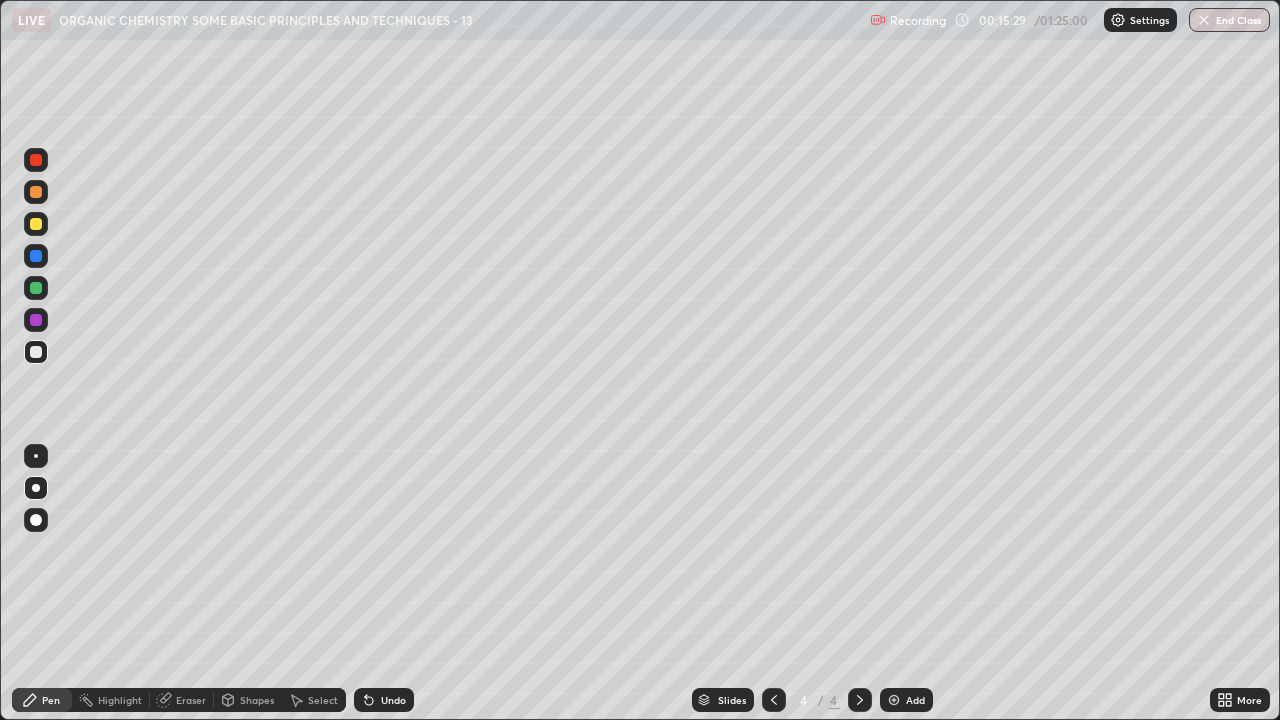 click at bounding box center [36, 224] 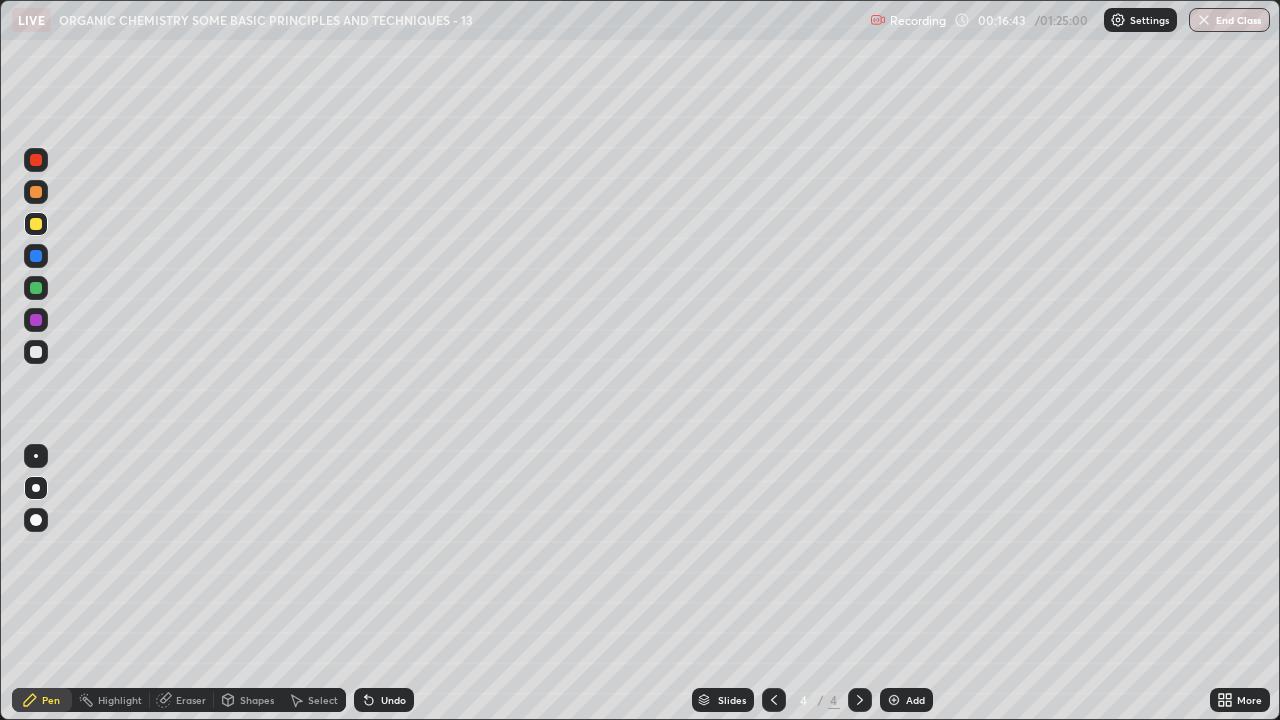 click at bounding box center (36, 352) 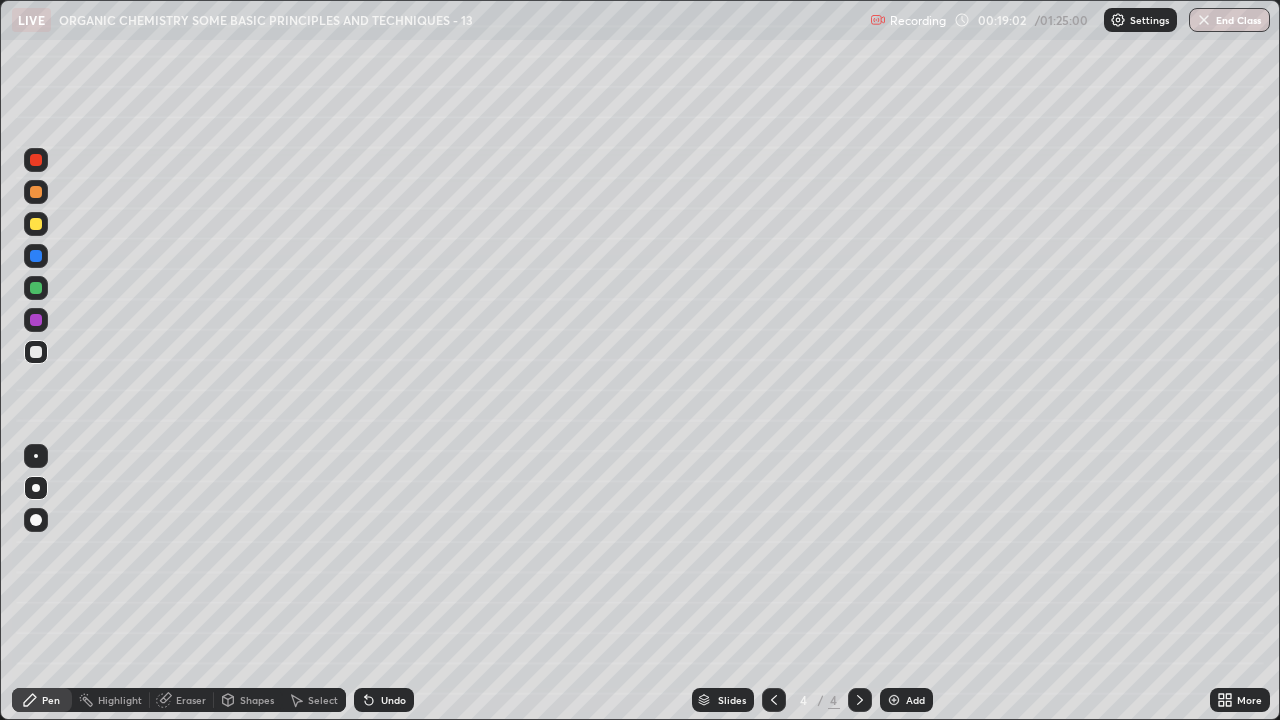 click at bounding box center (36, 224) 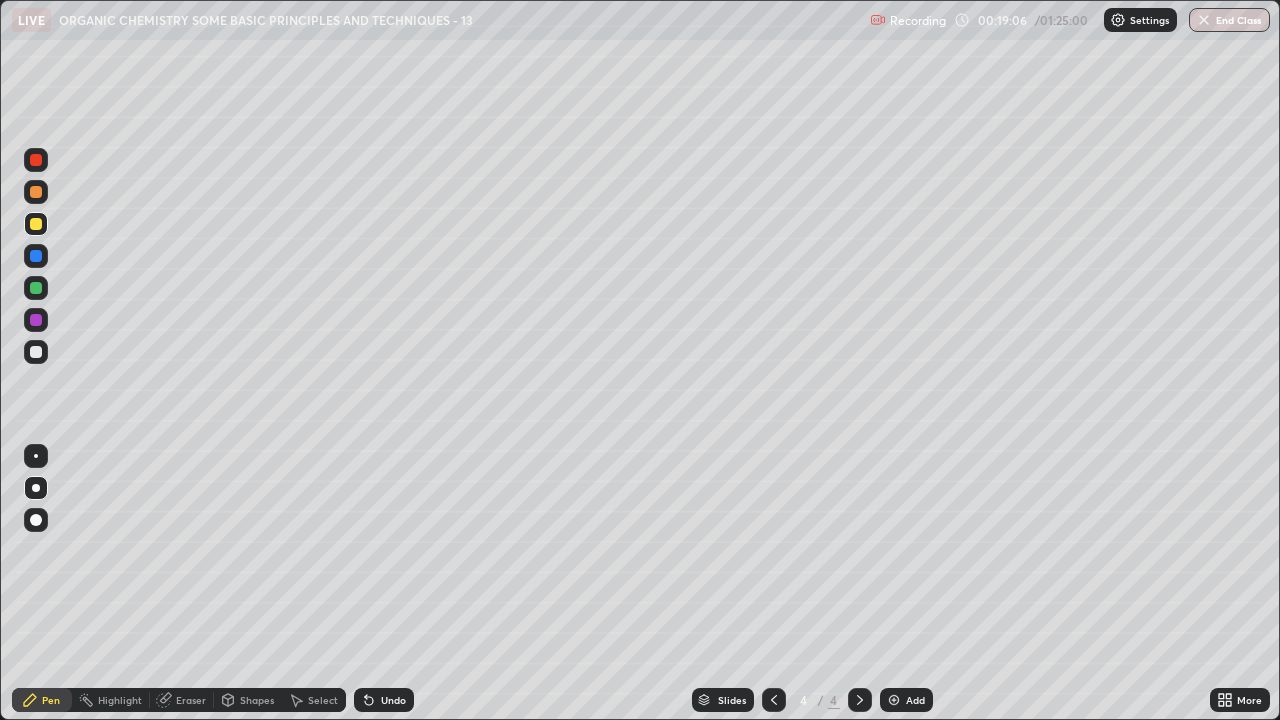 click on "Undo" at bounding box center [393, 700] 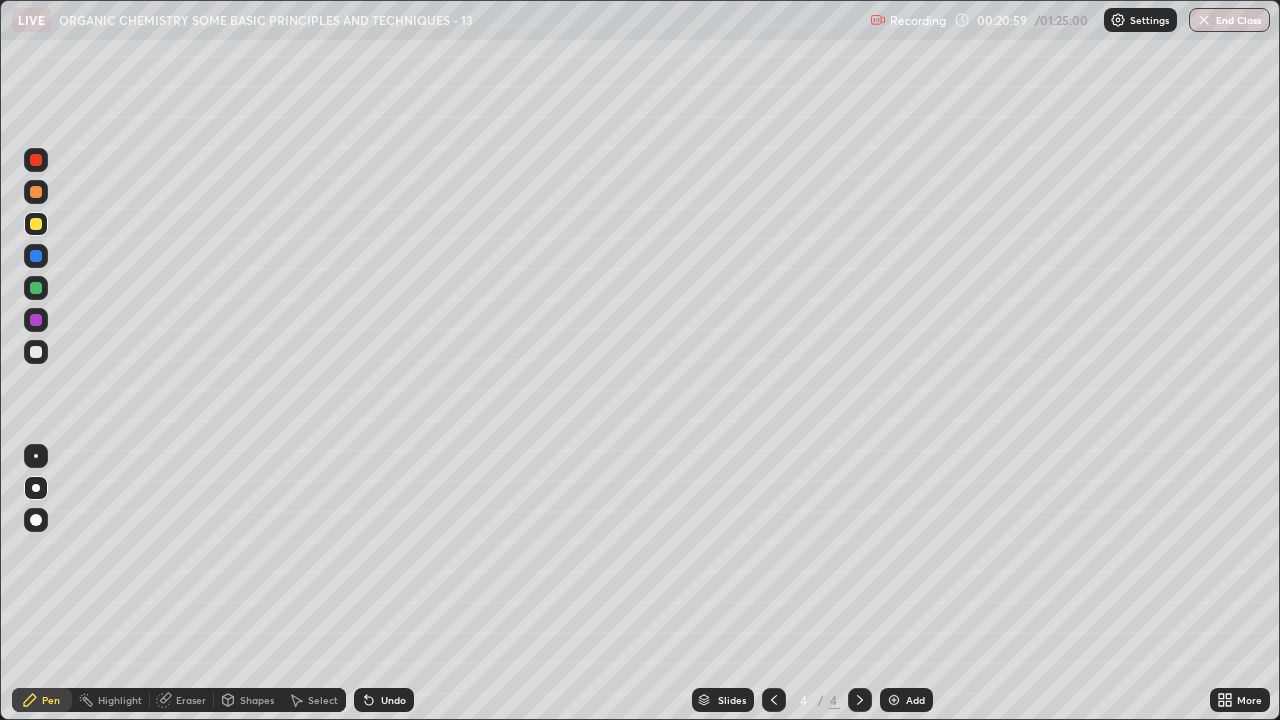 click at bounding box center [894, 700] 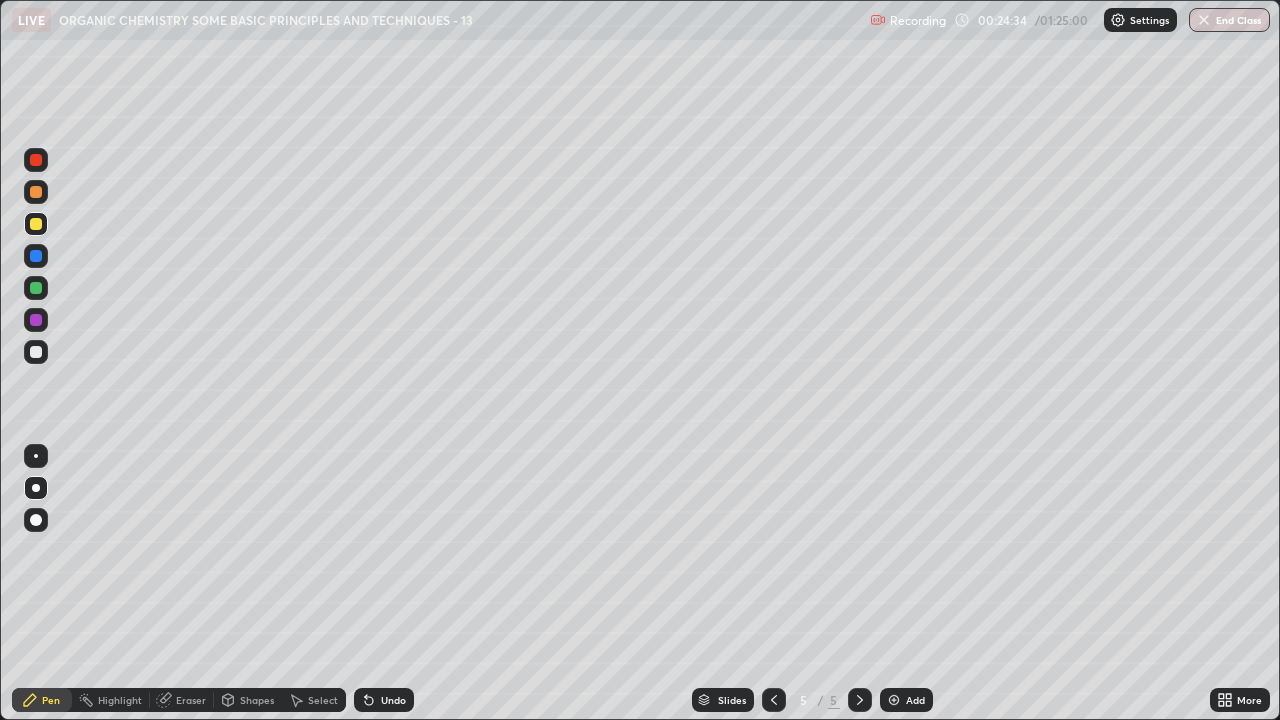click at bounding box center [36, 352] 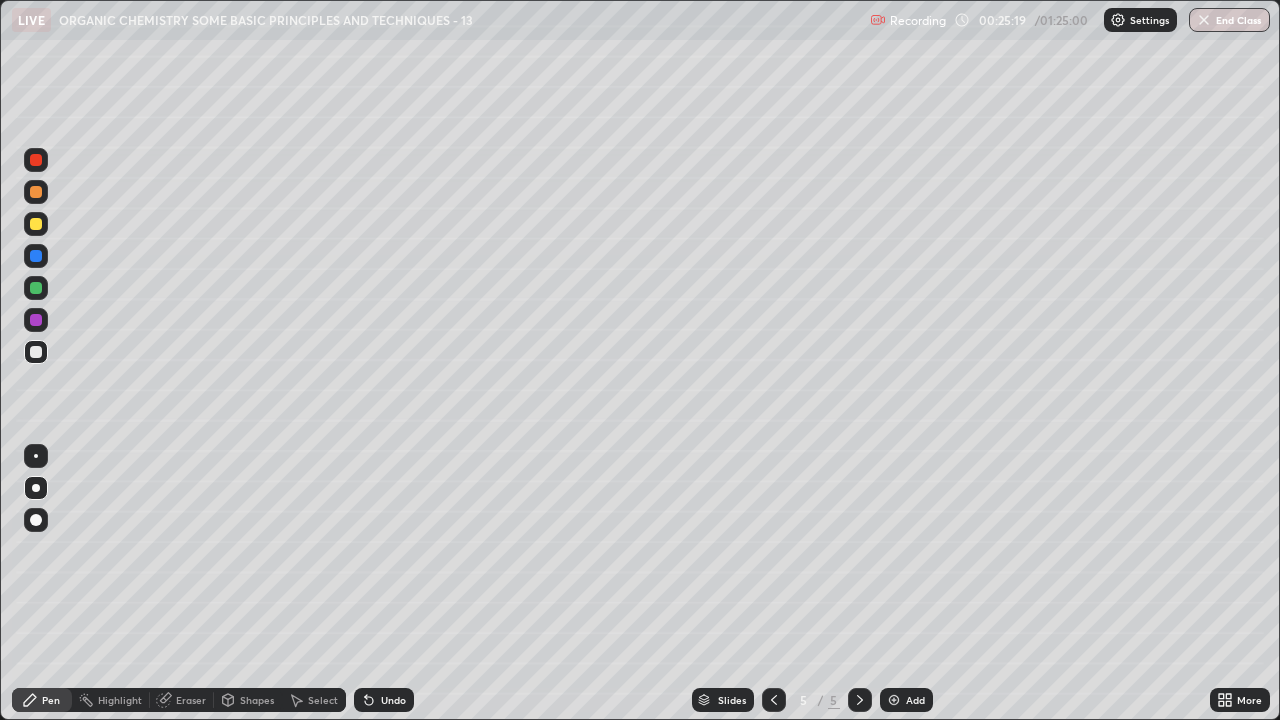 click on "Eraser" at bounding box center [191, 700] 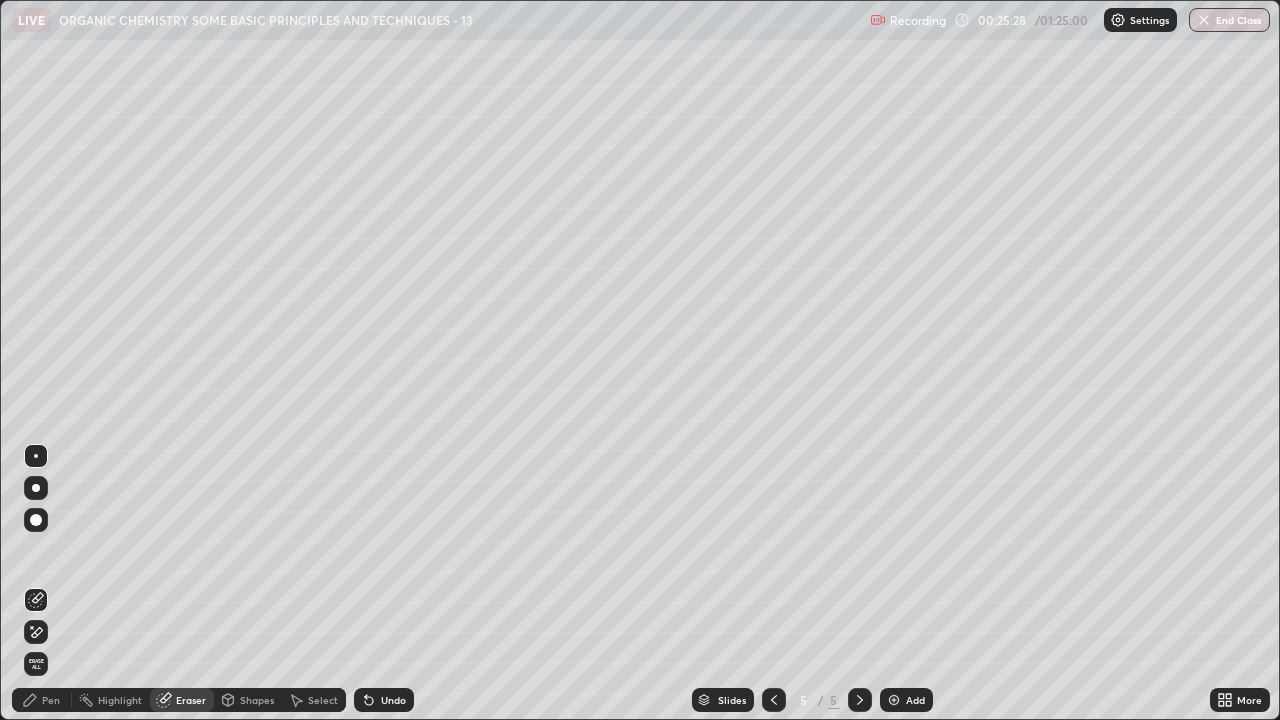 click on "Pen" at bounding box center (51, 700) 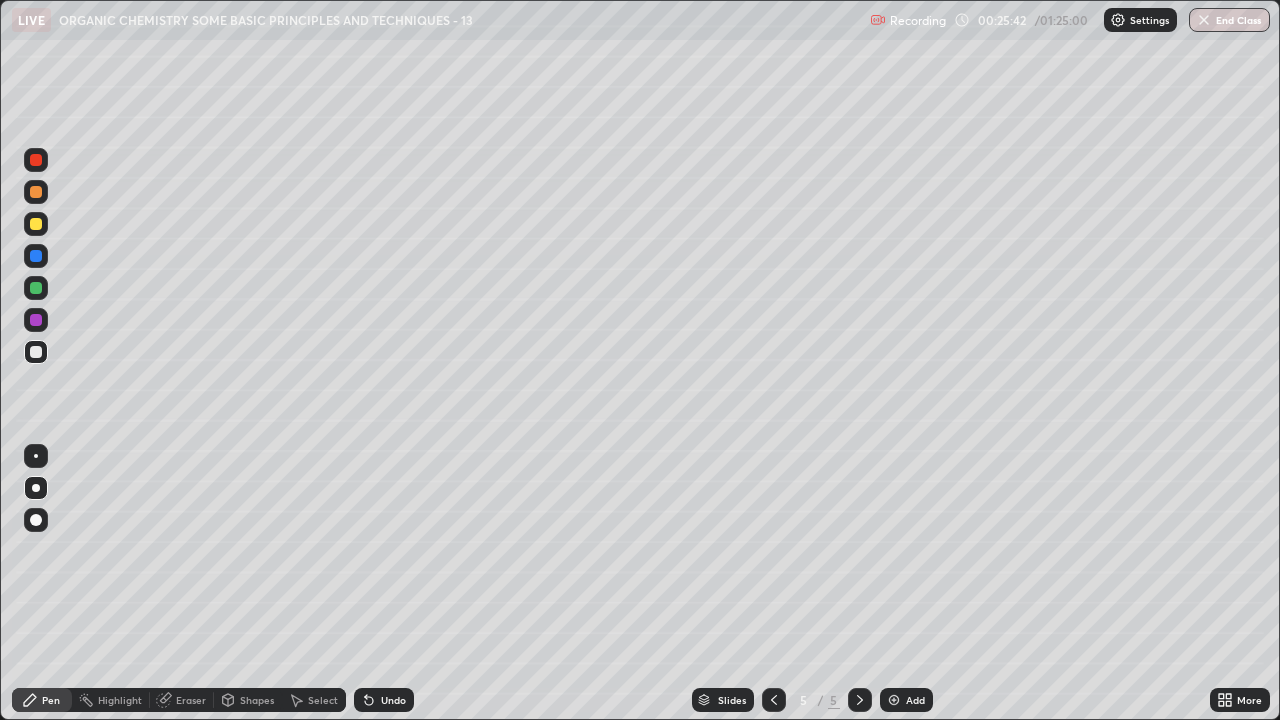 click at bounding box center [36, 224] 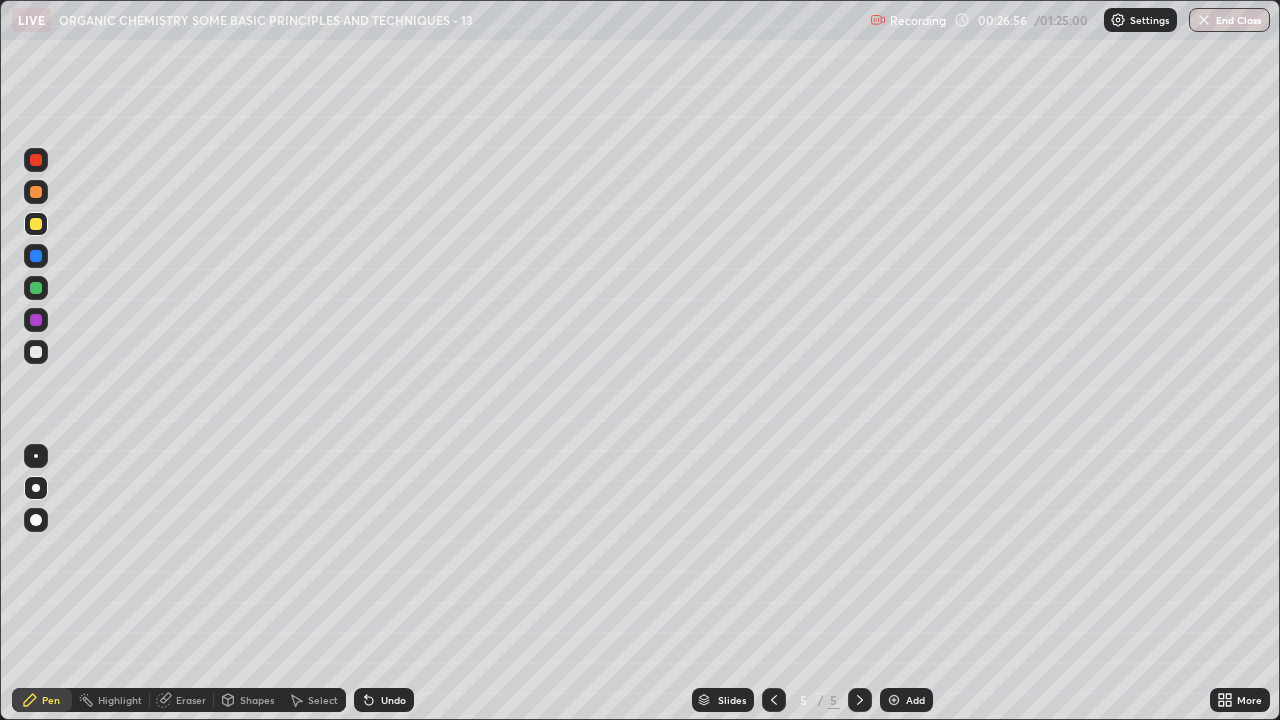 click at bounding box center [36, 352] 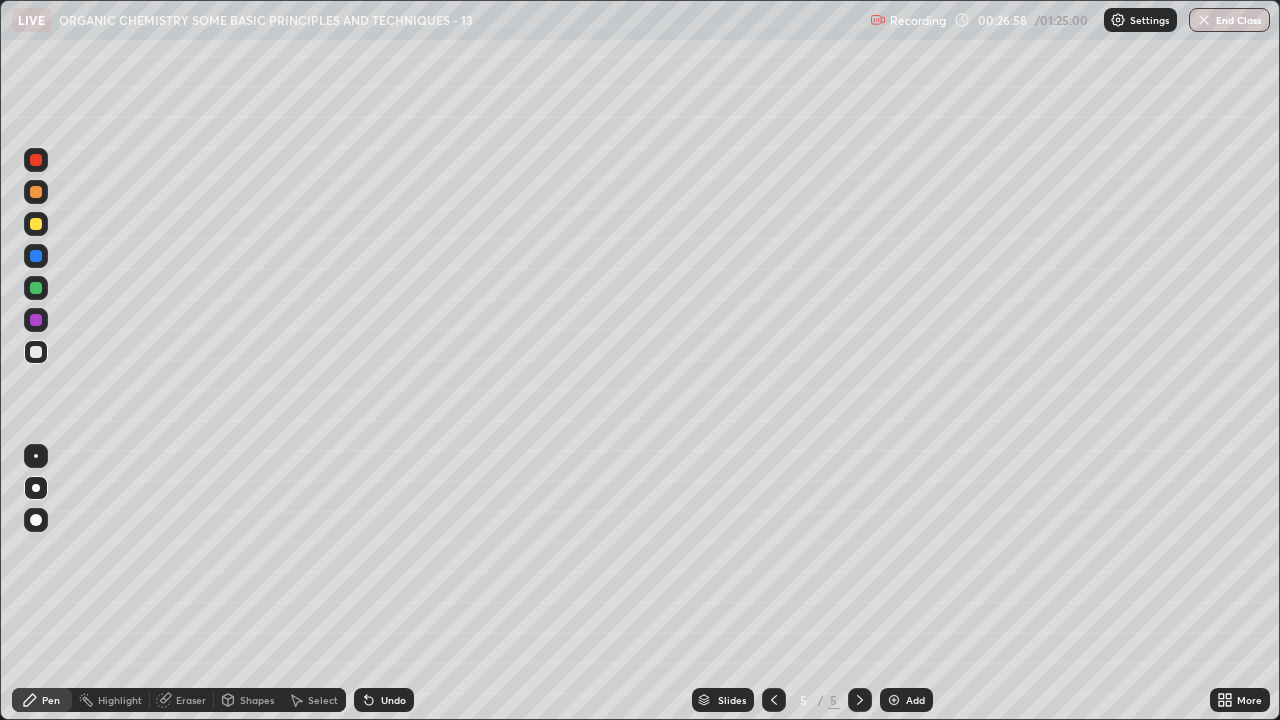 click on "Eraser" at bounding box center [191, 700] 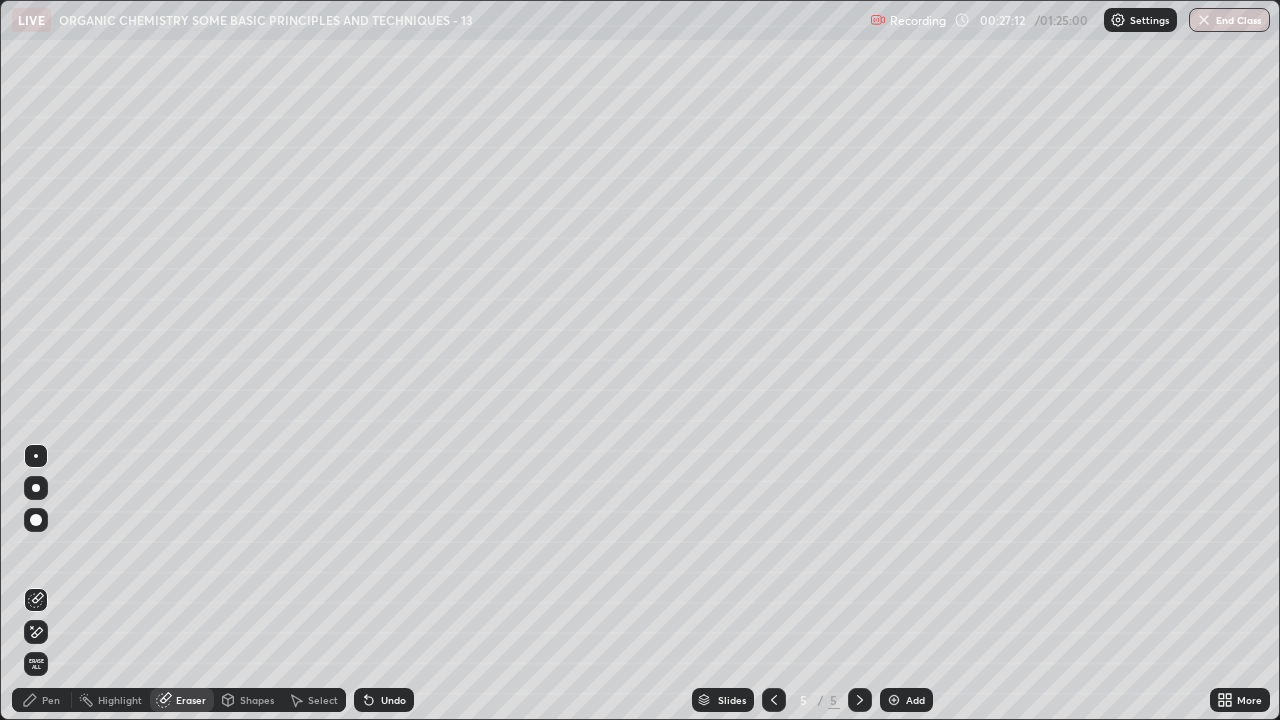 click on "Pen" at bounding box center [42, 700] 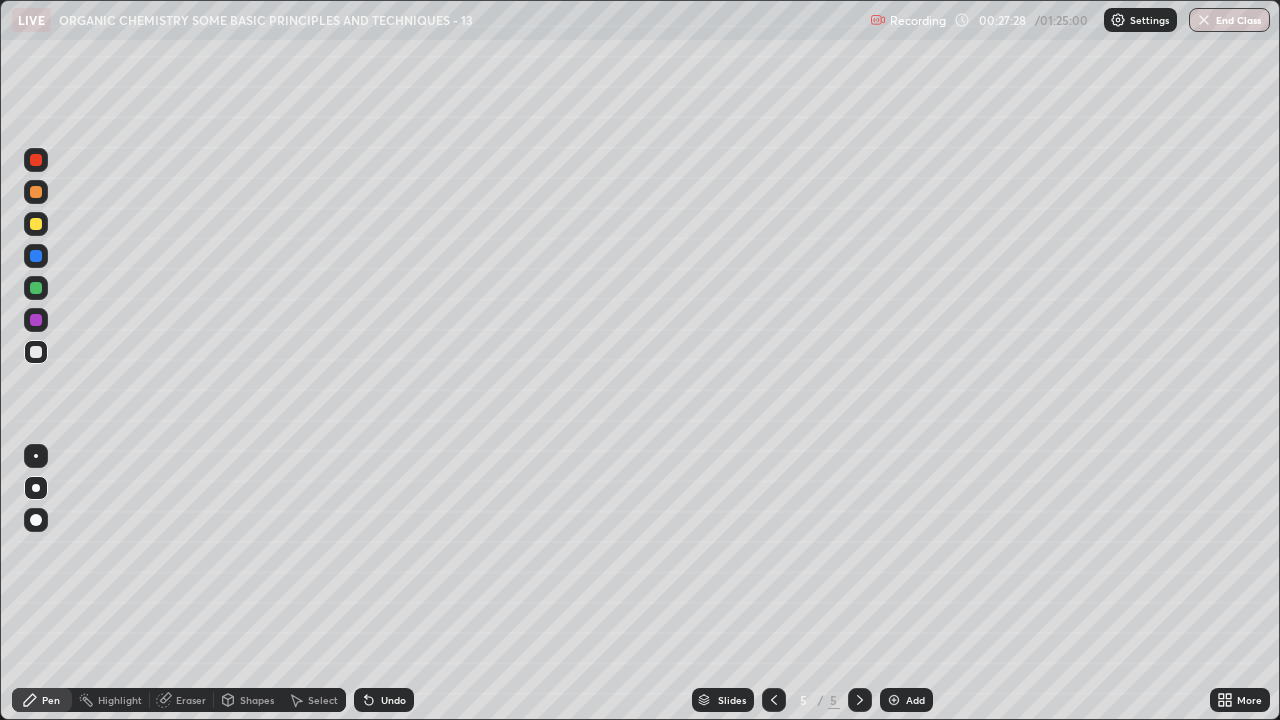 click on "Undo" at bounding box center (393, 700) 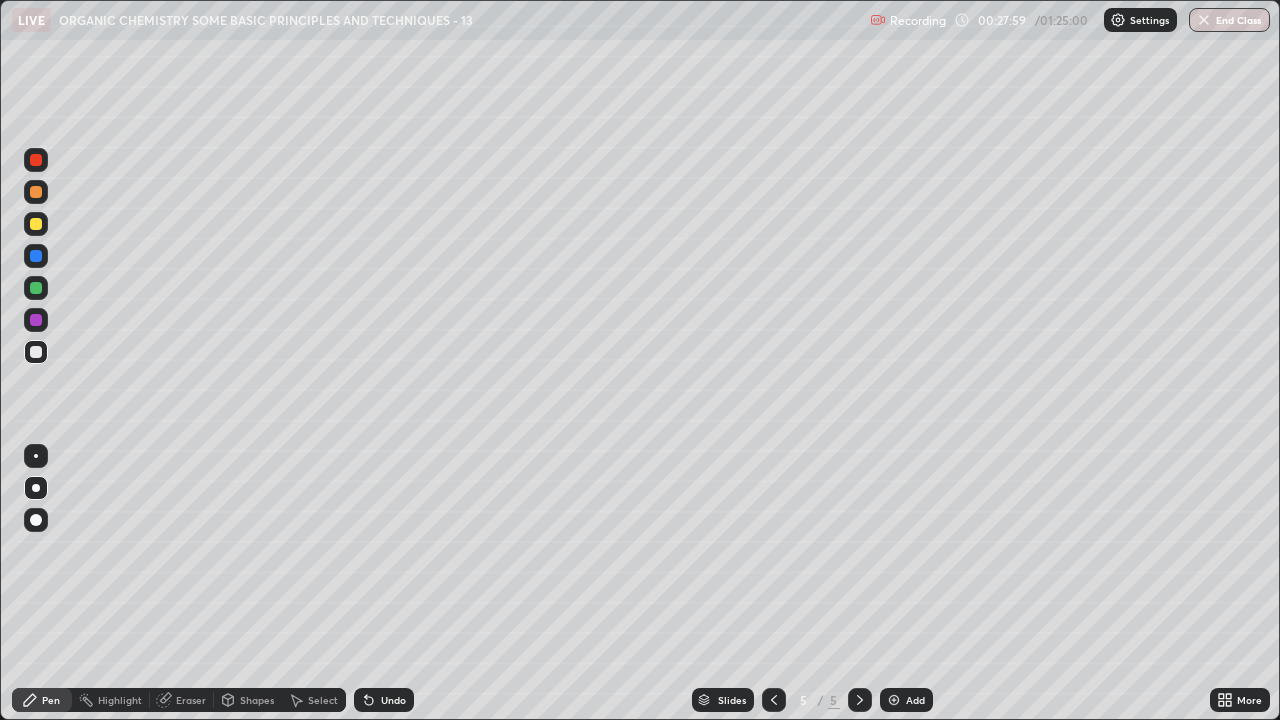 click at bounding box center (36, 352) 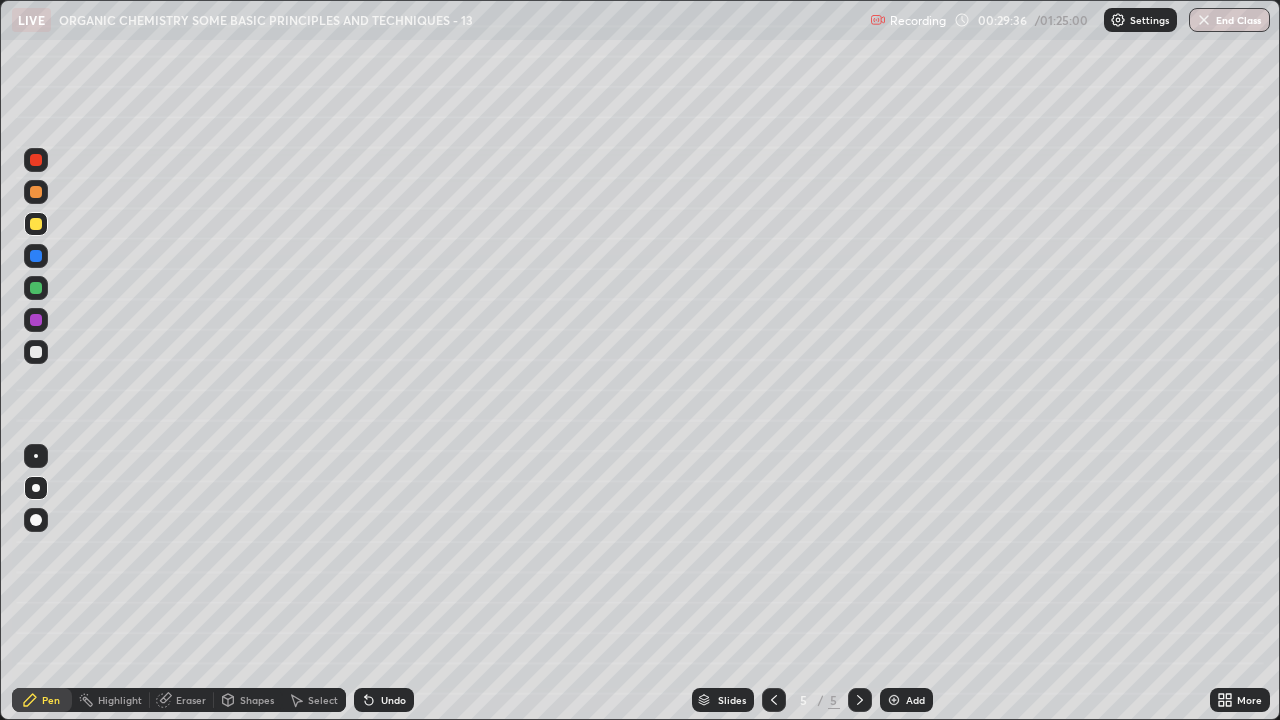 click at bounding box center (36, 352) 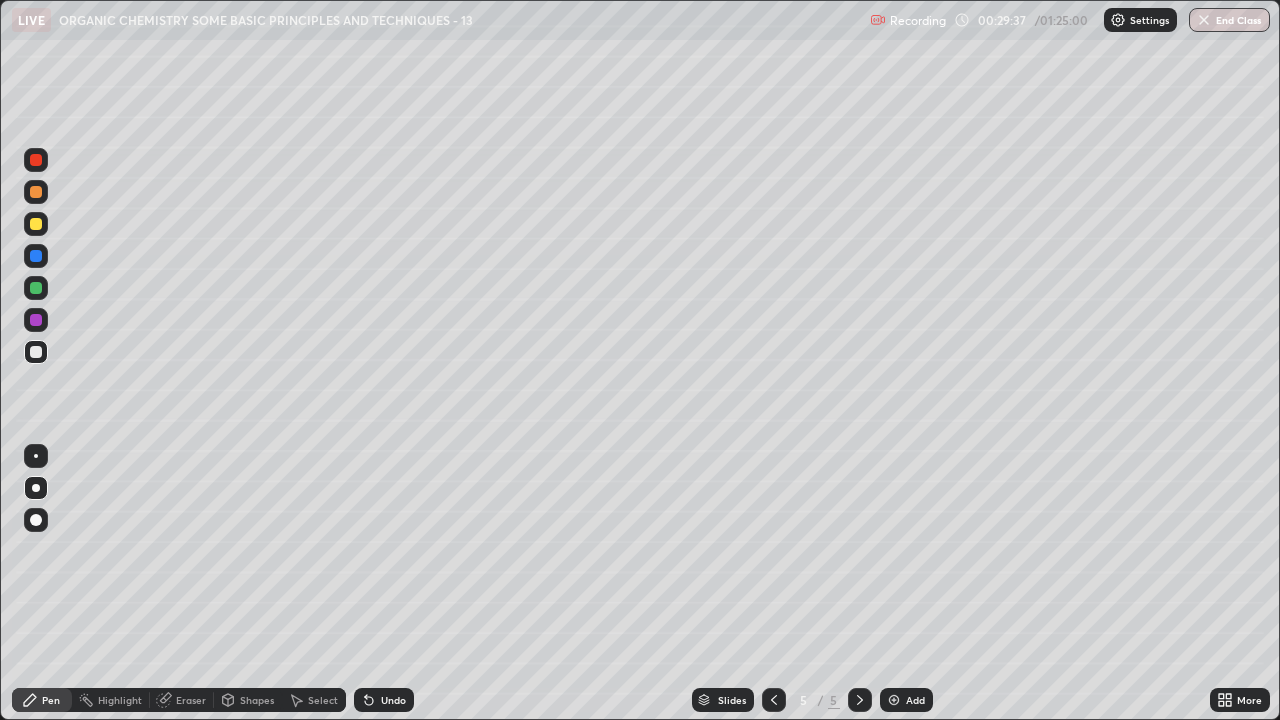 click at bounding box center [36, 224] 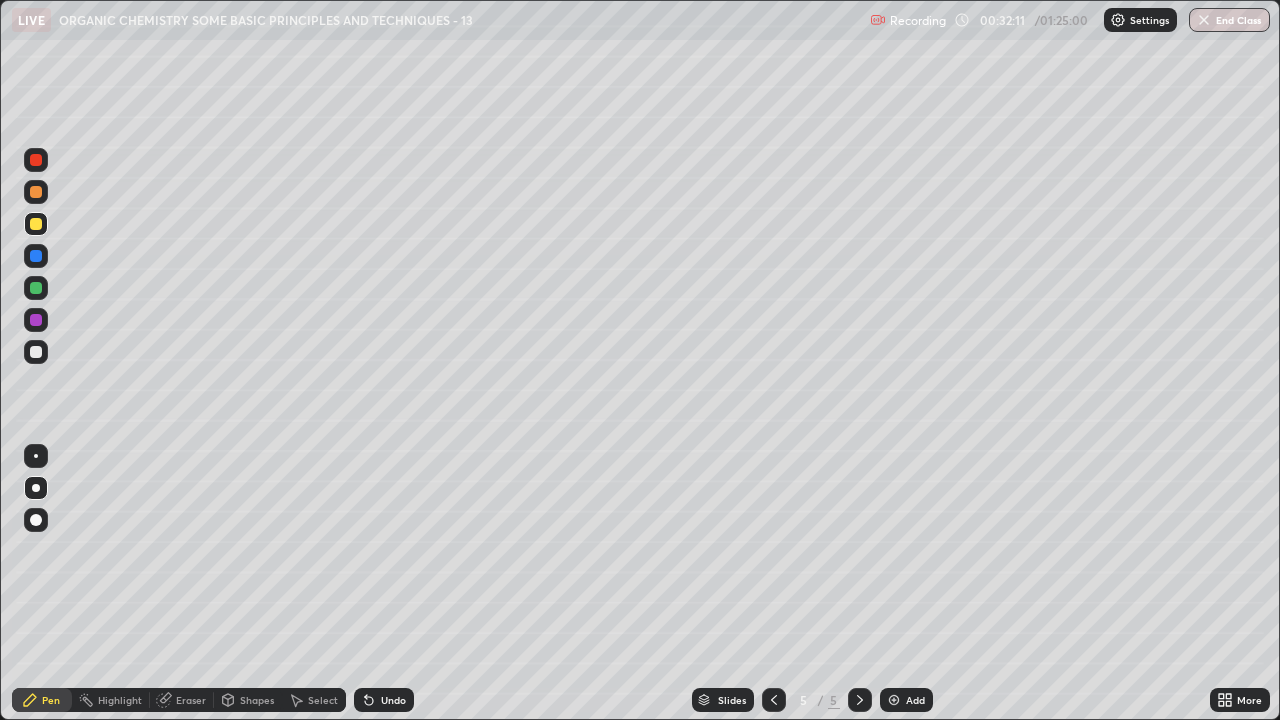 click at bounding box center (36, 352) 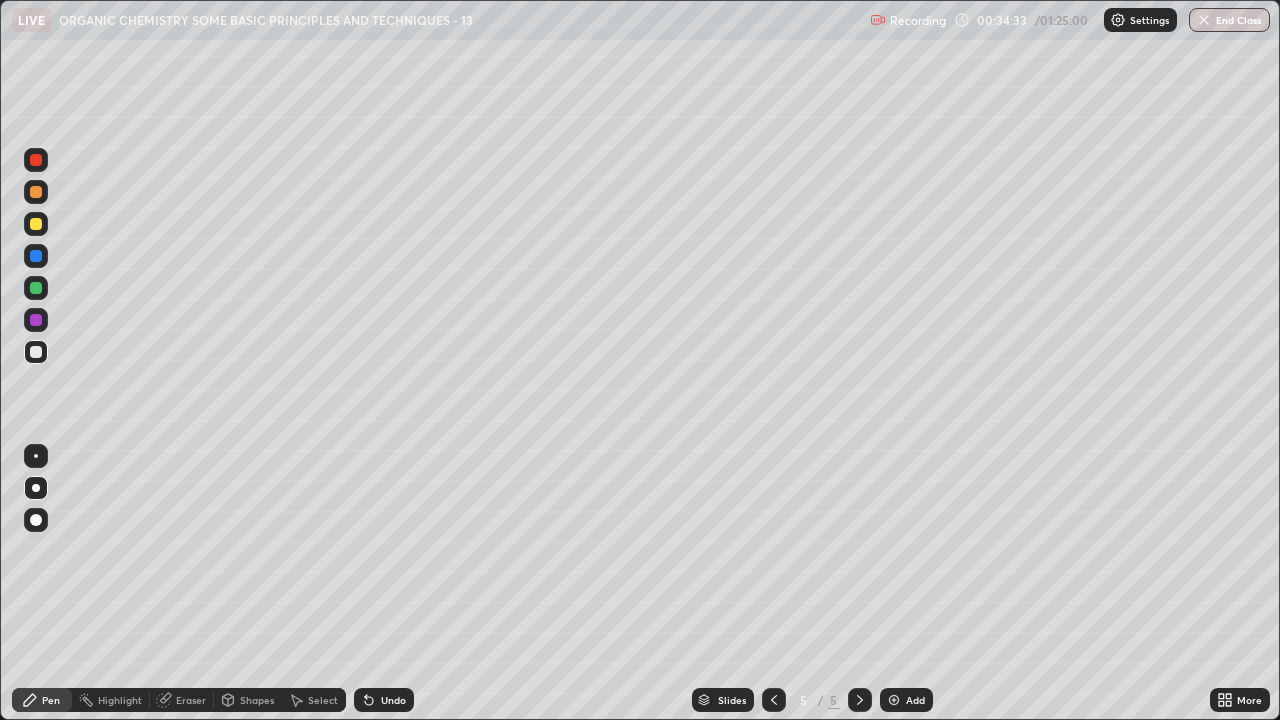 click on "Add" at bounding box center [906, 700] 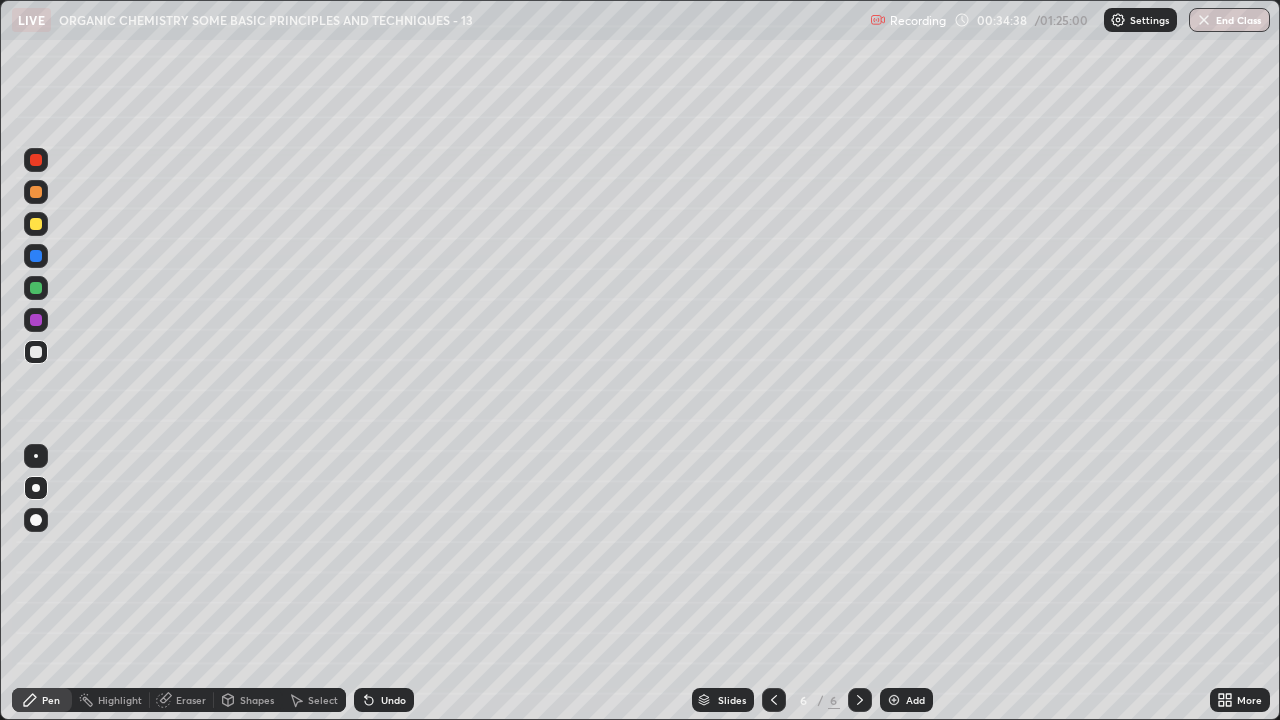 click at bounding box center (36, 224) 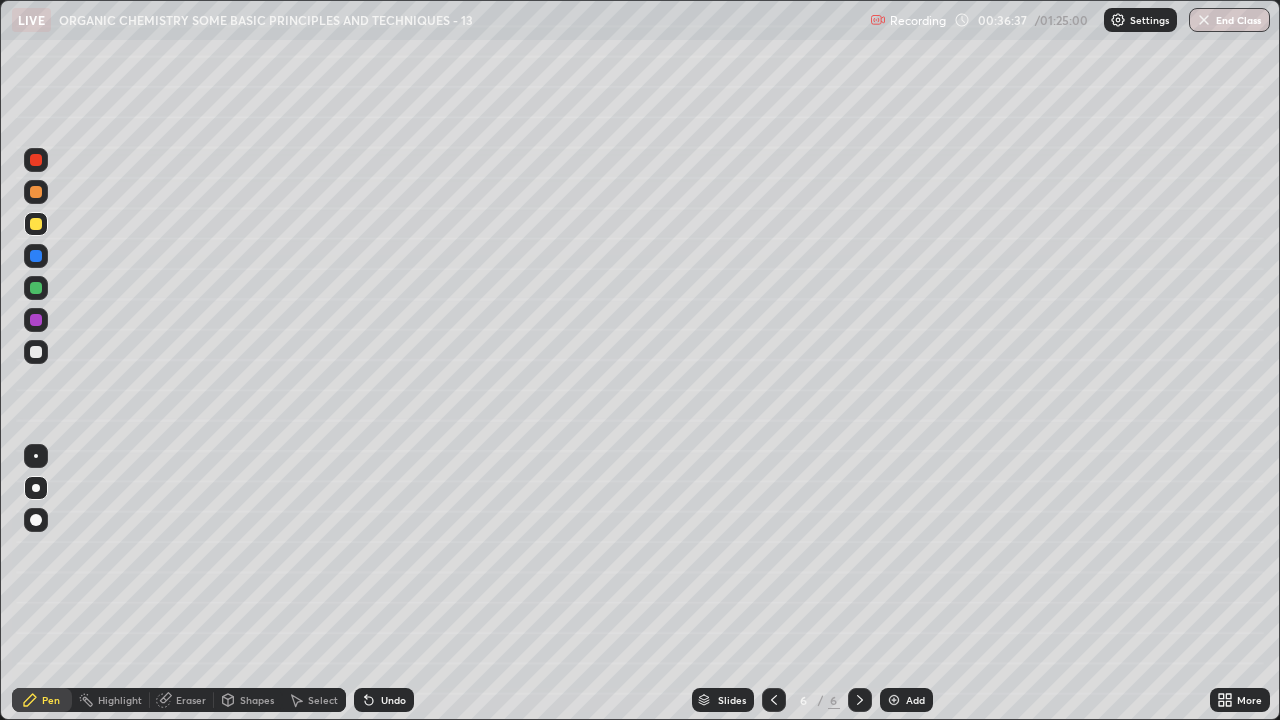 click on "Eraser" at bounding box center [191, 700] 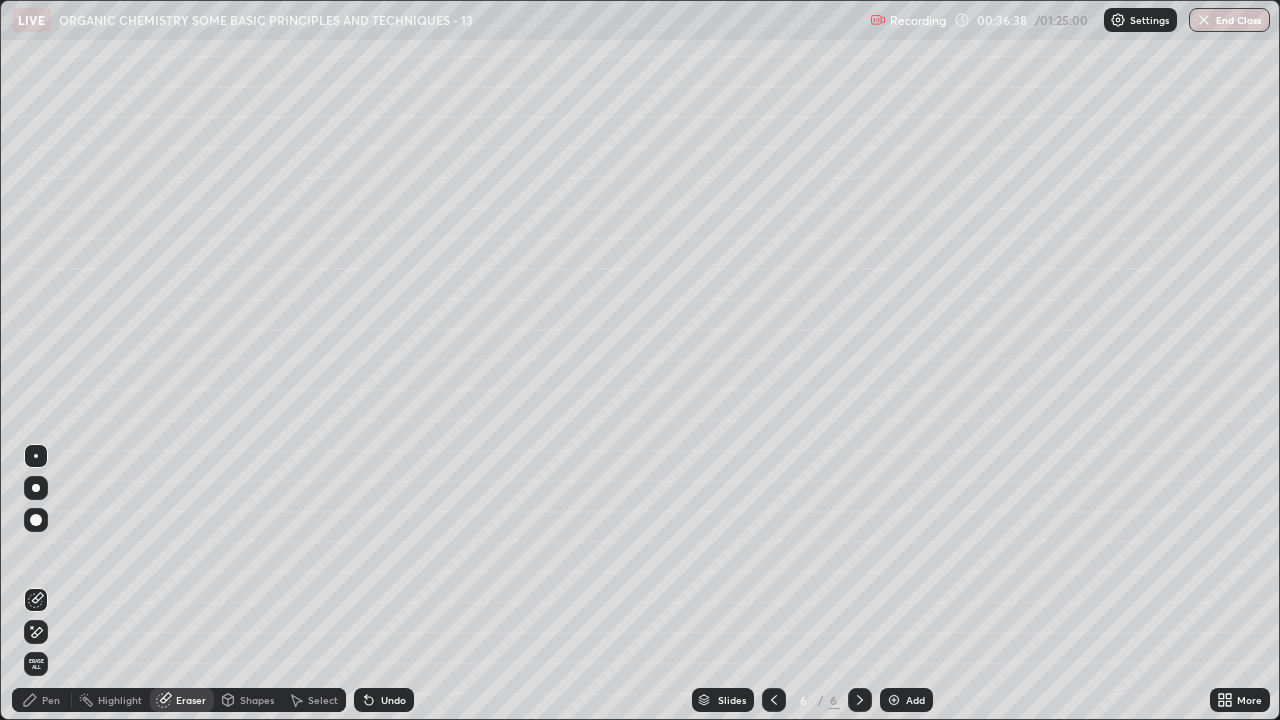 click on "Shapes" at bounding box center (257, 700) 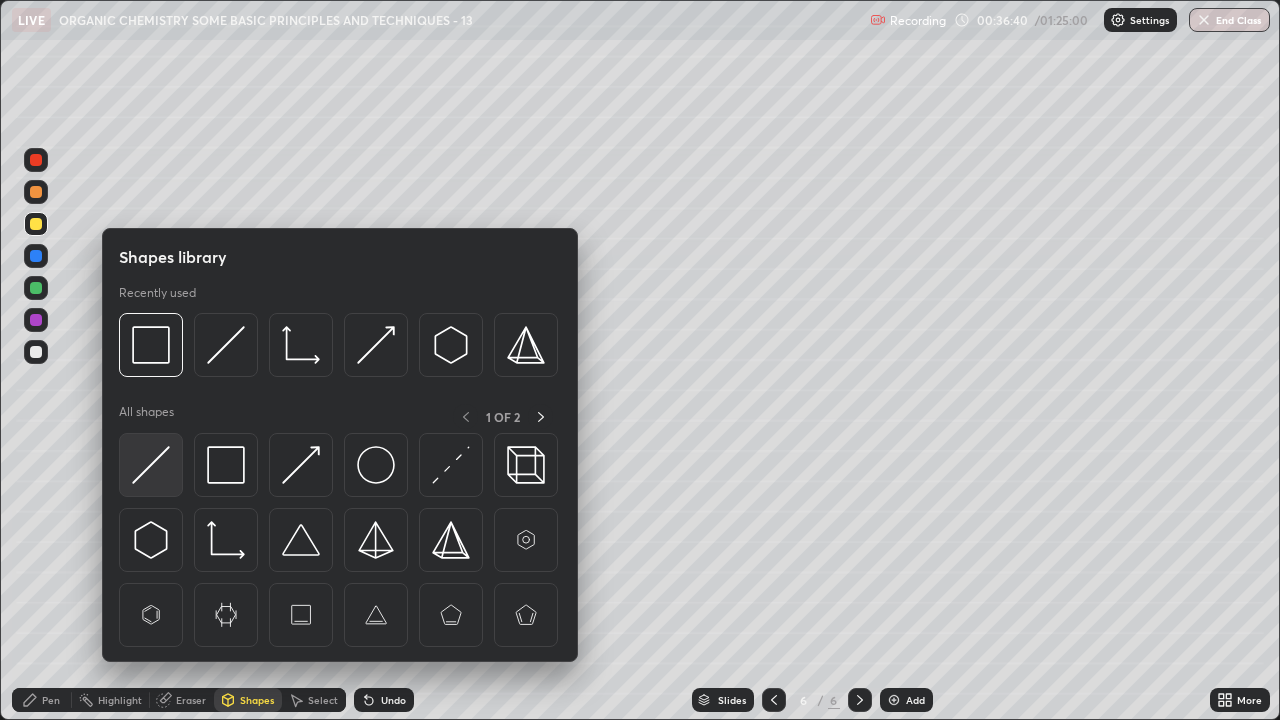 click at bounding box center [151, 465] 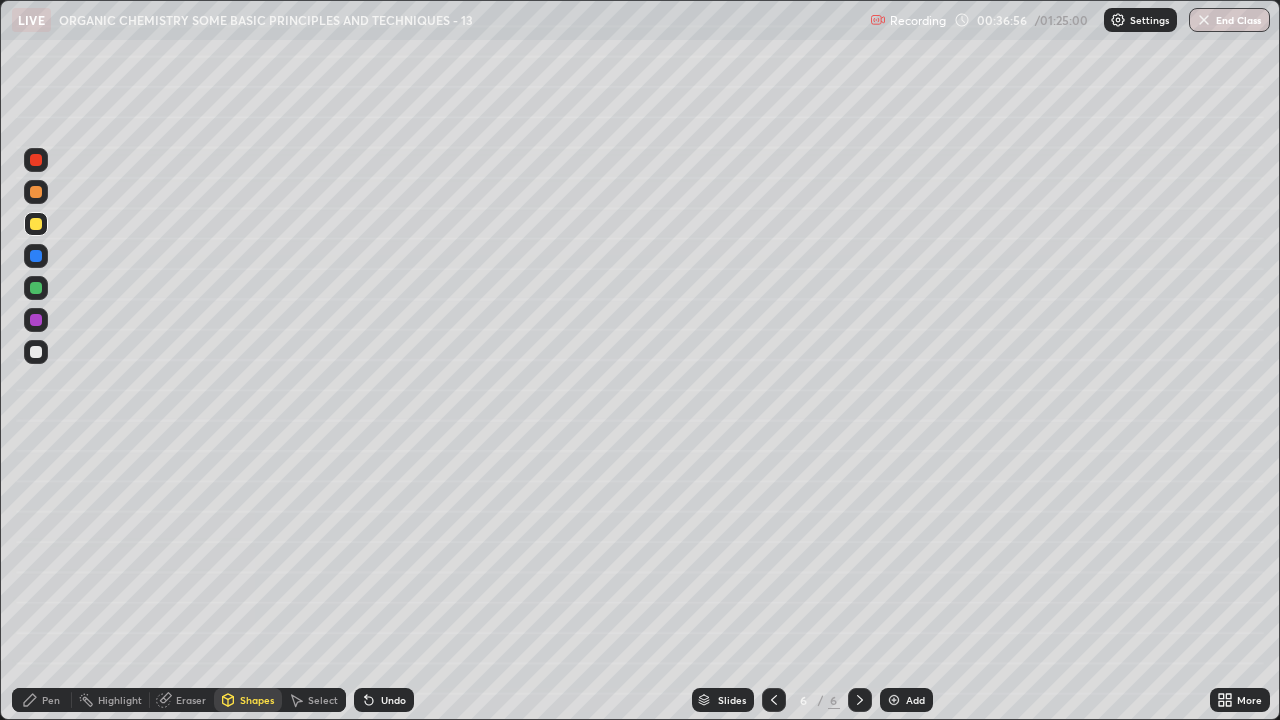 click on "Undo" at bounding box center (393, 700) 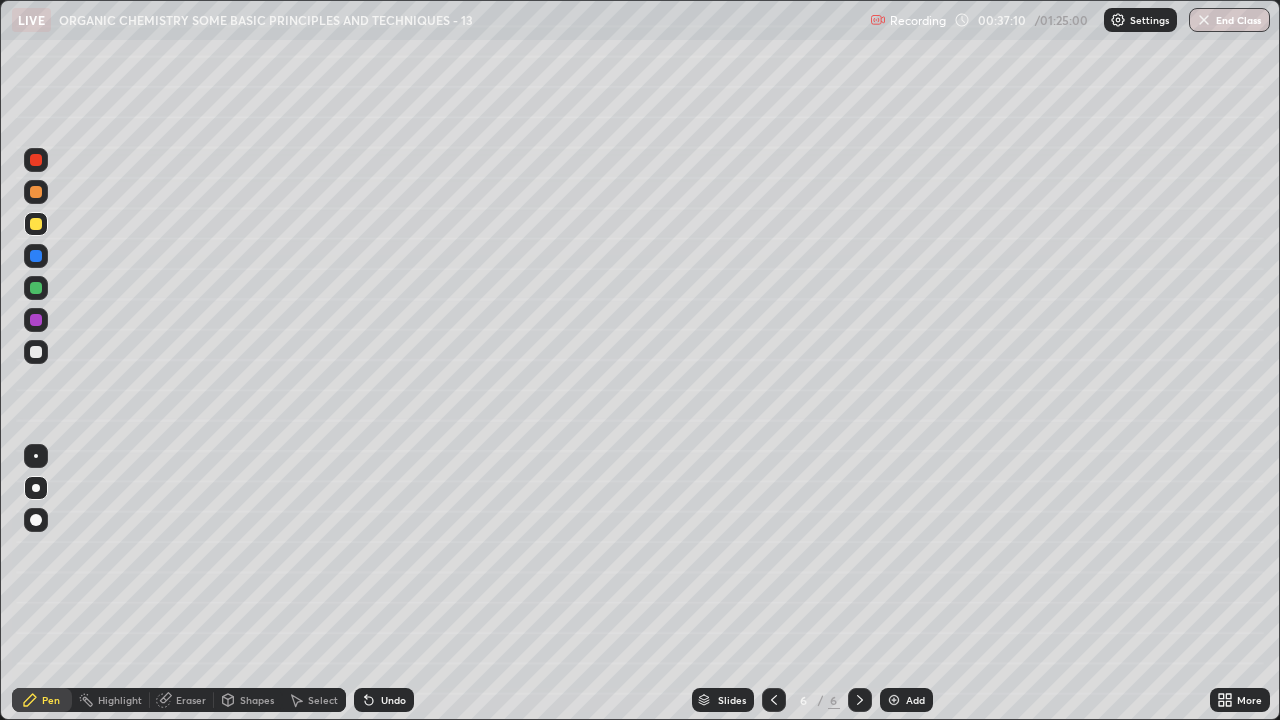 click at bounding box center [36, 352] 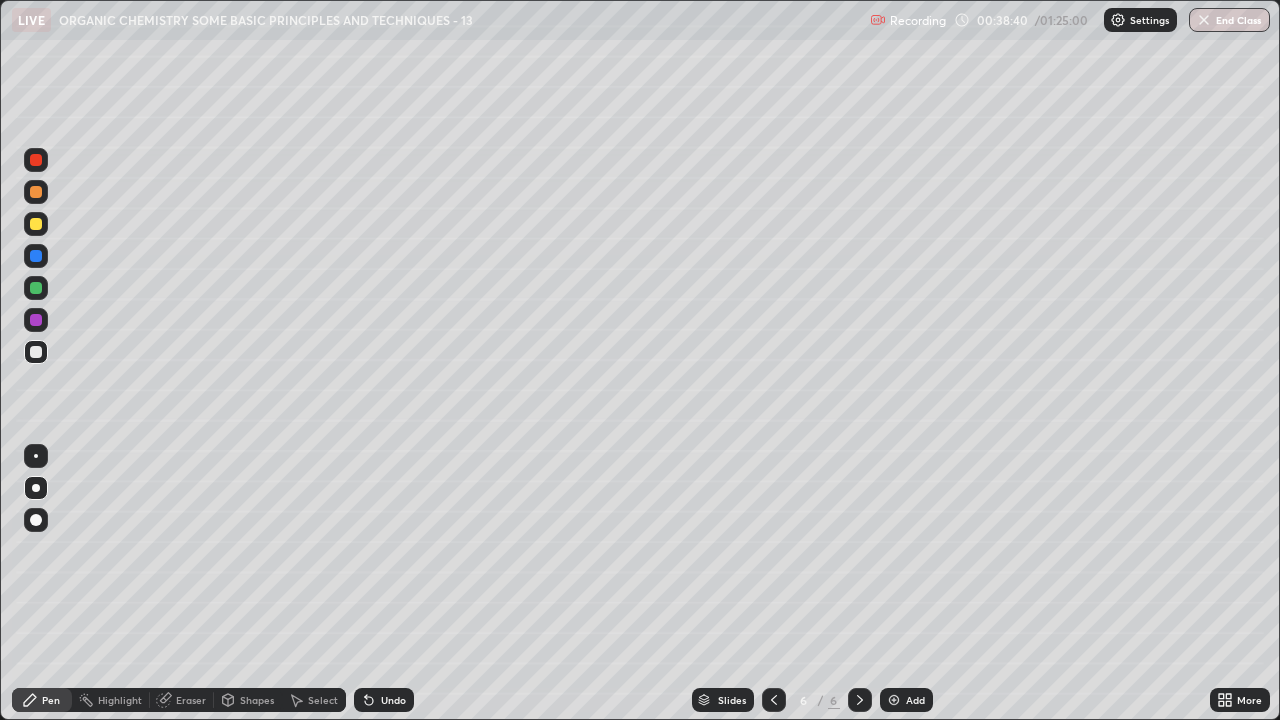 click at bounding box center (894, 700) 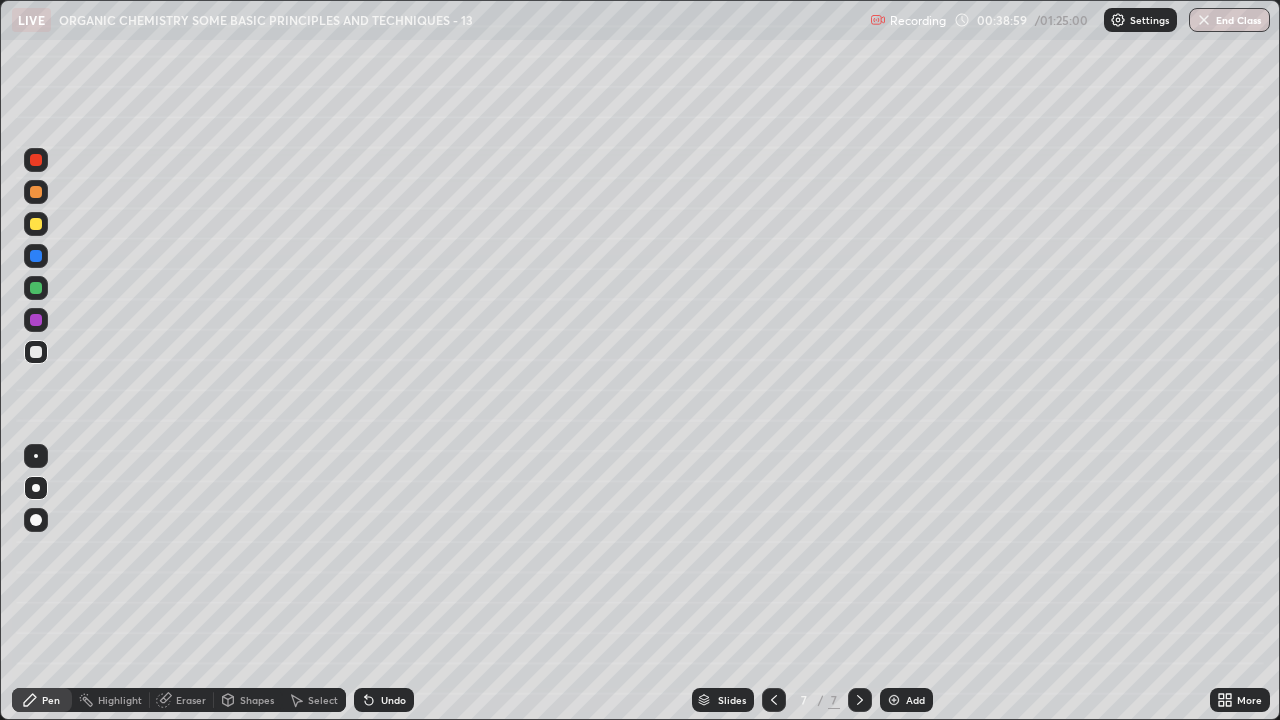 click 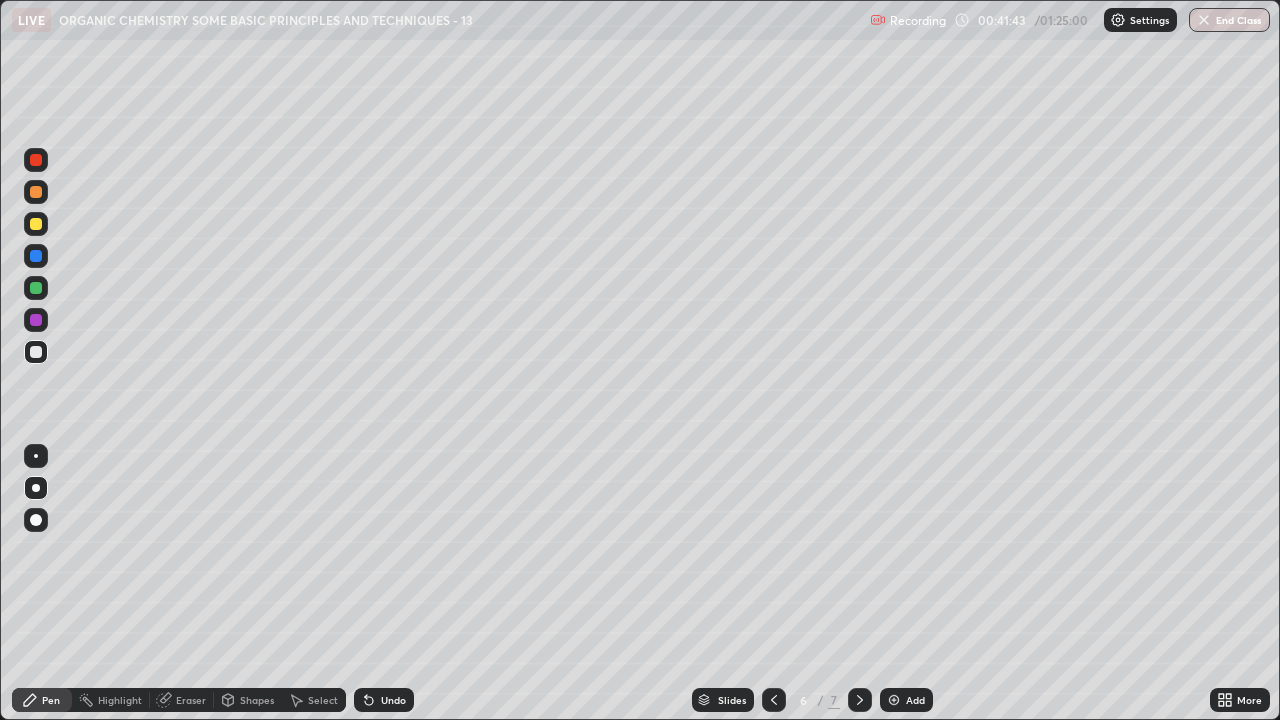 click on "Eraser" at bounding box center (182, 700) 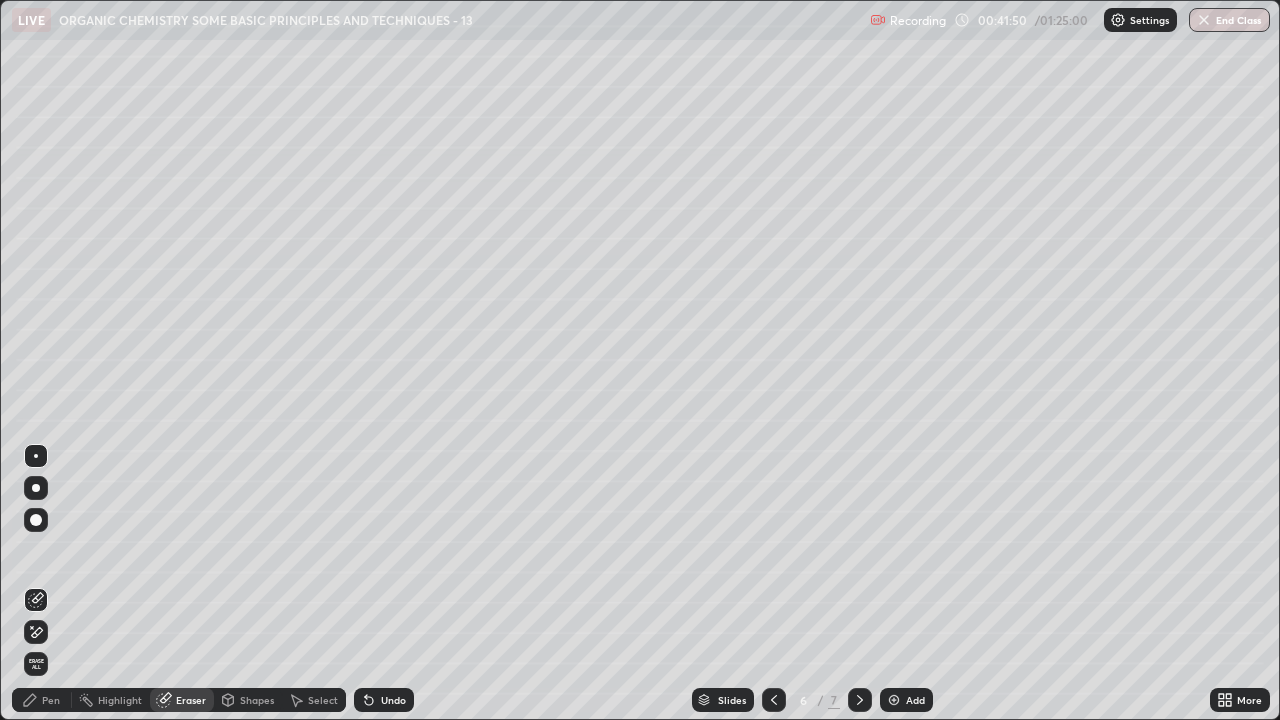 click on "Pen" at bounding box center [42, 700] 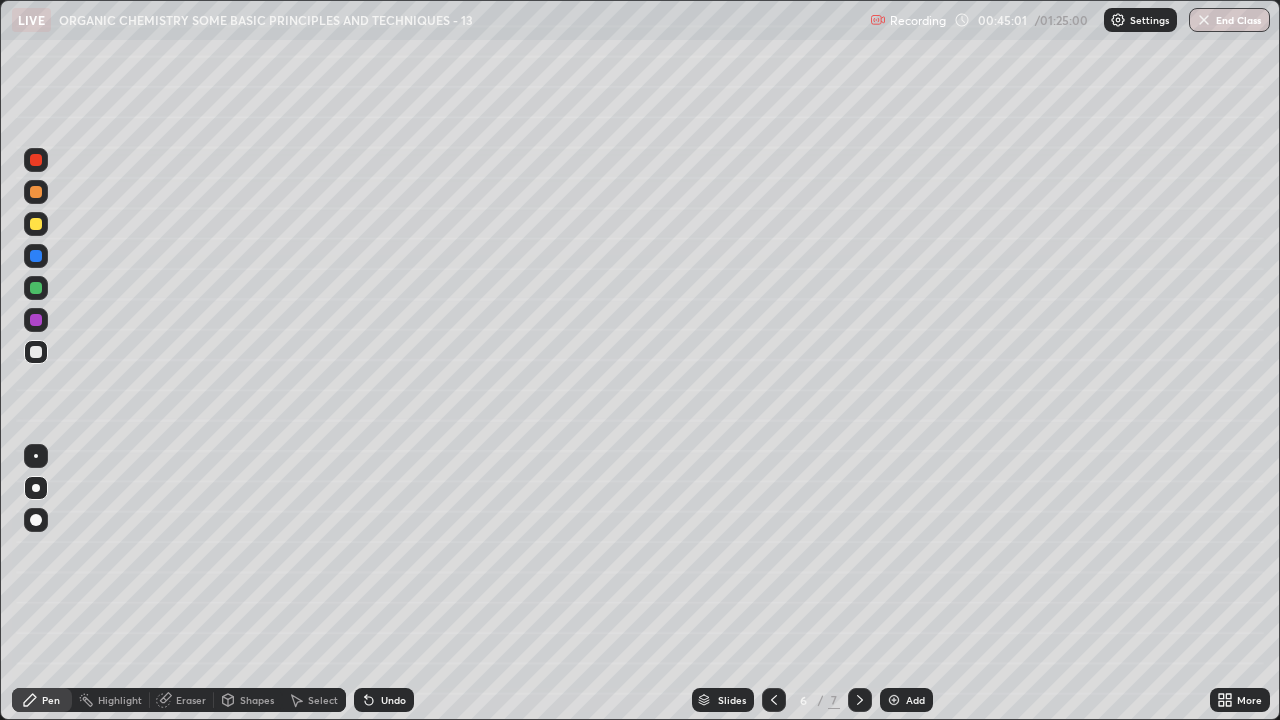 click at bounding box center (36, 224) 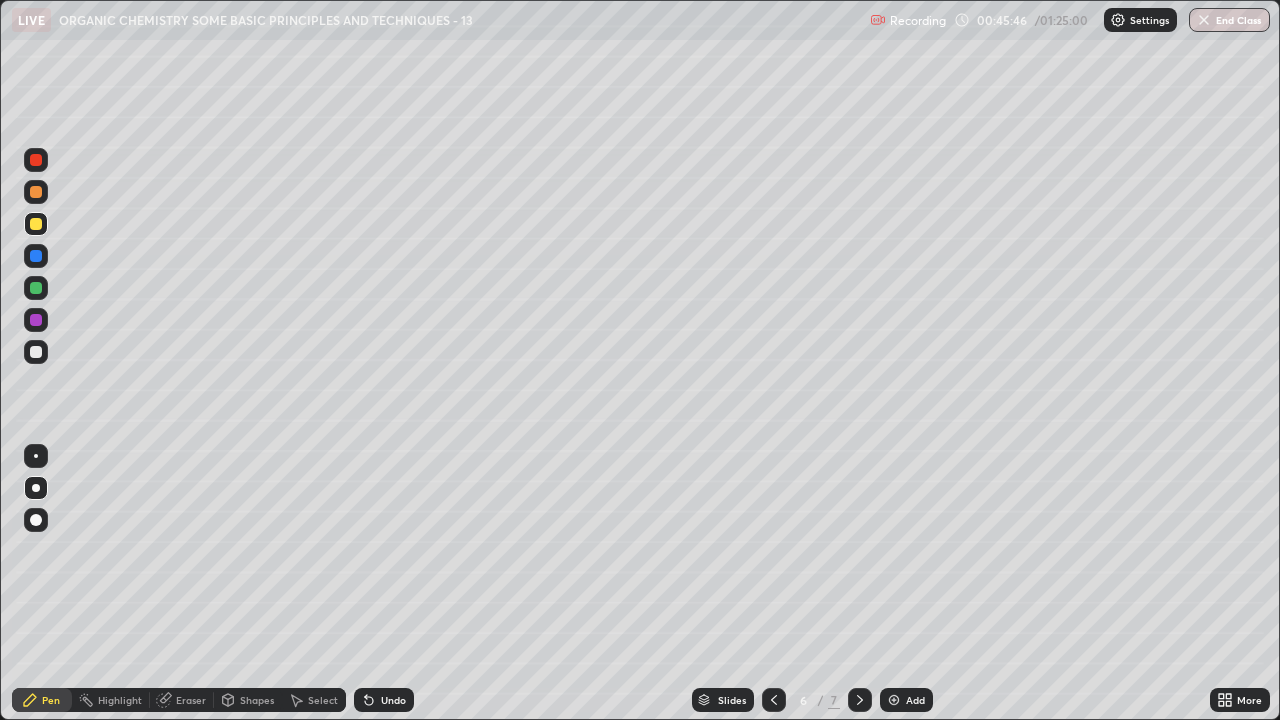 click on "Add" at bounding box center (906, 700) 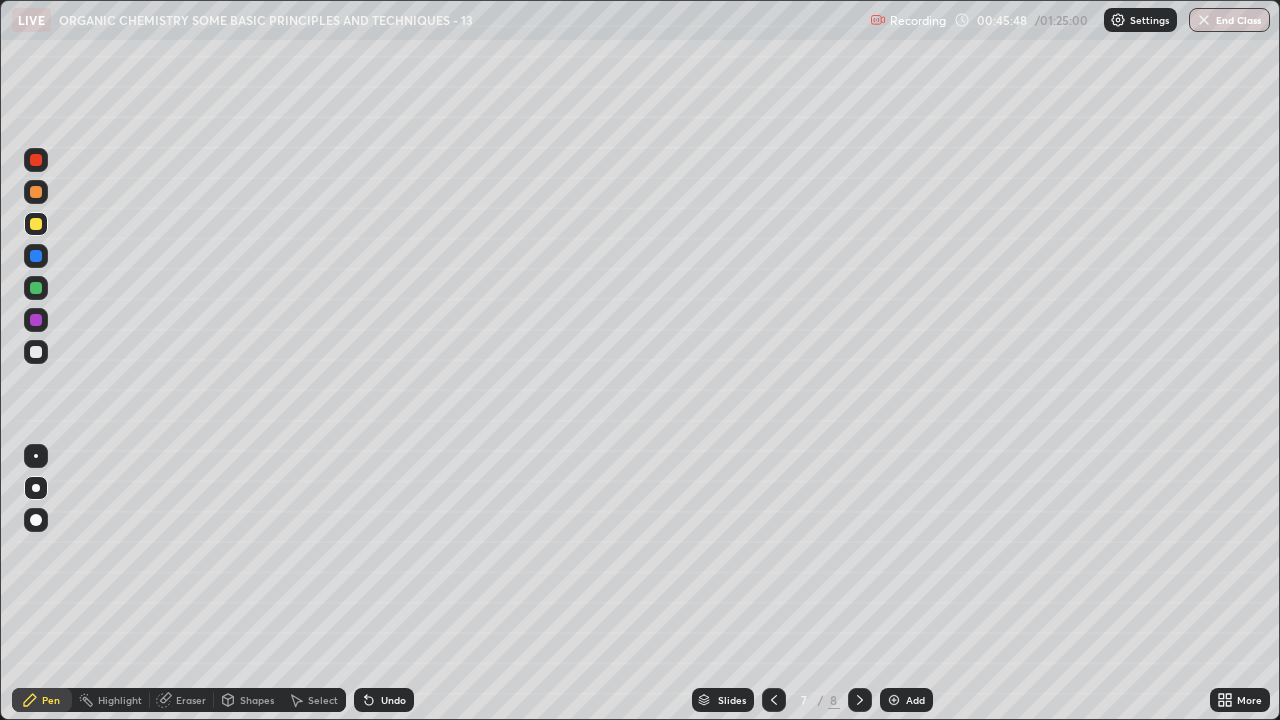 click at bounding box center [36, 352] 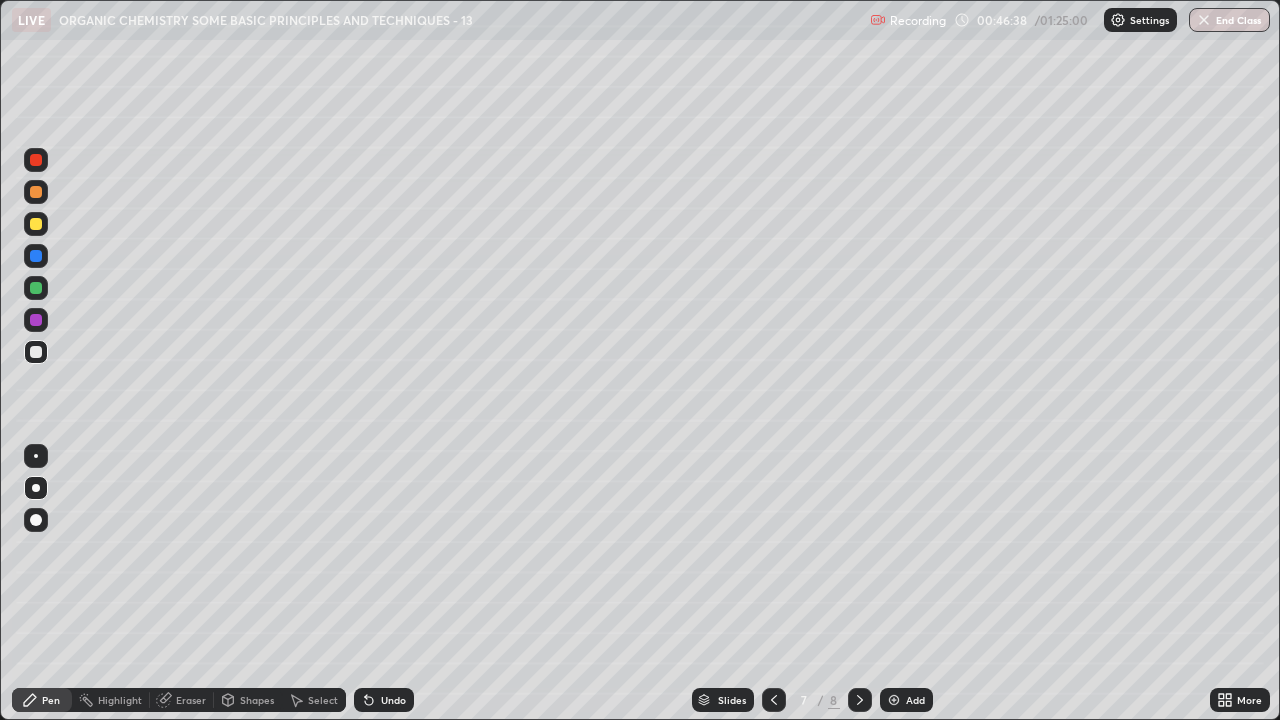 click on "Undo" at bounding box center [393, 700] 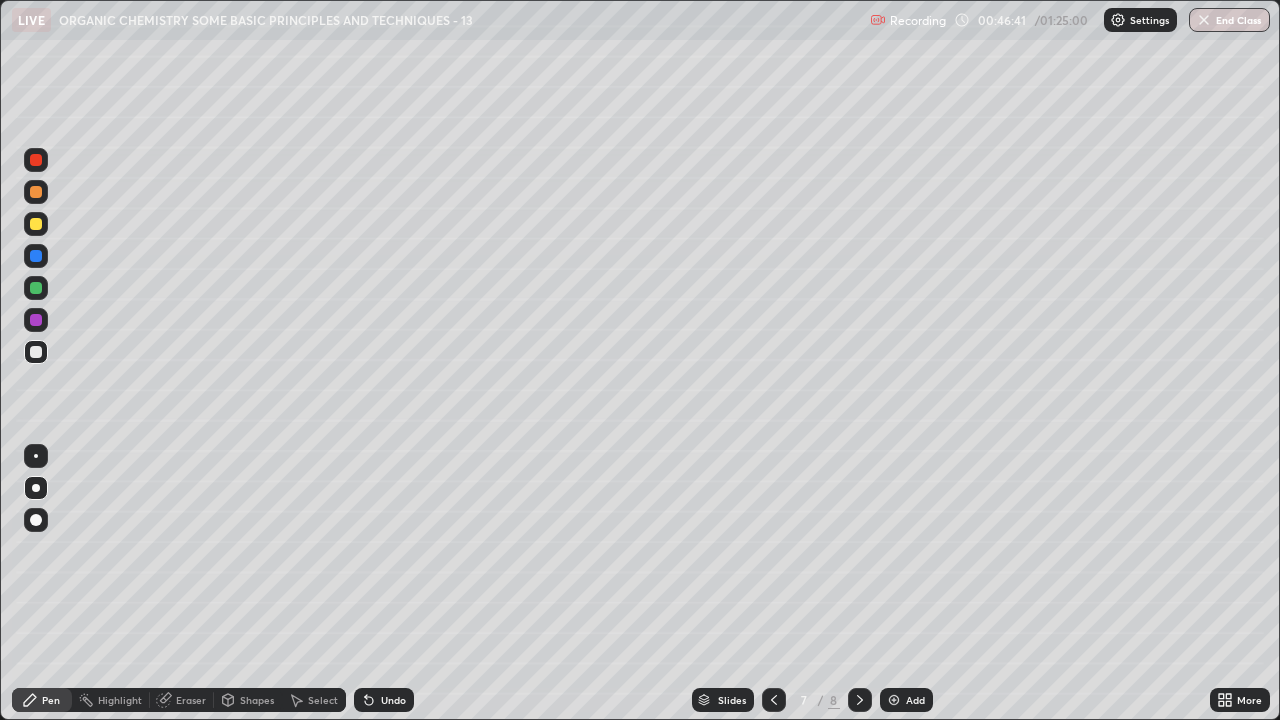 click on "Eraser" at bounding box center (191, 700) 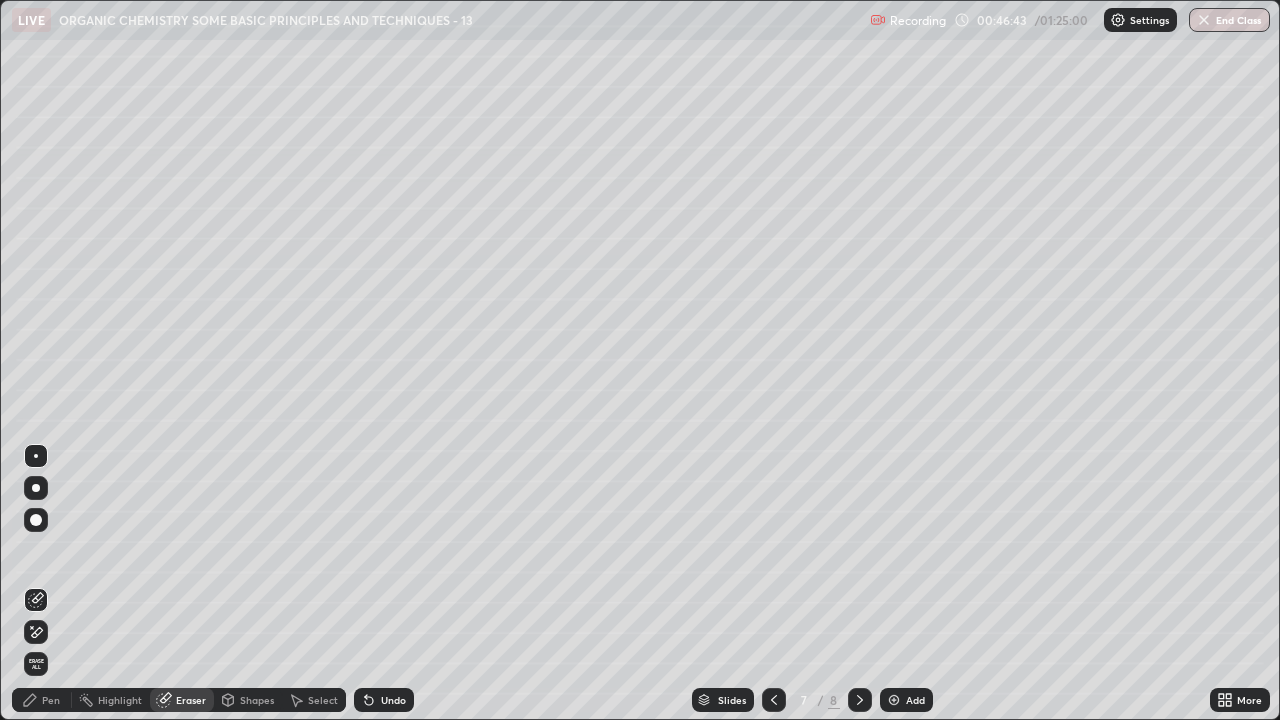 click on "Pen" at bounding box center (51, 700) 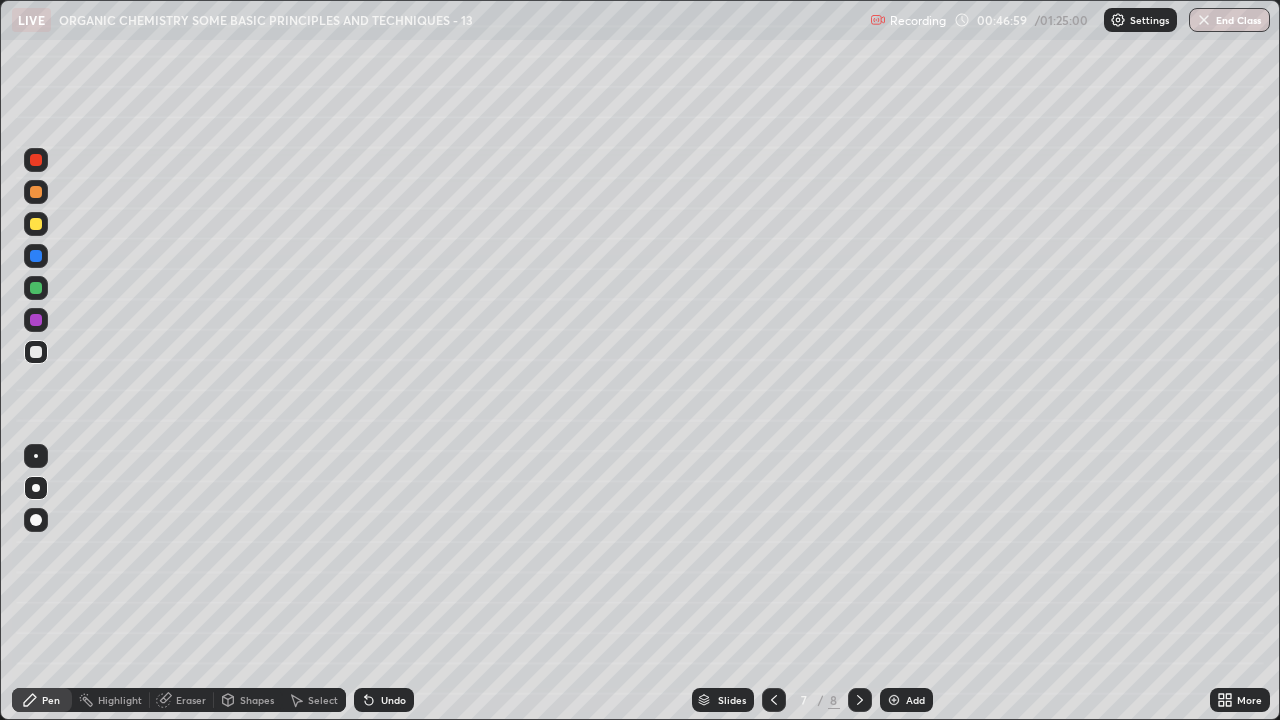 click on "Undo" at bounding box center [393, 700] 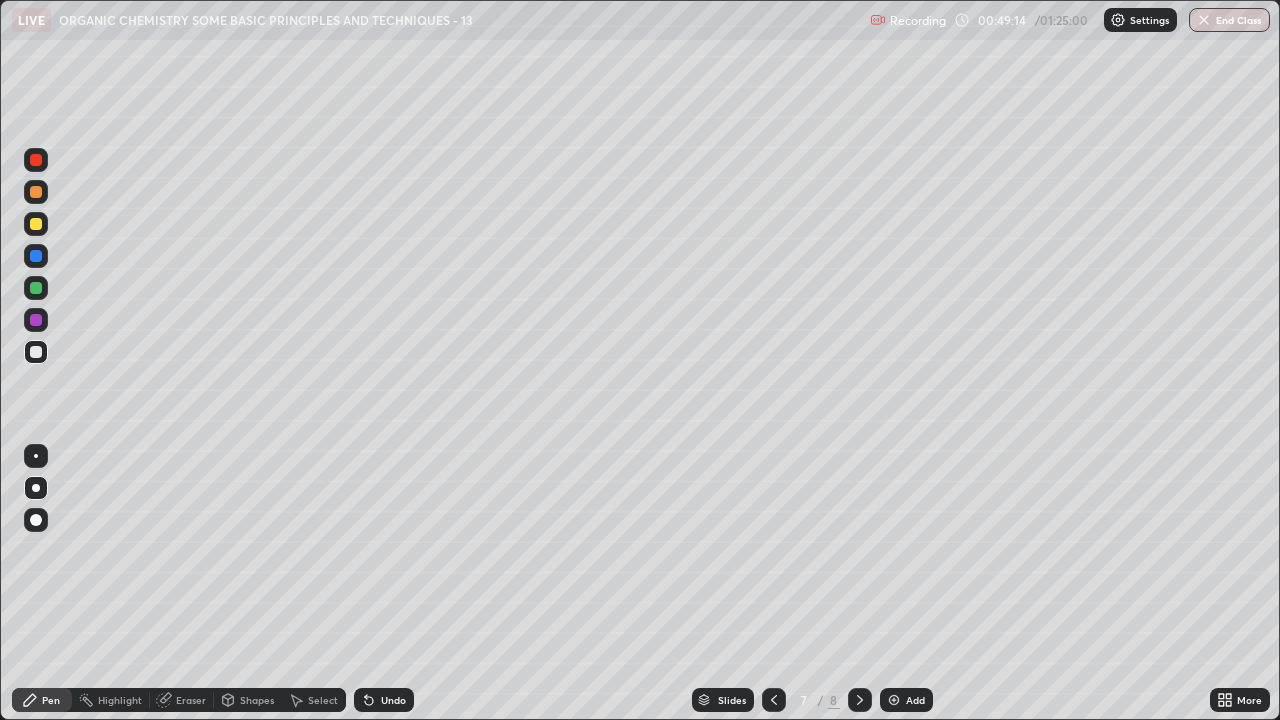 click on "Add" at bounding box center (906, 700) 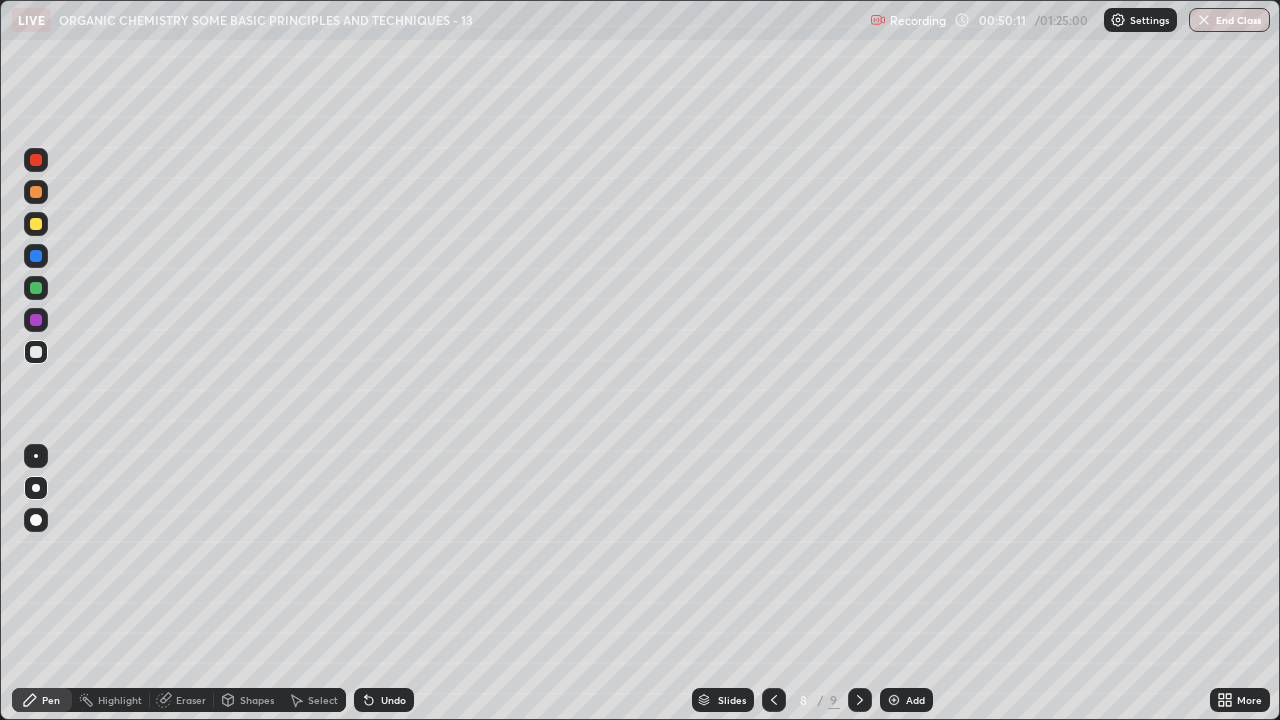 click on "Eraser" at bounding box center (191, 700) 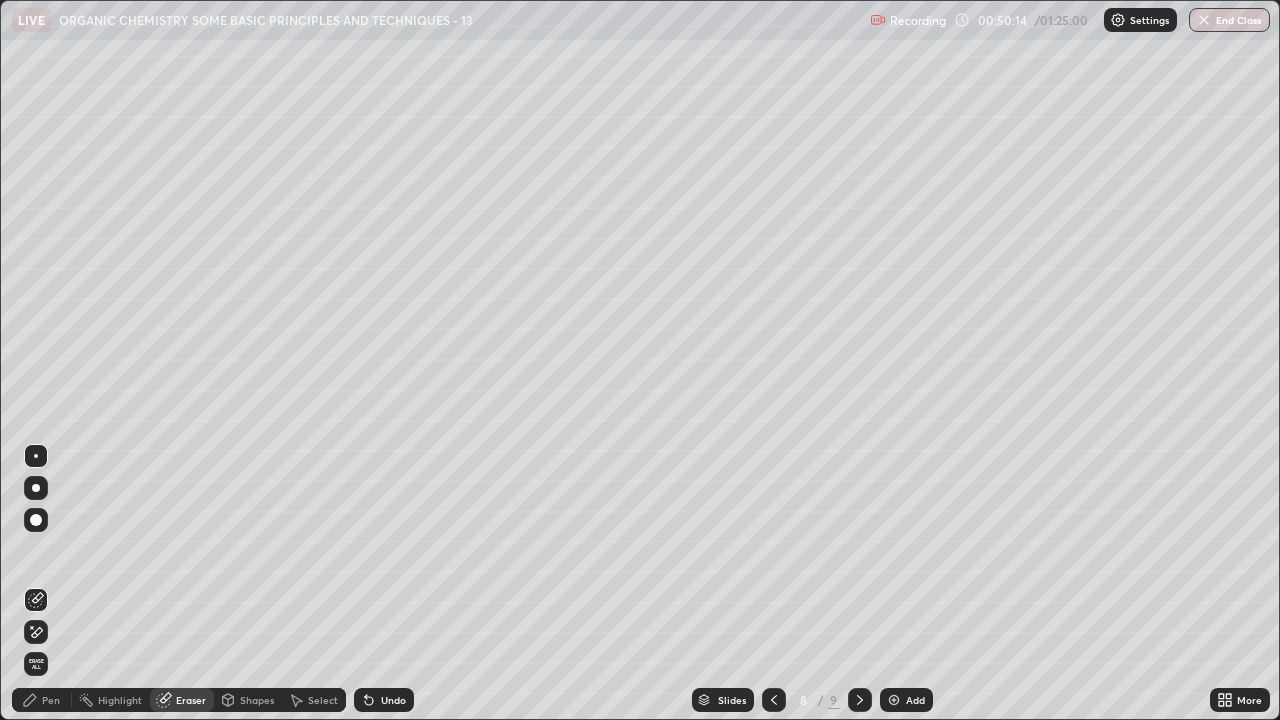 click on "Pen" at bounding box center [42, 700] 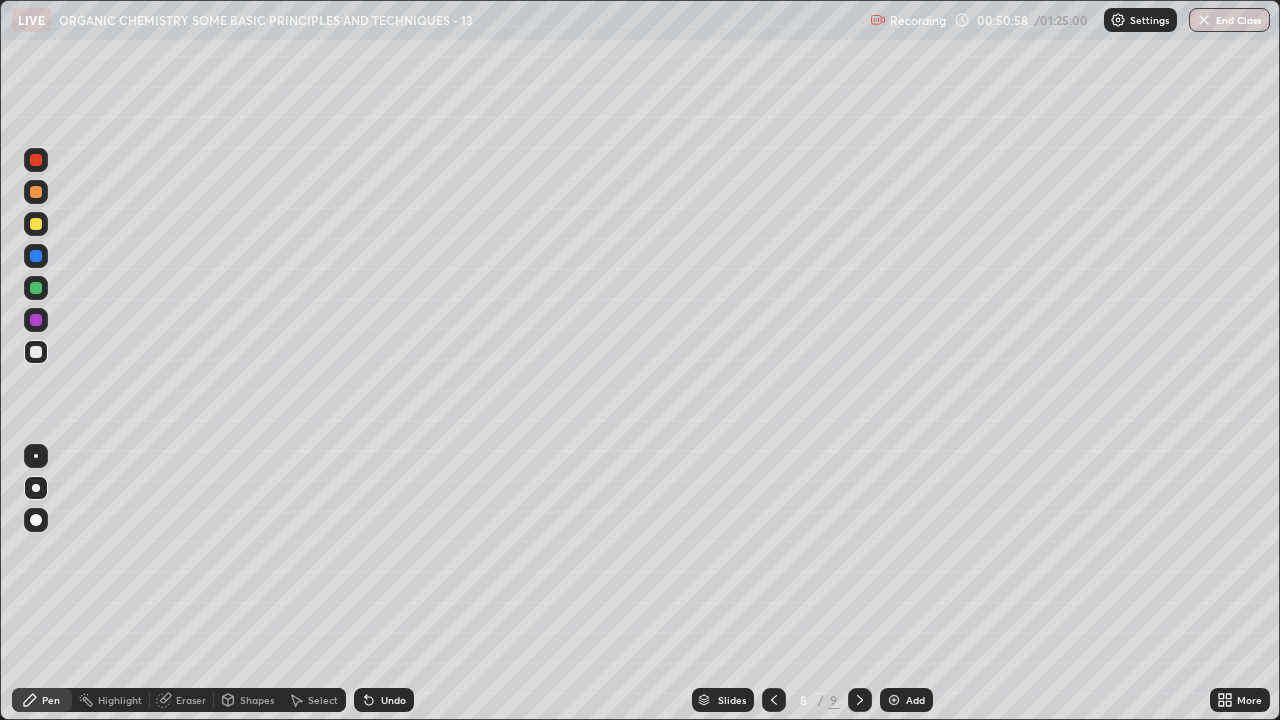 click on "Undo" at bounding box center [393, 700] 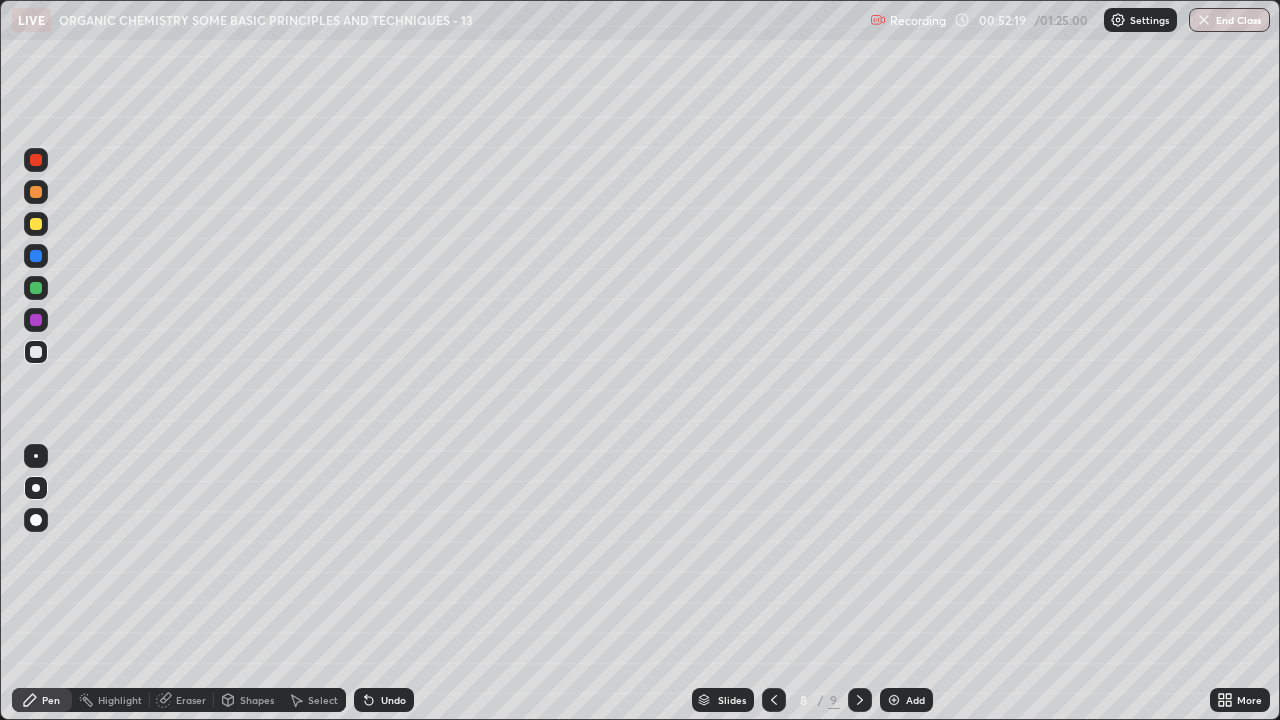 click on "Add" at bounding box center [915, 700] 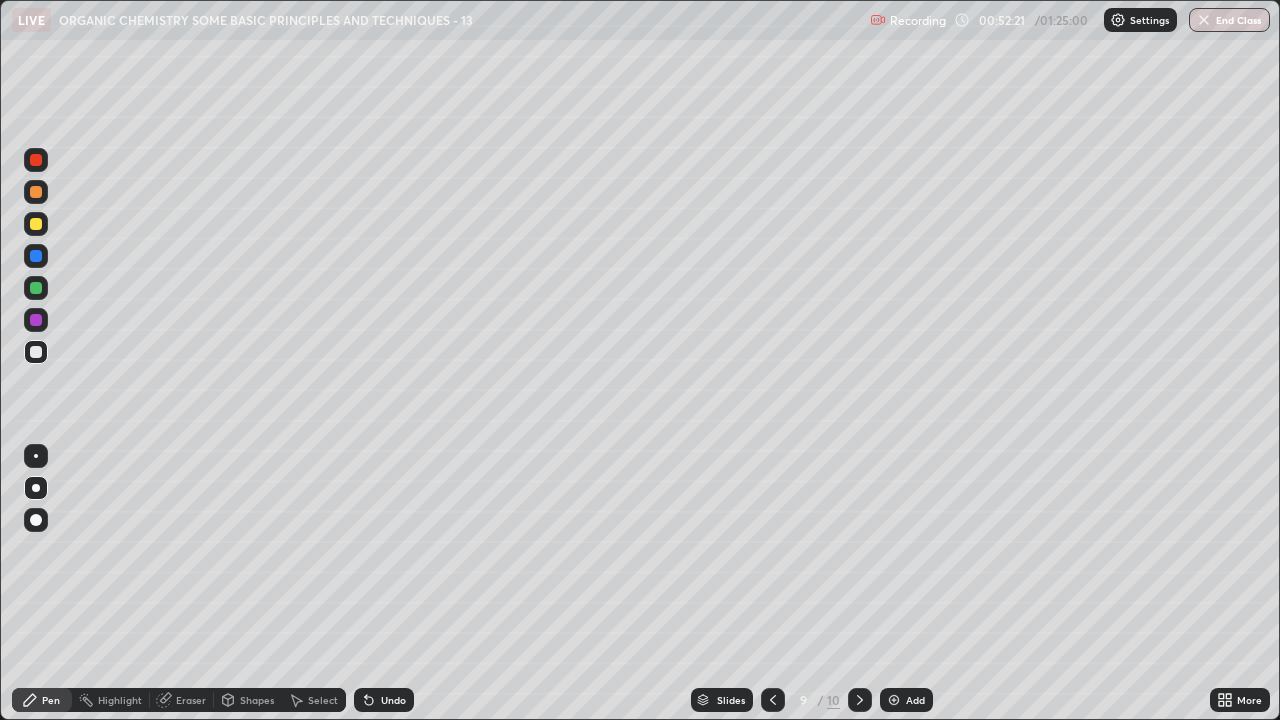 click at bounding box center [36, 224] 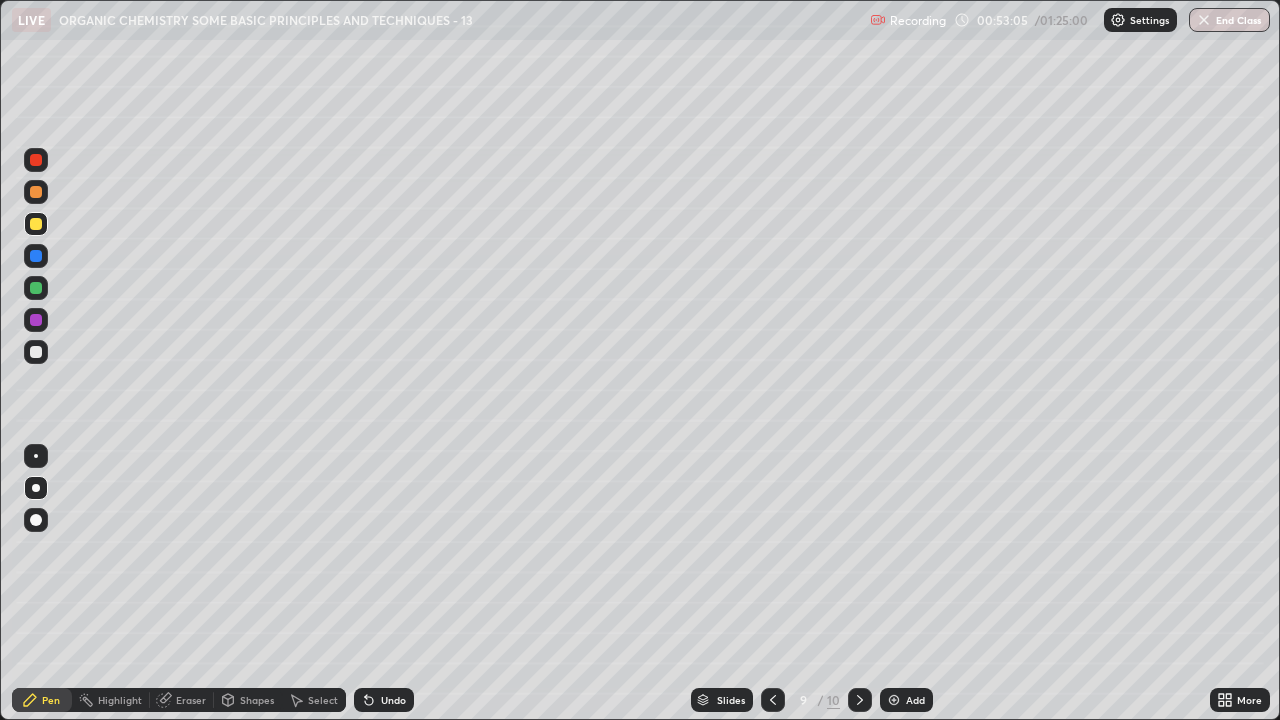 click on "Eraser" at bounding box center [191, 700] 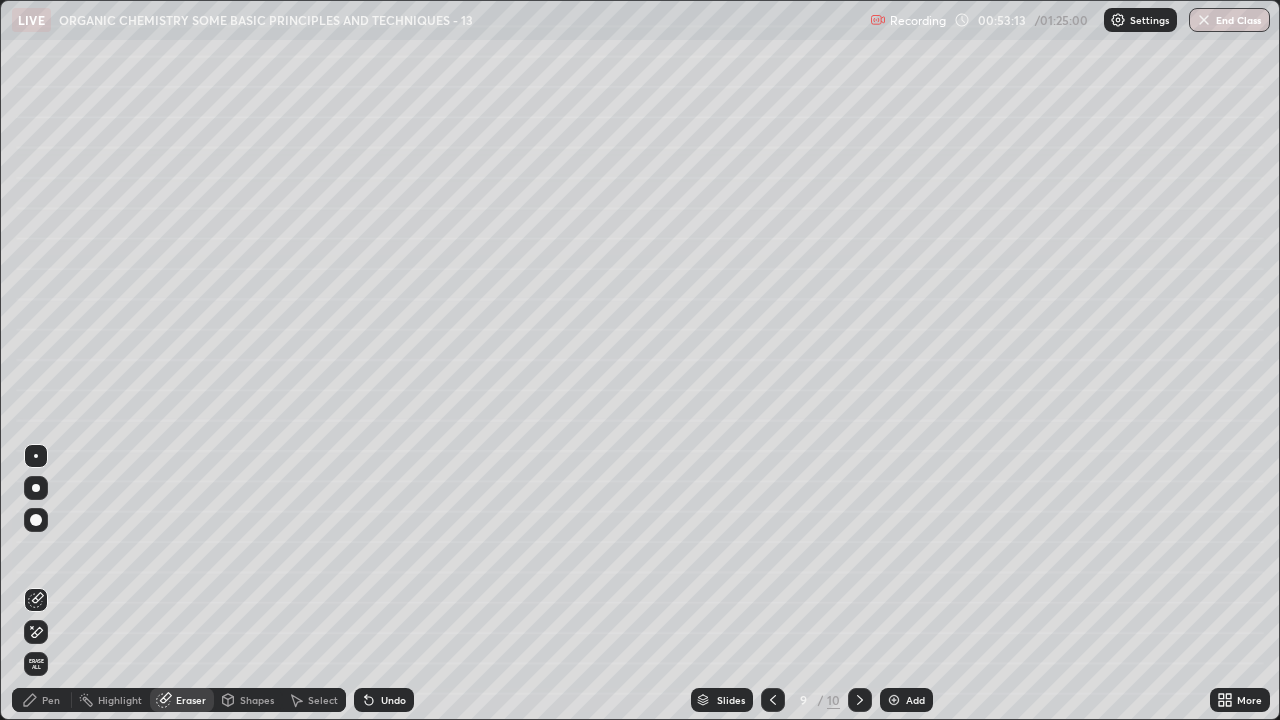 click on "Pen" at bounding box center (51, 700) 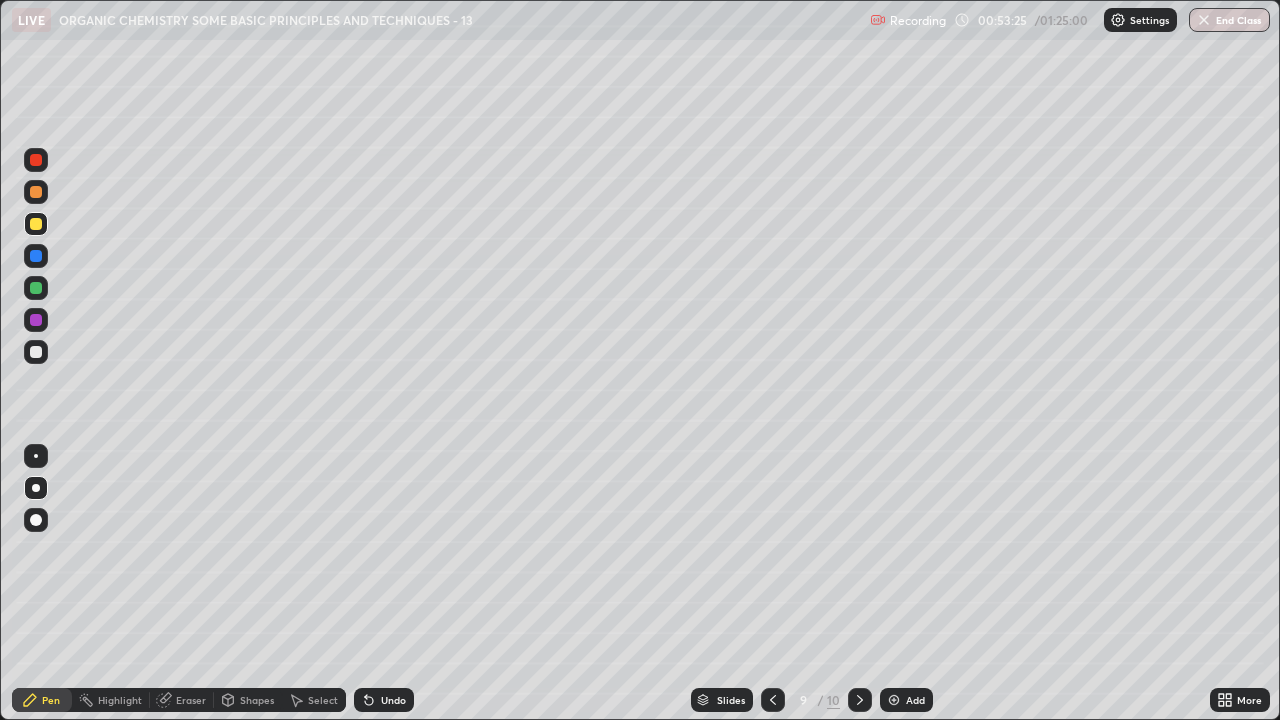click on "Undo" at bounding box center [393, 700] 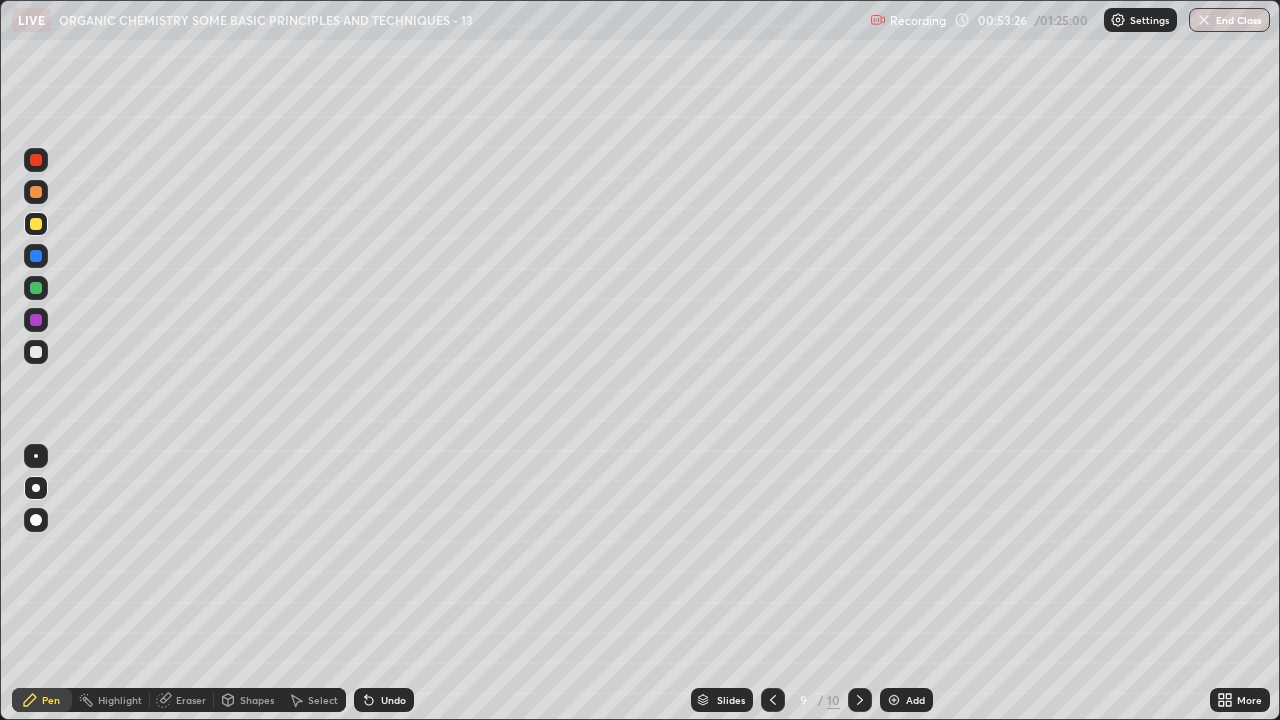 click on "Undo" at bounding box center [384, 700] 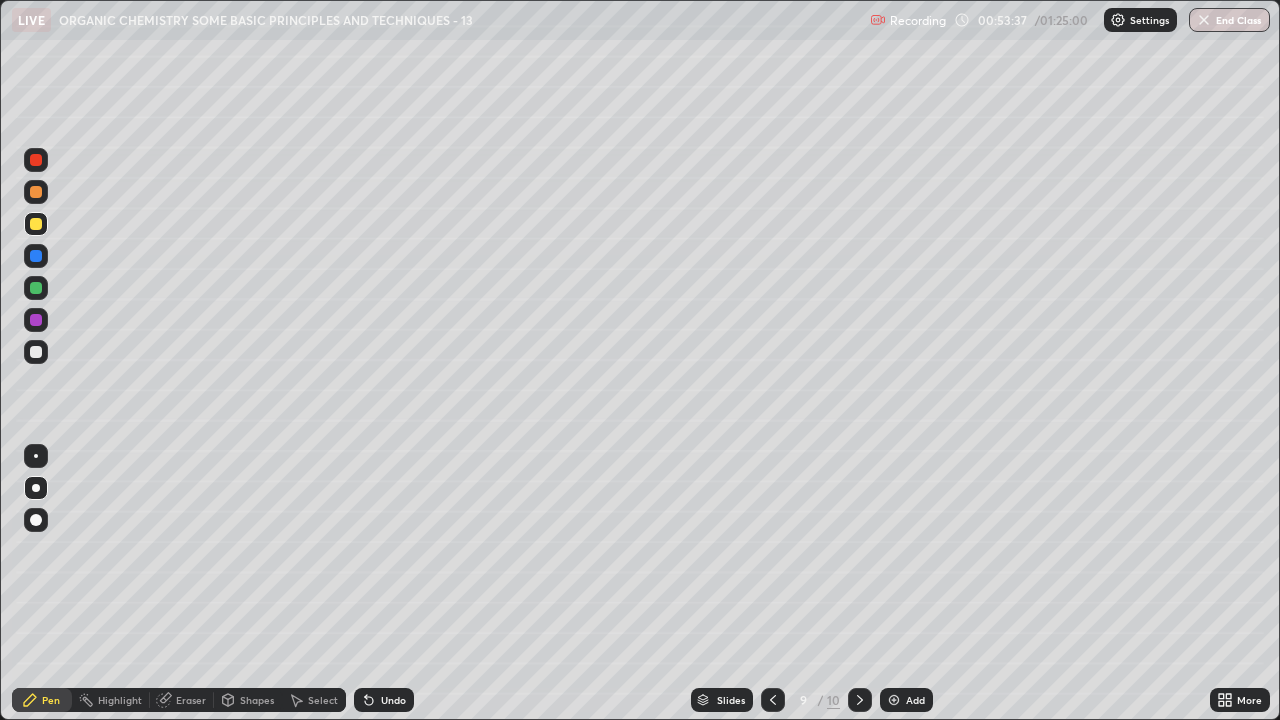 click on "Undo" at bounding box center (393, 700) 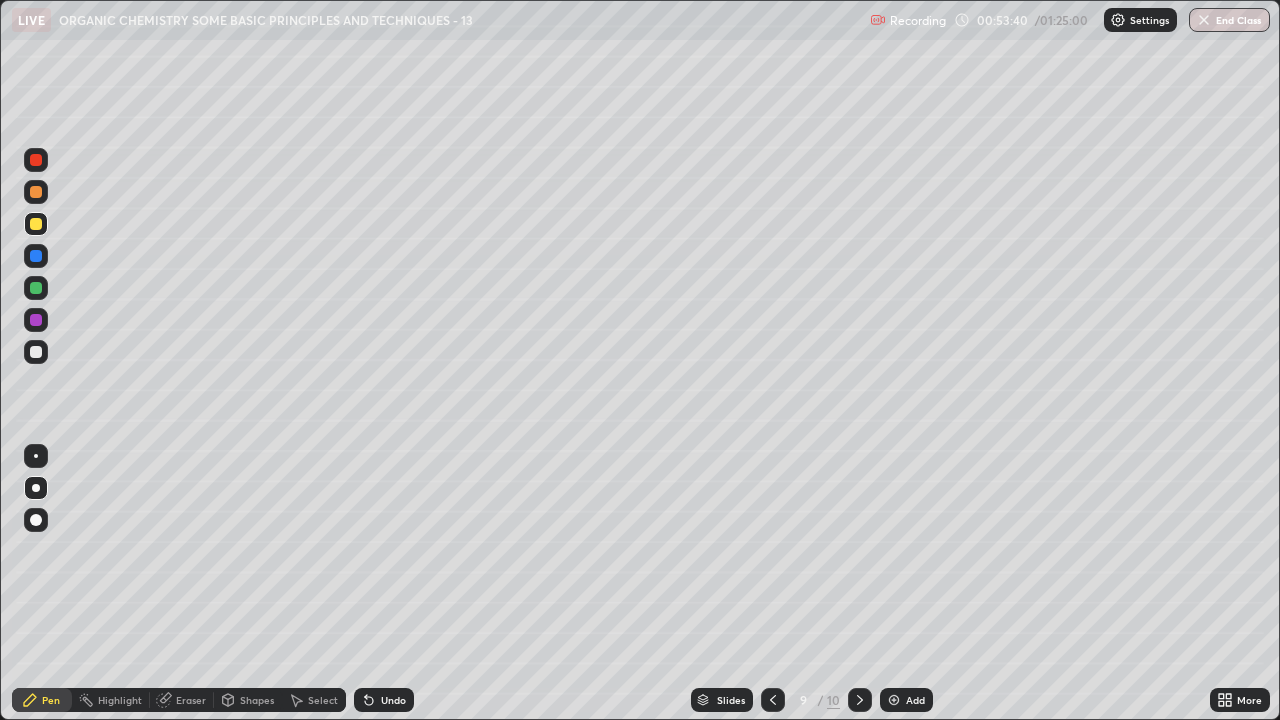 click 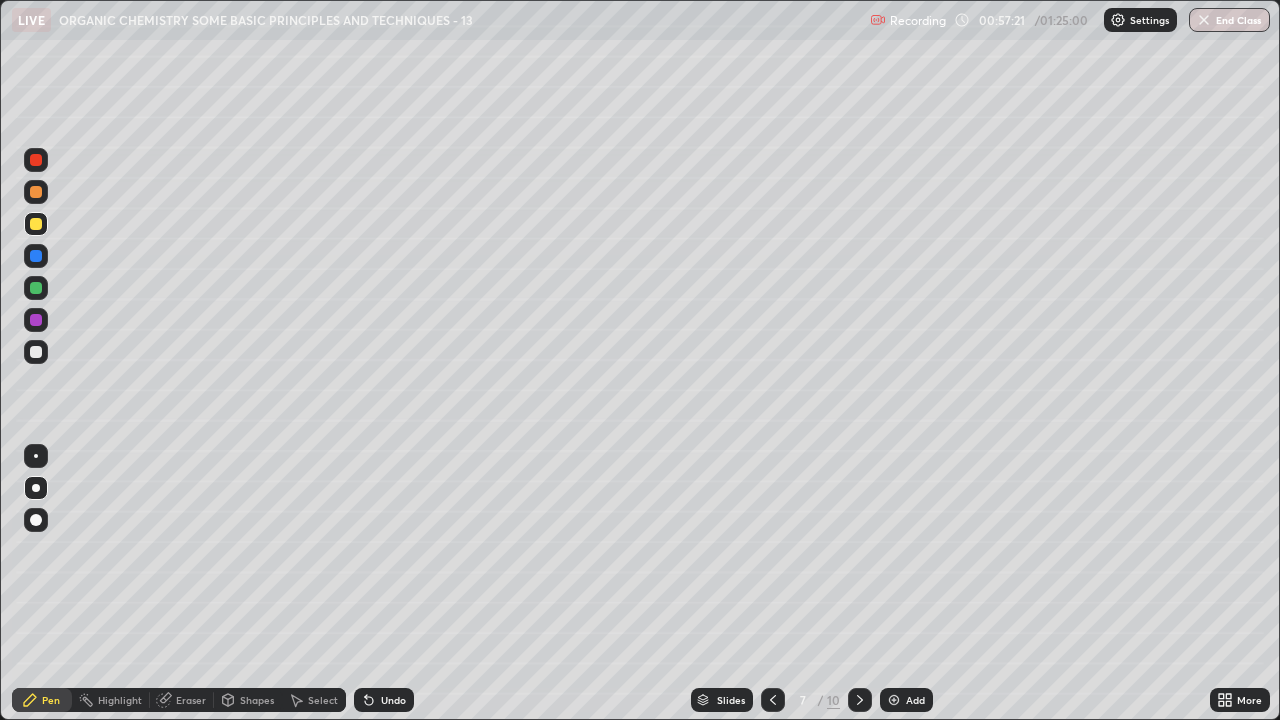 click on "Undo" at bounding box center [393, 700] 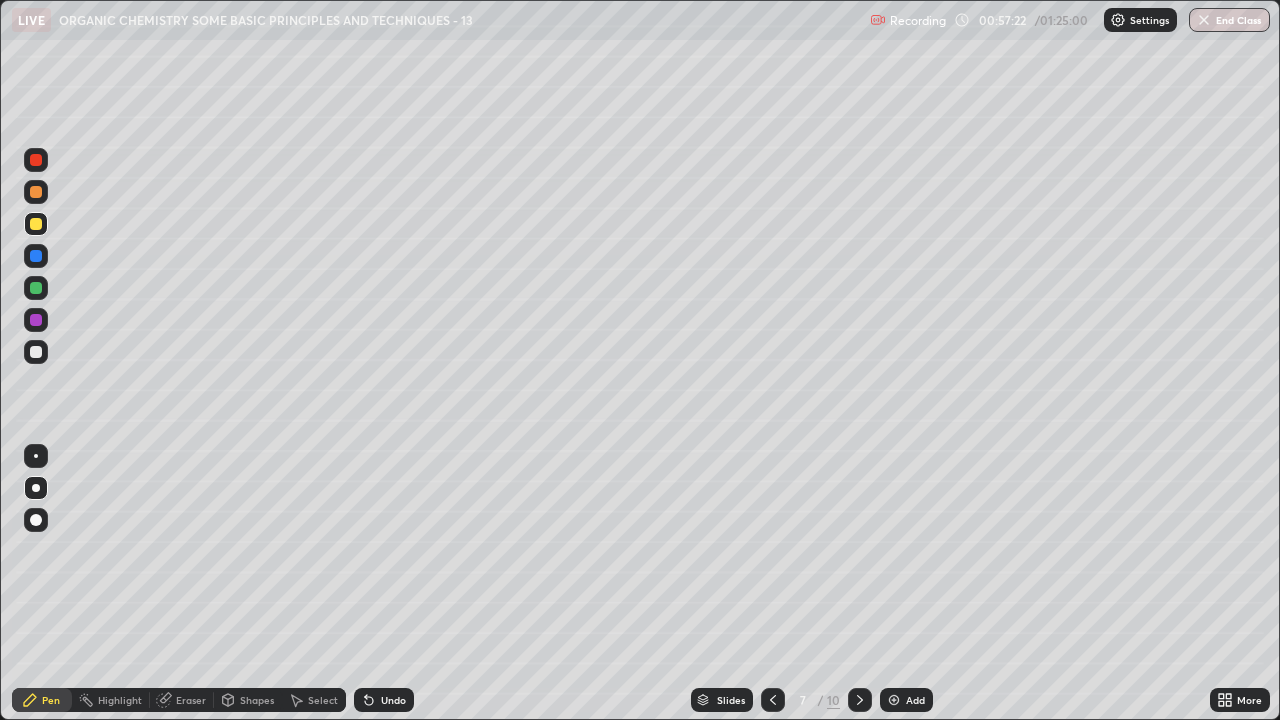 click on "Undo" at bounding box center (393, 700) 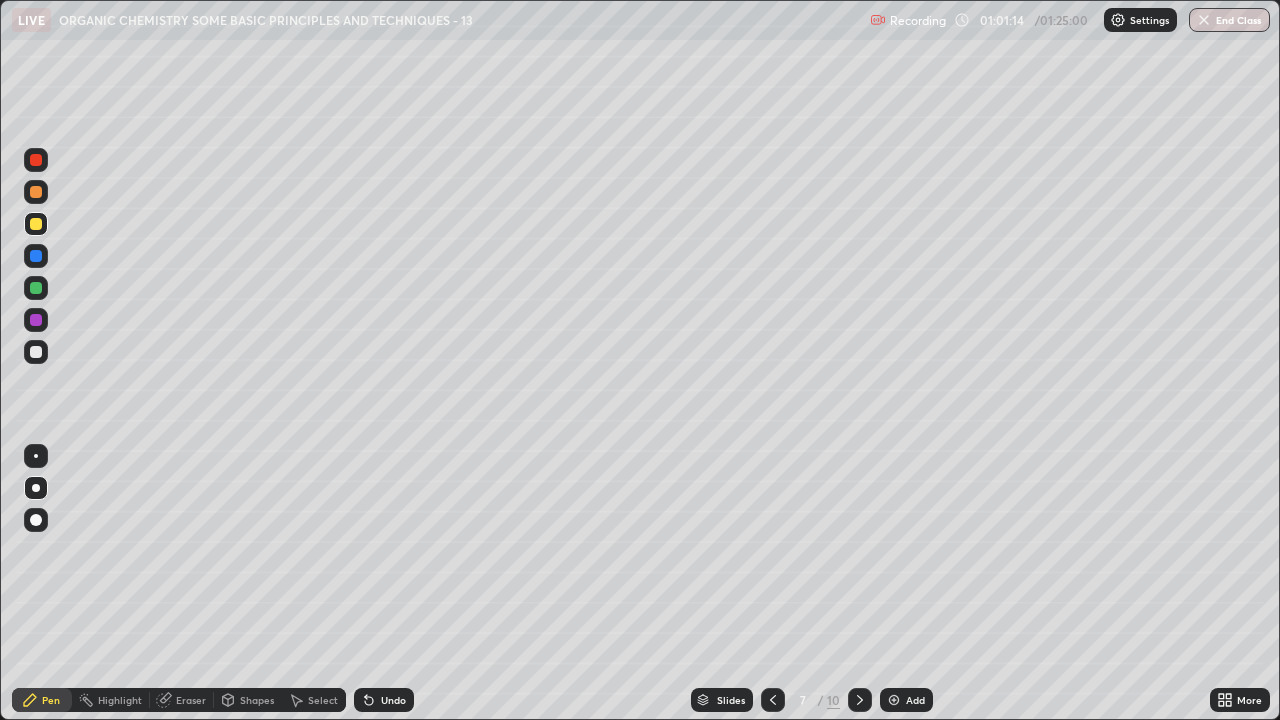 click 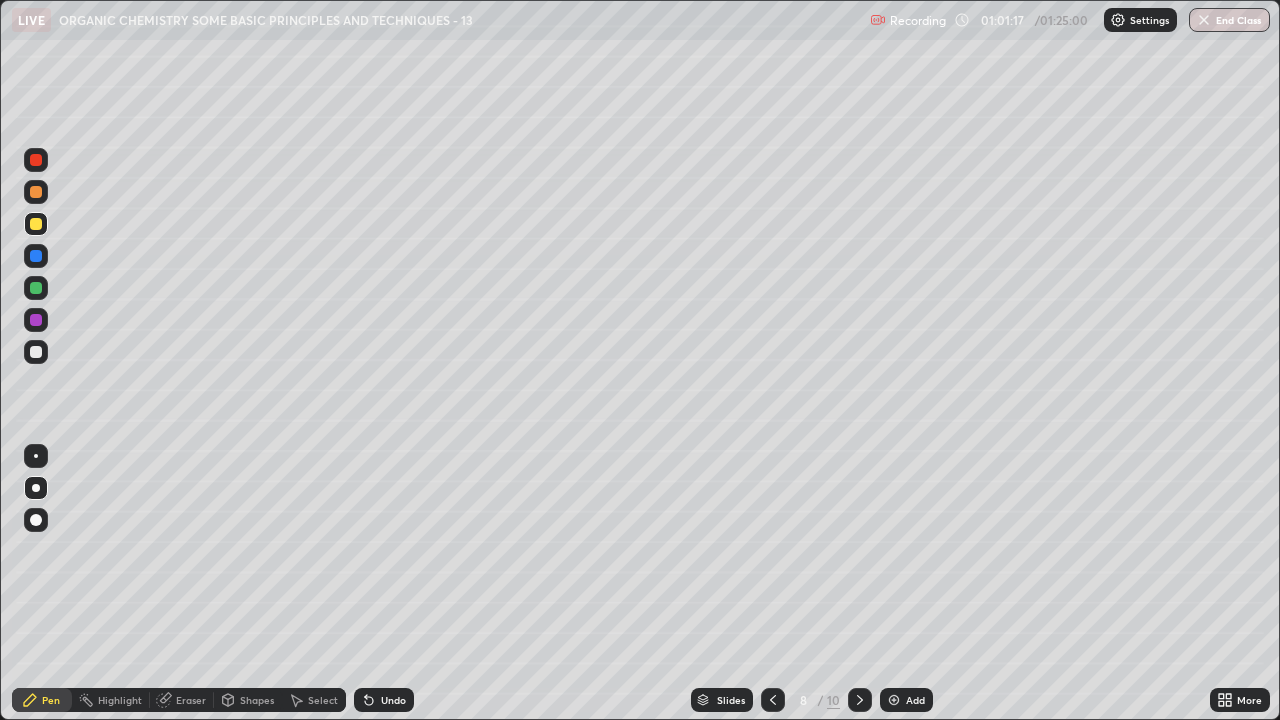 click at bounding box center (36, 352) 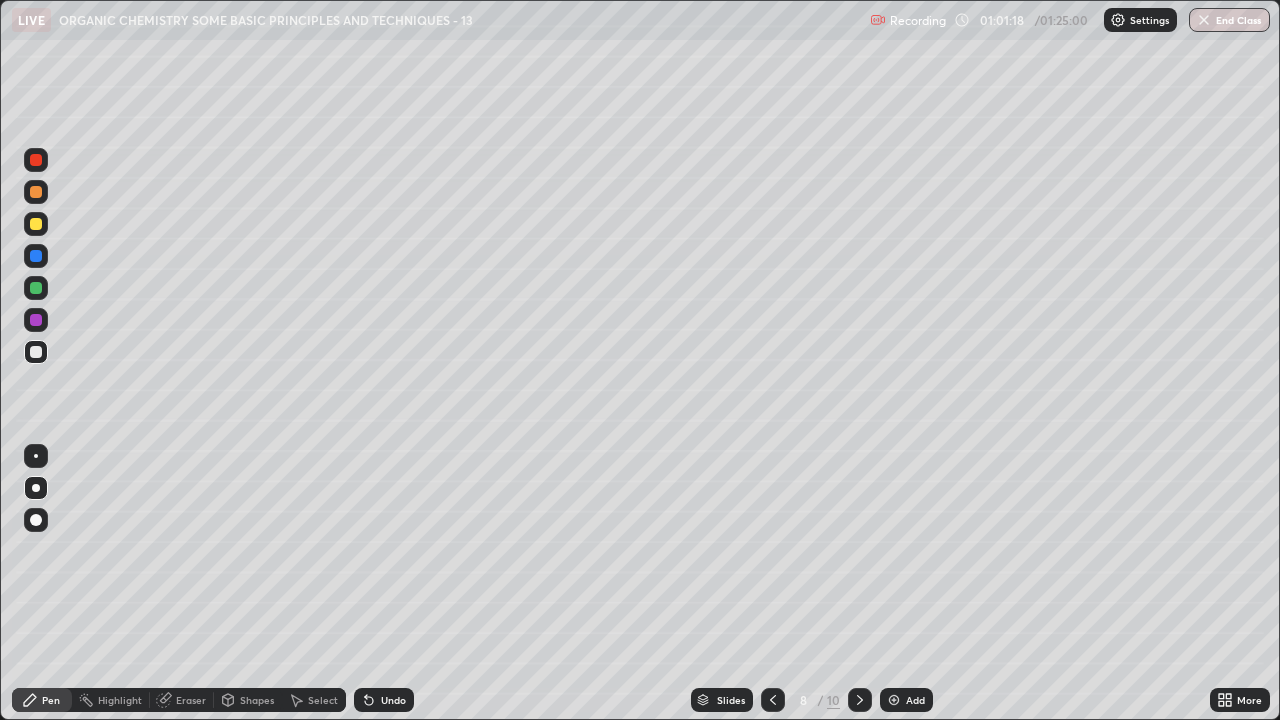 click at bounding box center (36, 224) 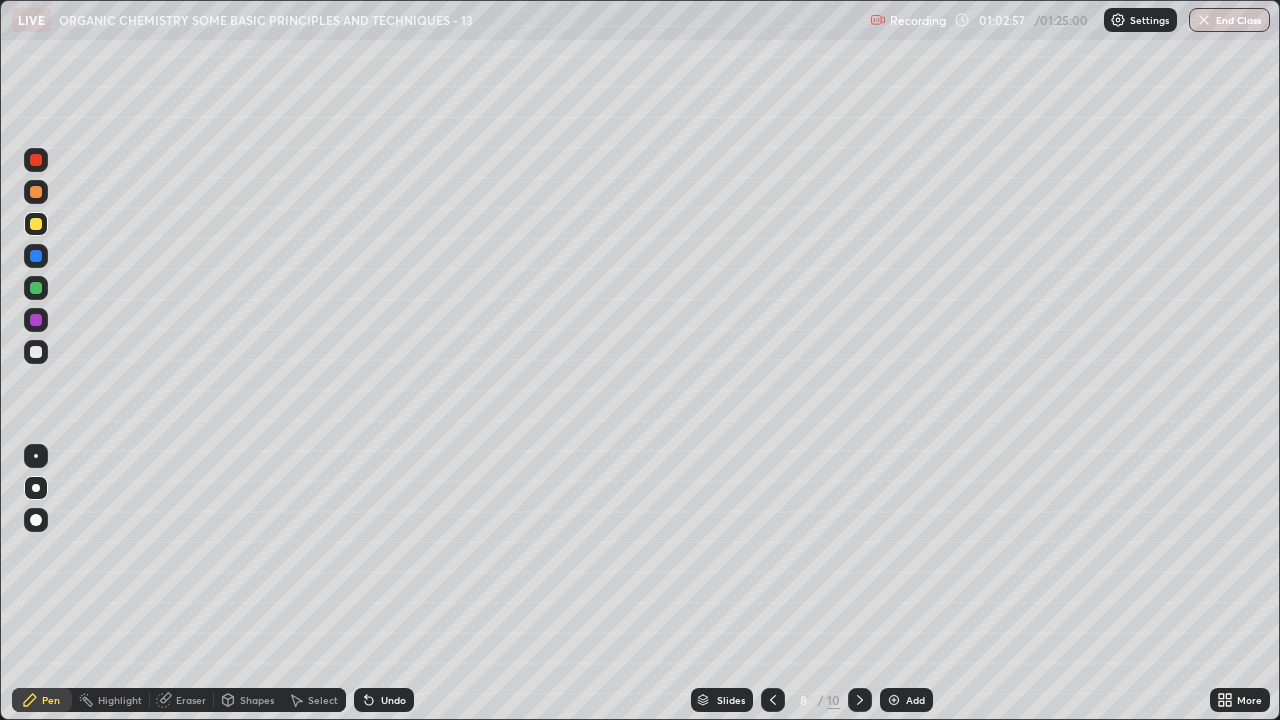 click on "Undo" at bounding box center (393, 700) 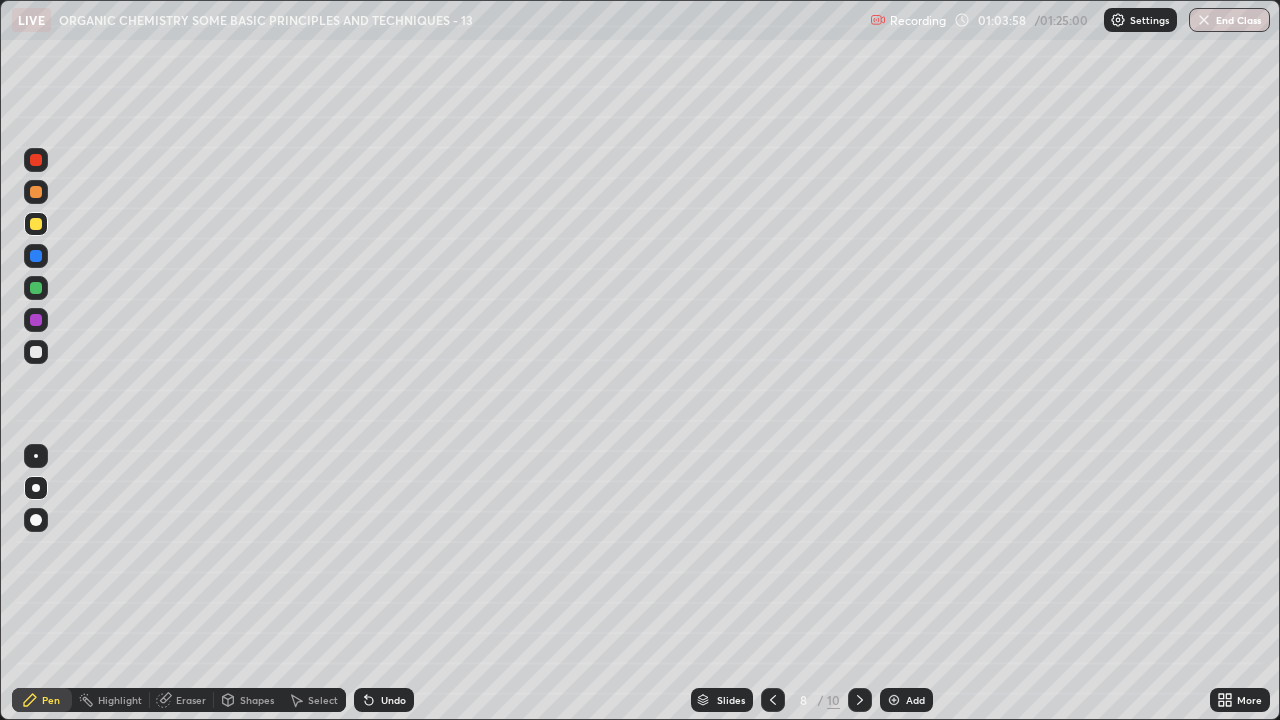 click at bounding box center [36, 160] 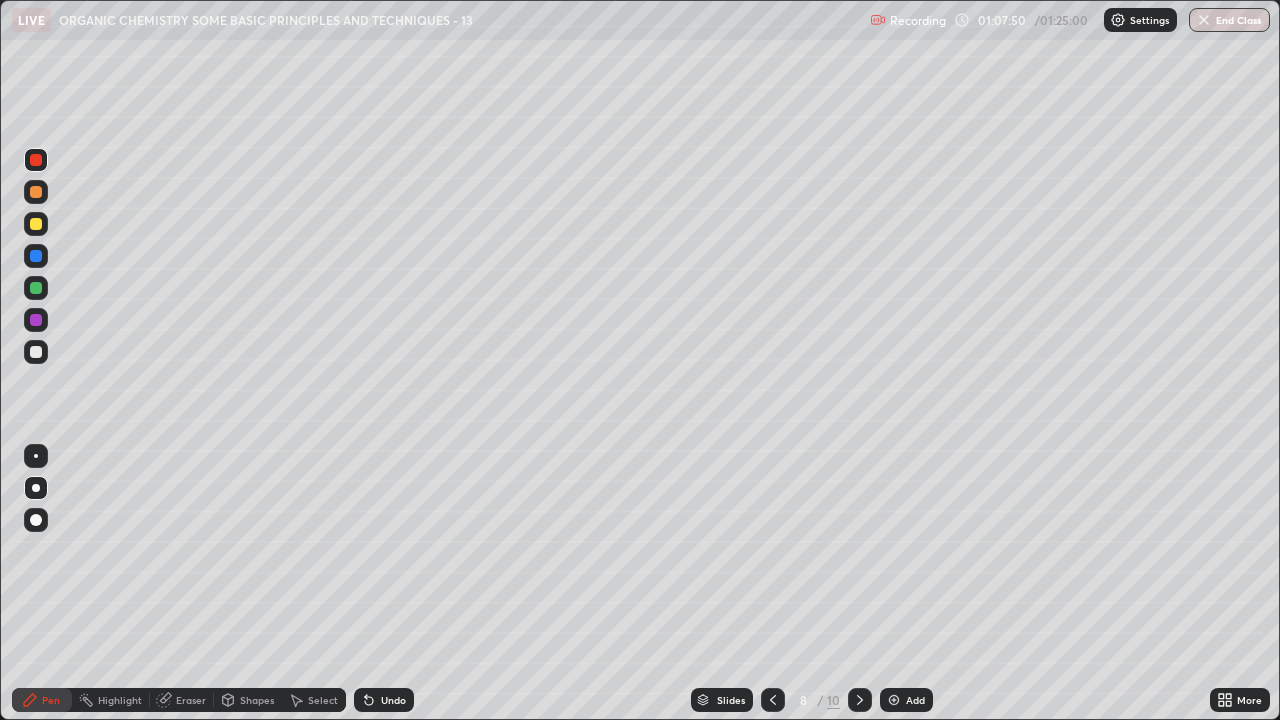 click 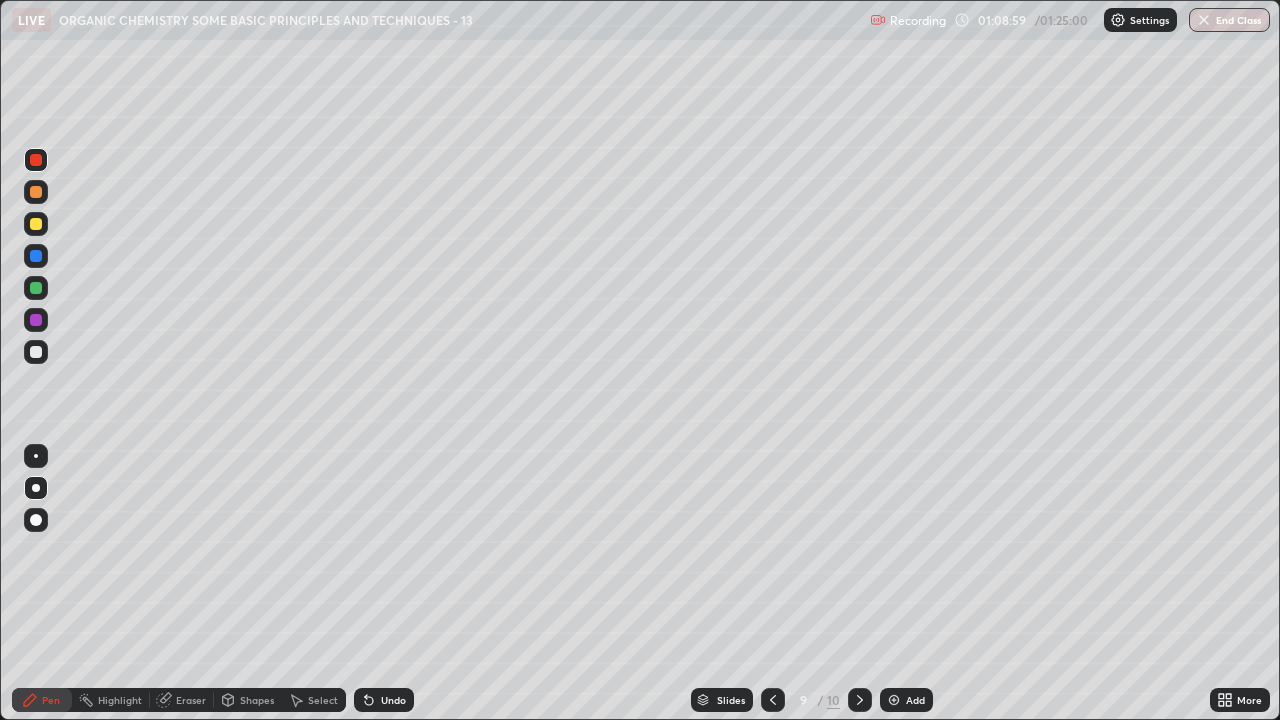 click on "Select" at bounding box center [323, 700] 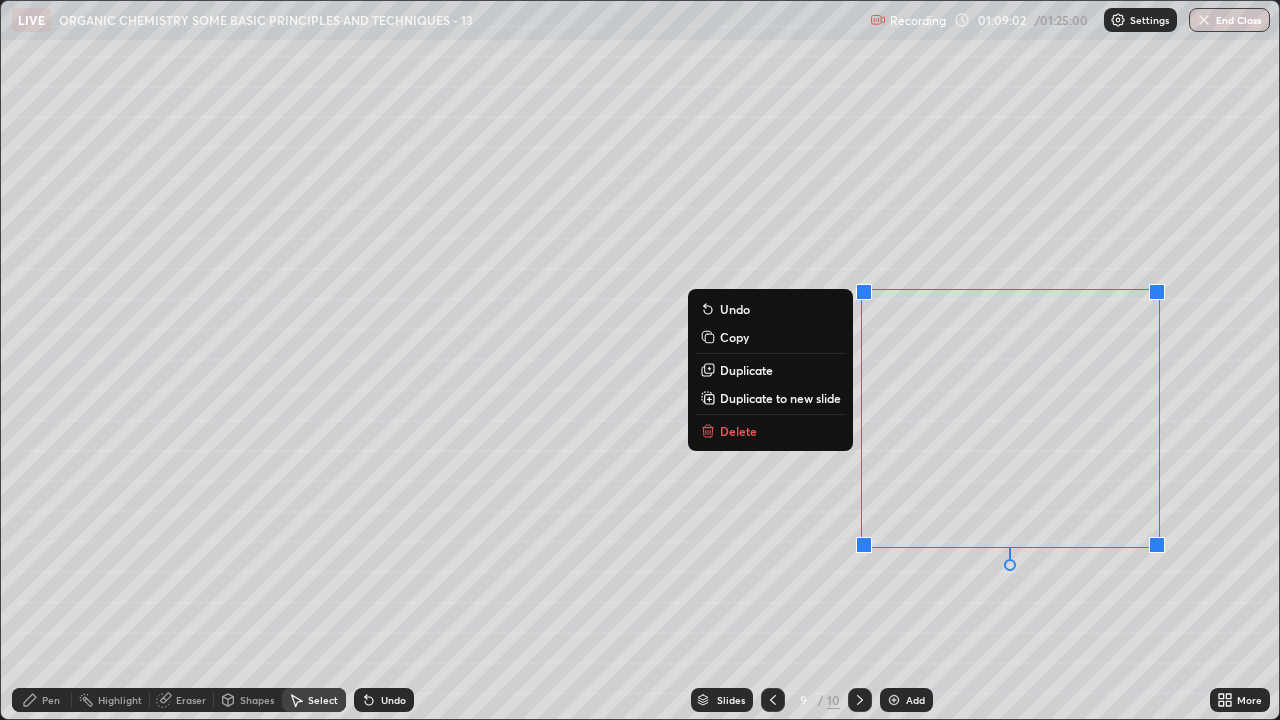 click on "Delete" at bounding box center [738, 431] 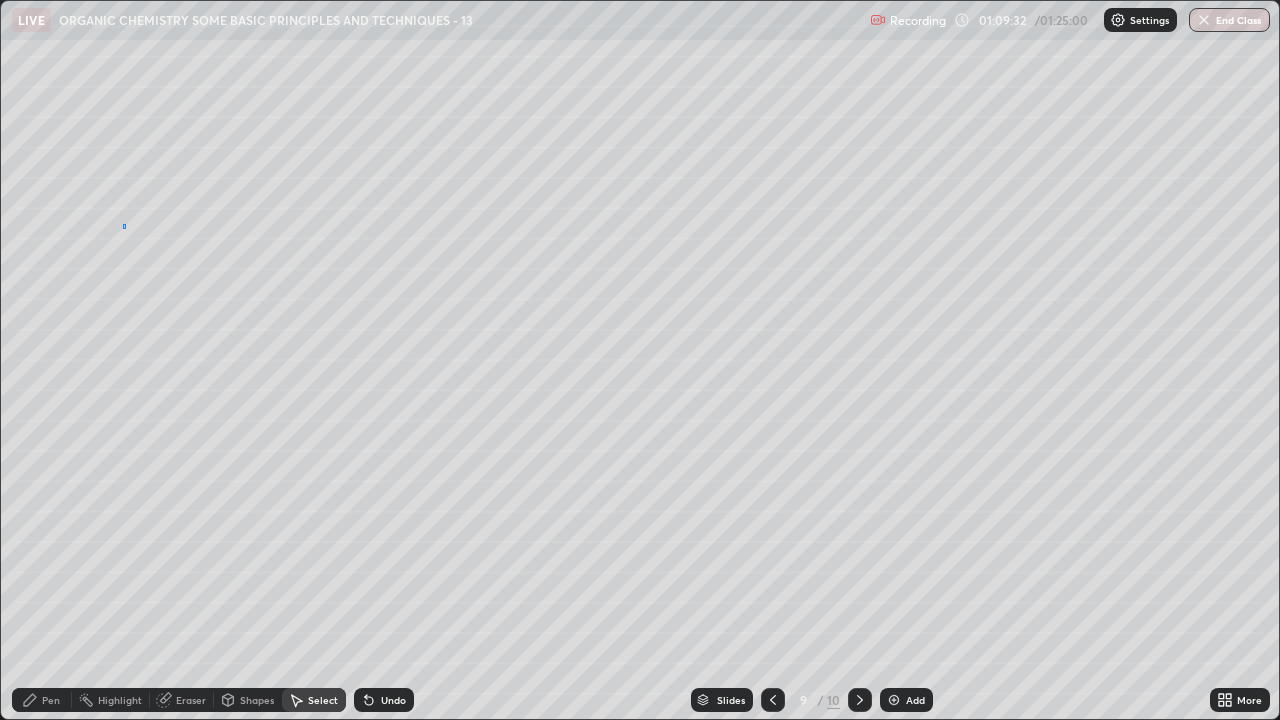 click on "0 ° Undo Copy Duplicate Duplicate to new slide Delete" at bounding box center (640, 360) 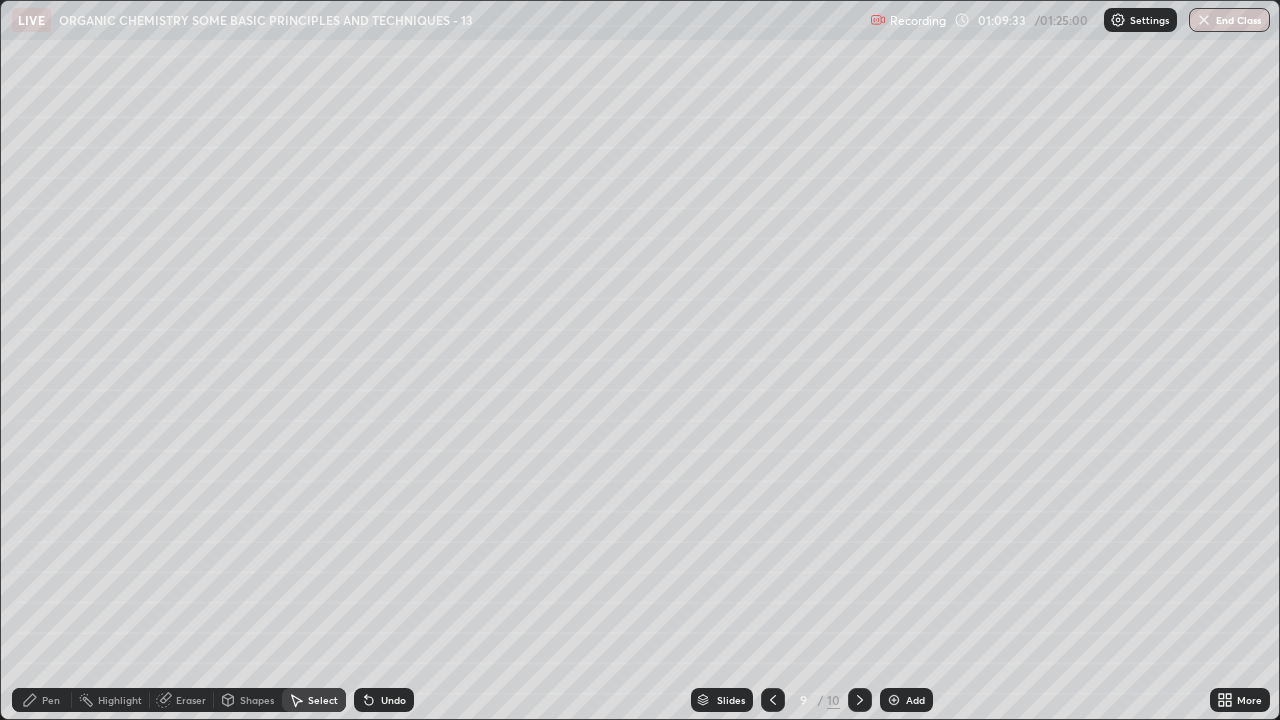 click on "Pen" at bounding box center [42, 700] 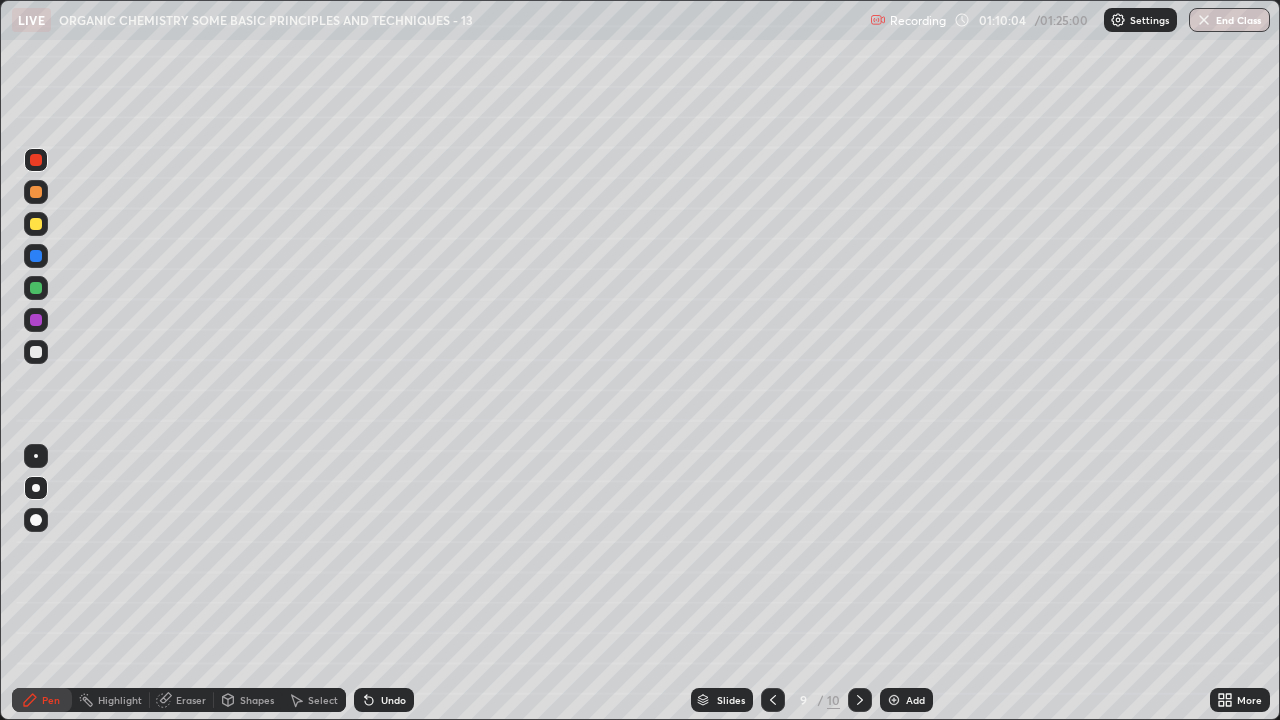 click at bounding box center (36, 224) 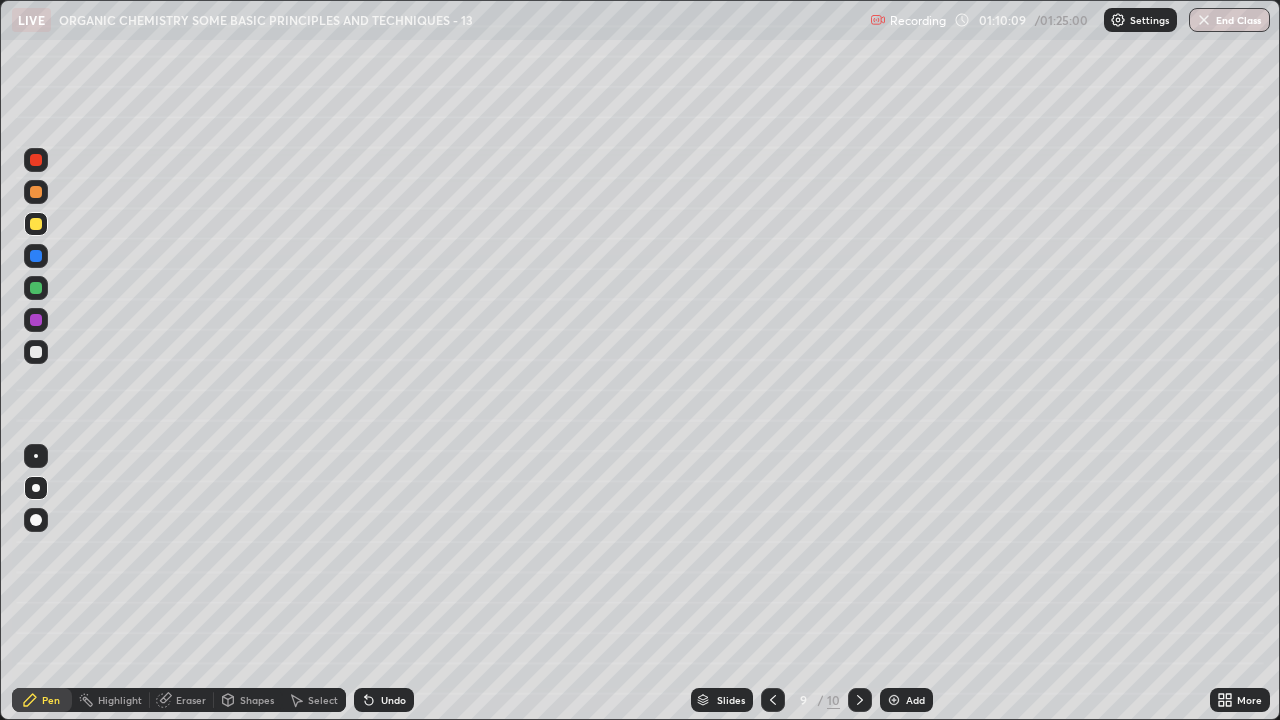 click at bounding box center [773, 700] 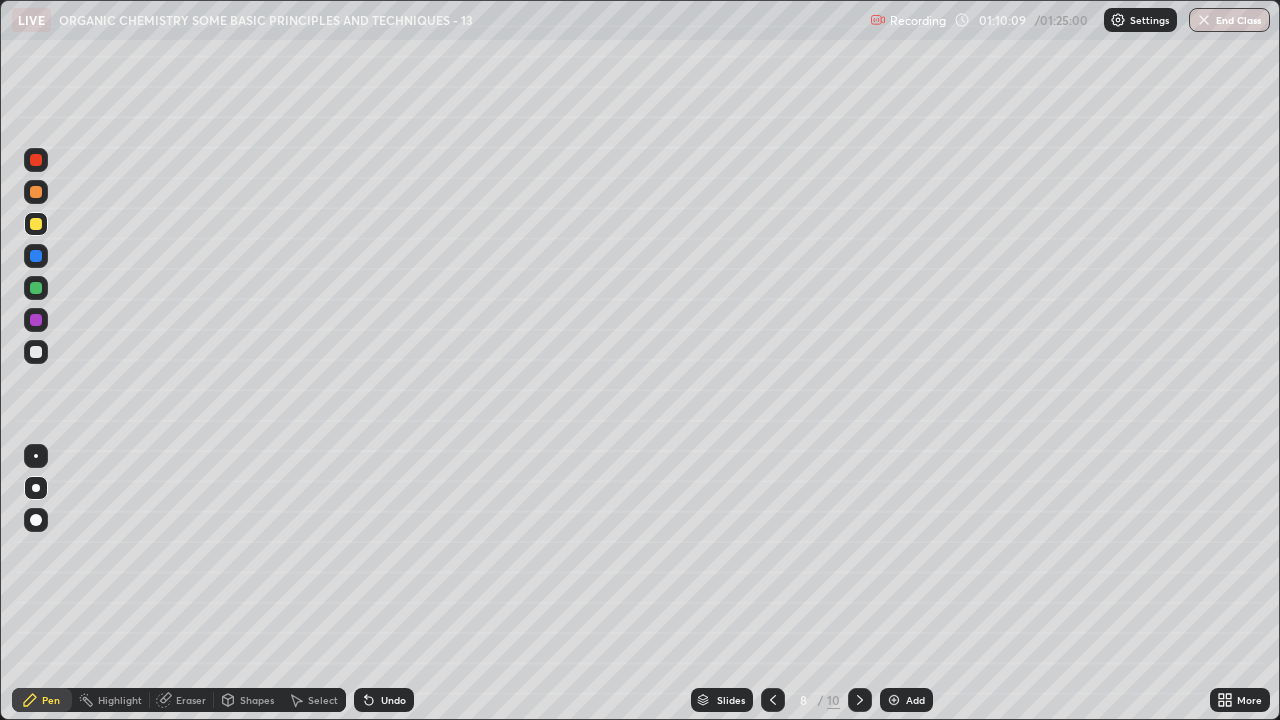 click 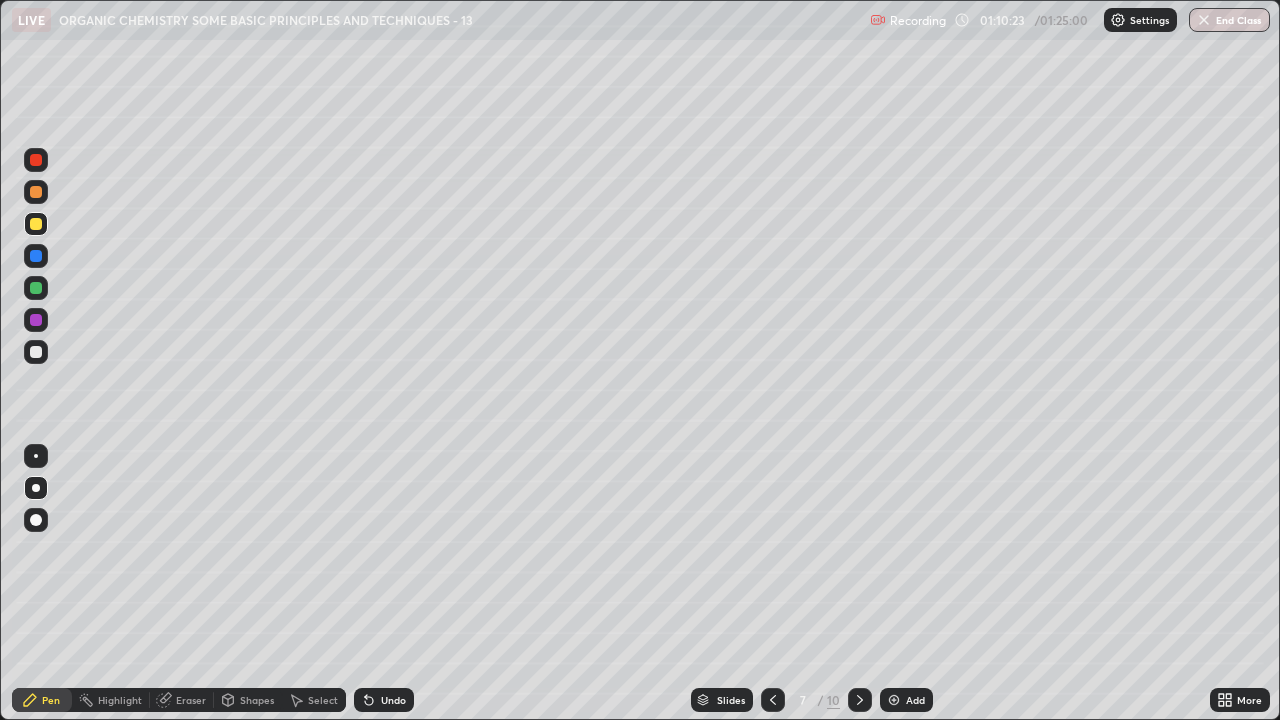 click 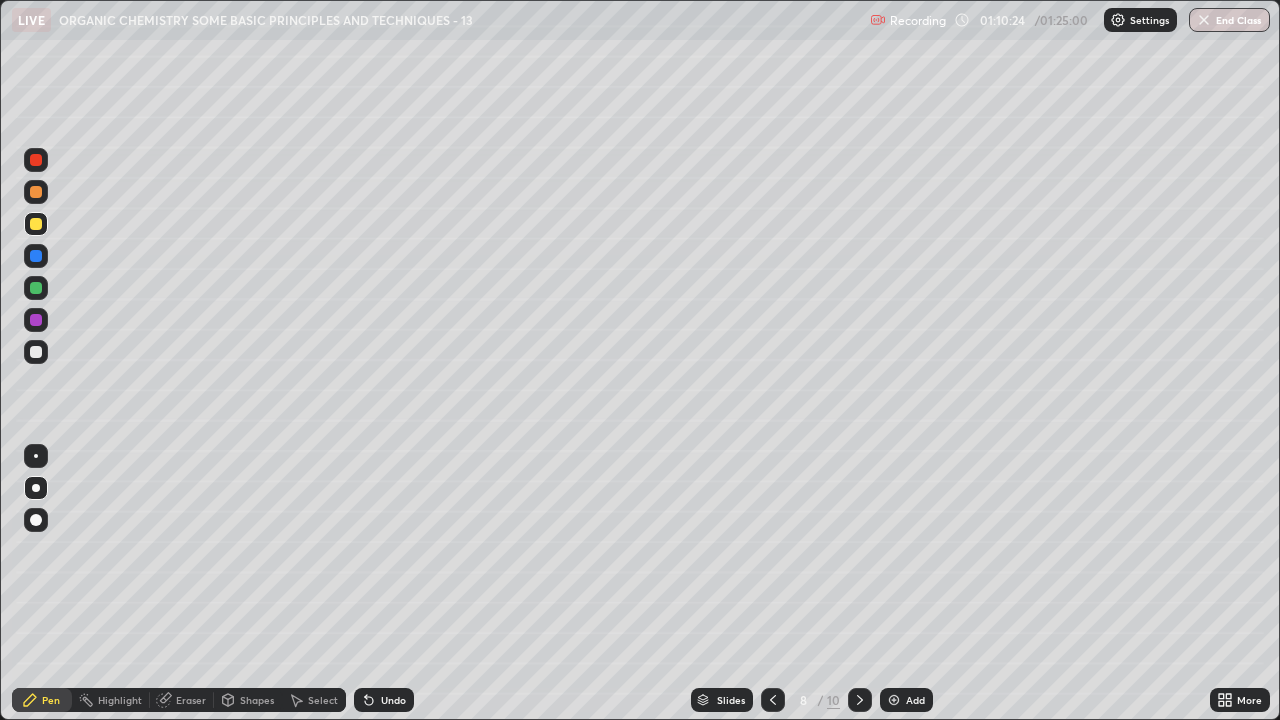 click 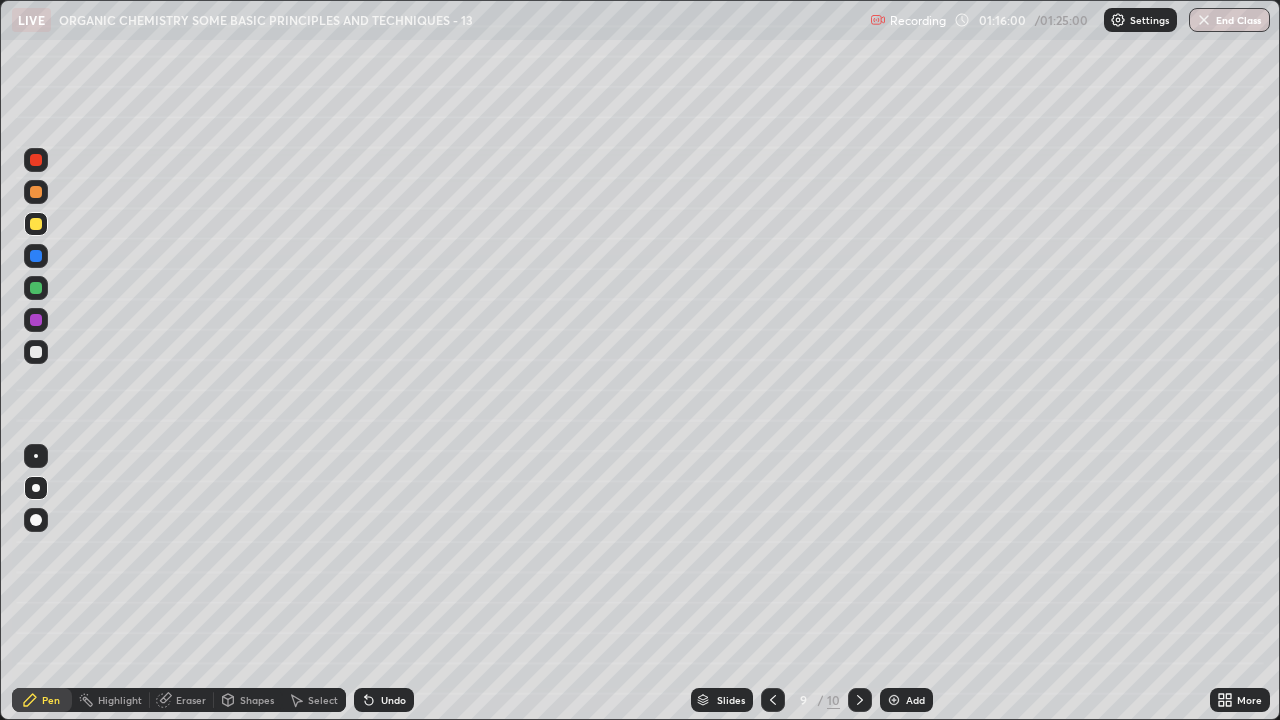 click on "Add" at bounding box center (906, 700) 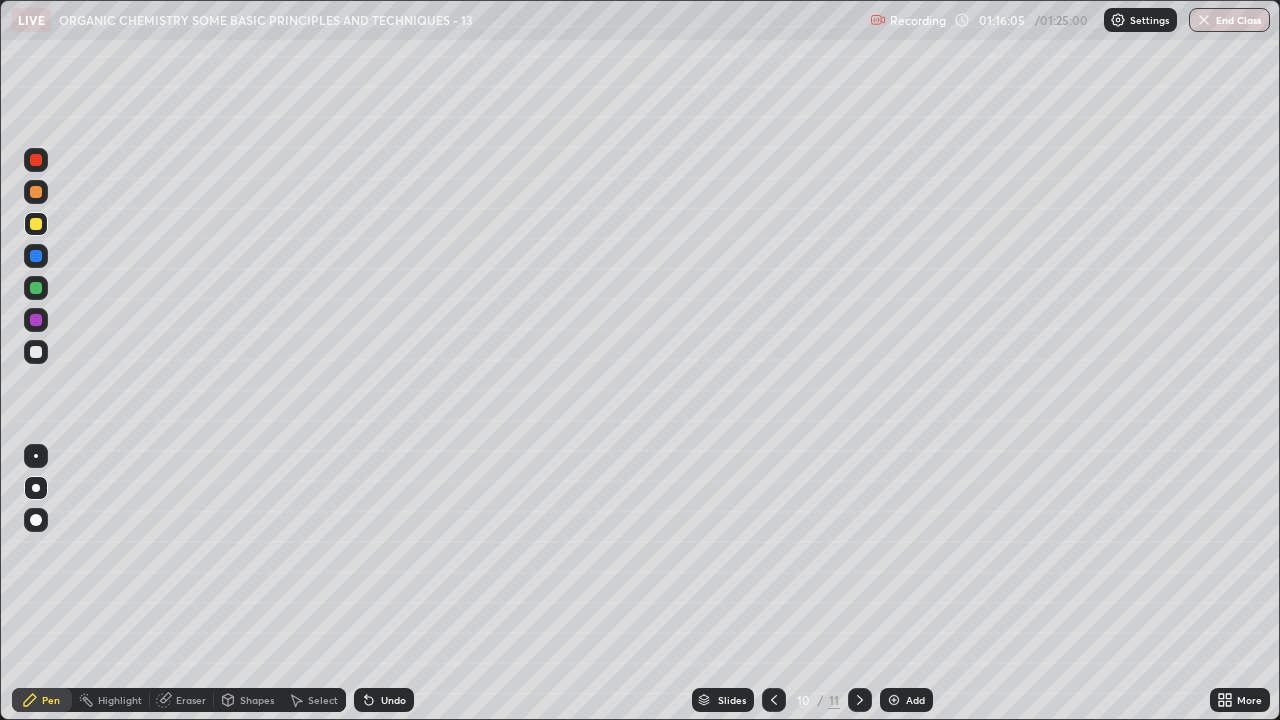 click at bounding box center [36, 224] 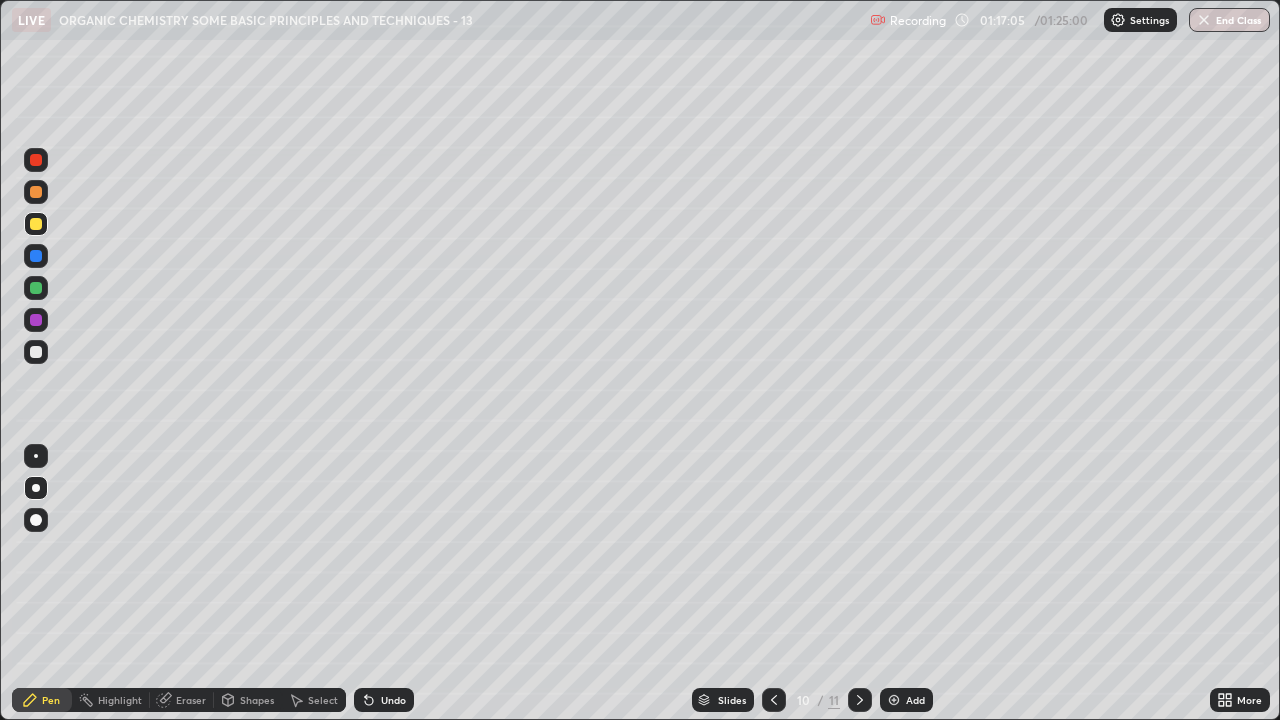 click on "Eraser" at bounding box center [182, 700] 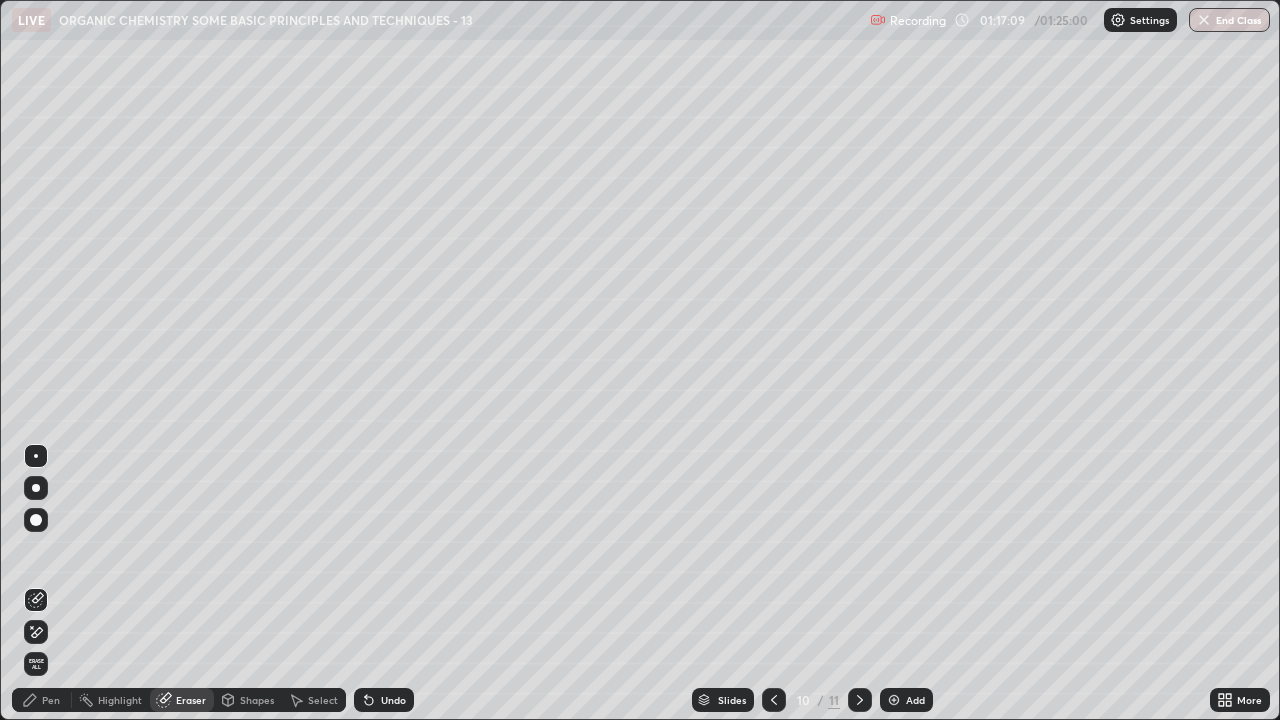 click on "Pen" at bounding box center [42, 700] 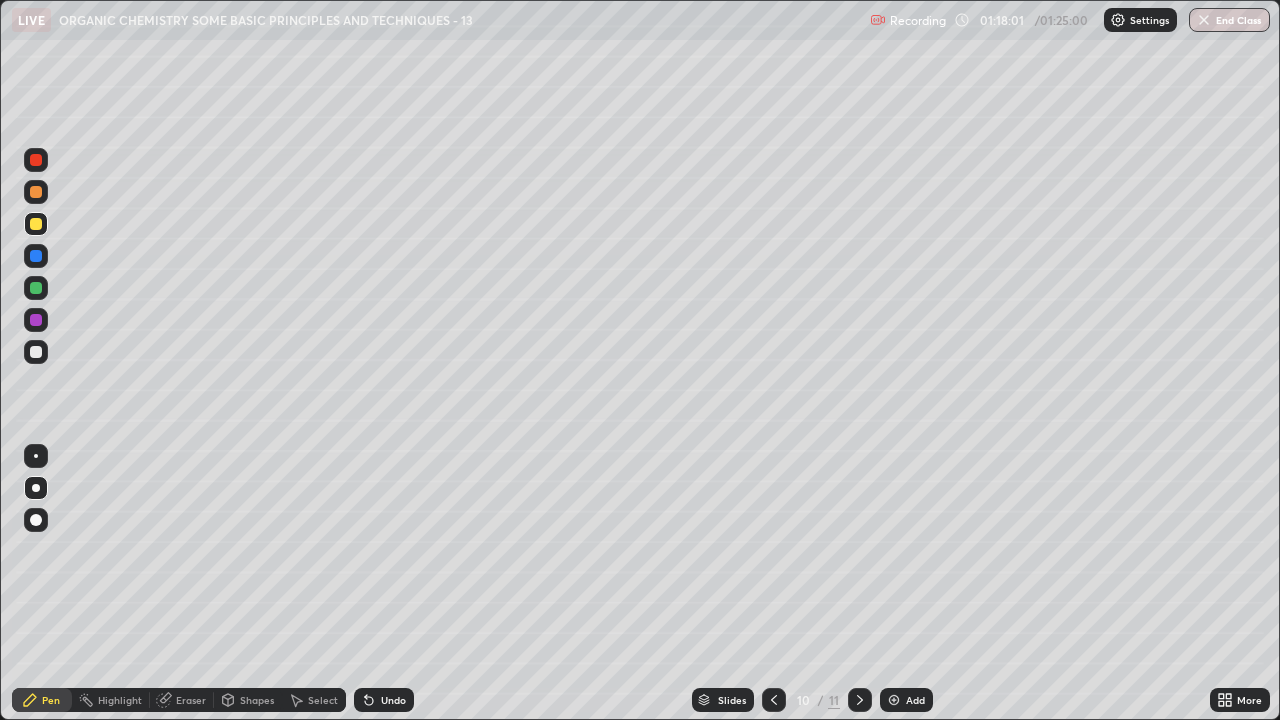 click 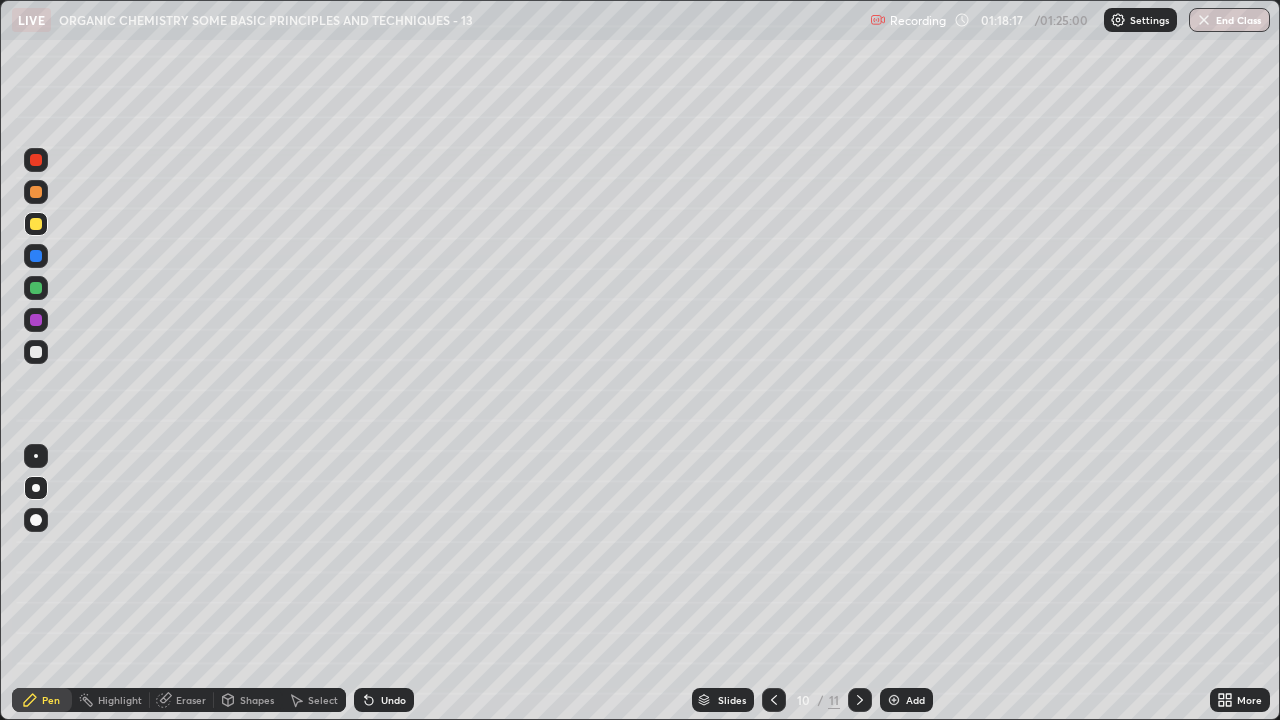 click on "Eraser" at bounding box center [191, 700] 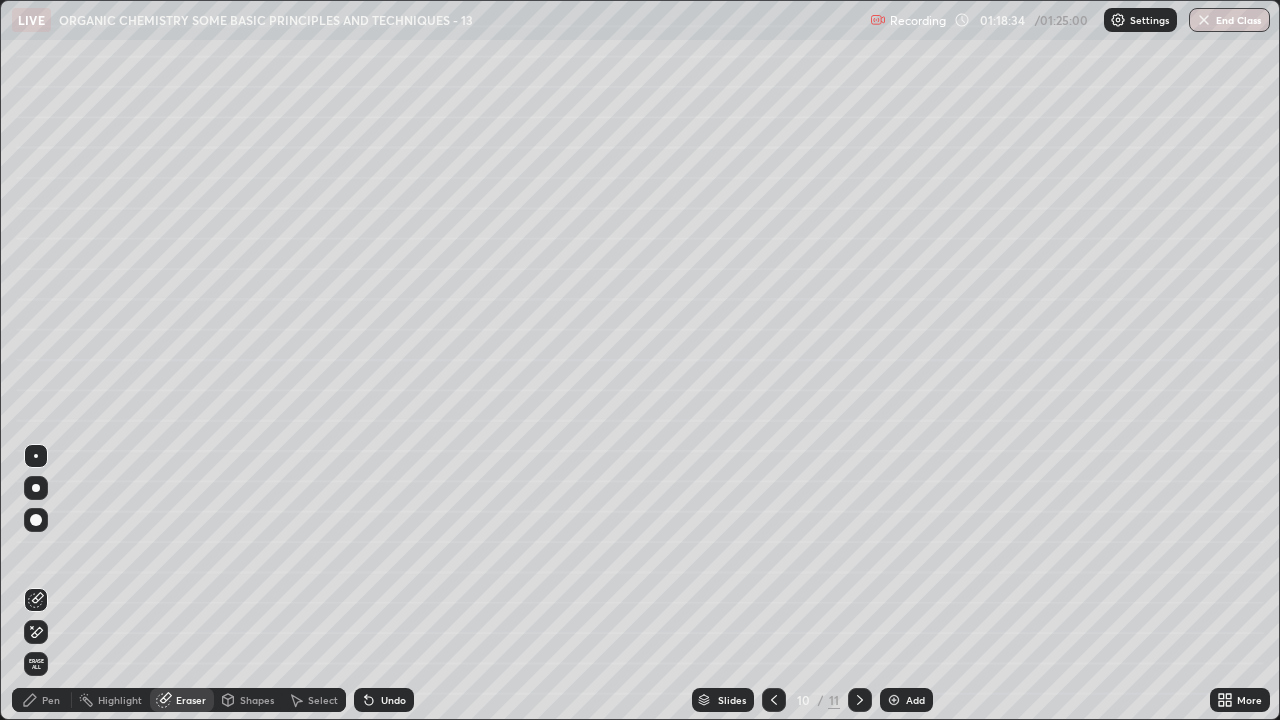 click on "Pen" at bounding box center [51, 700] 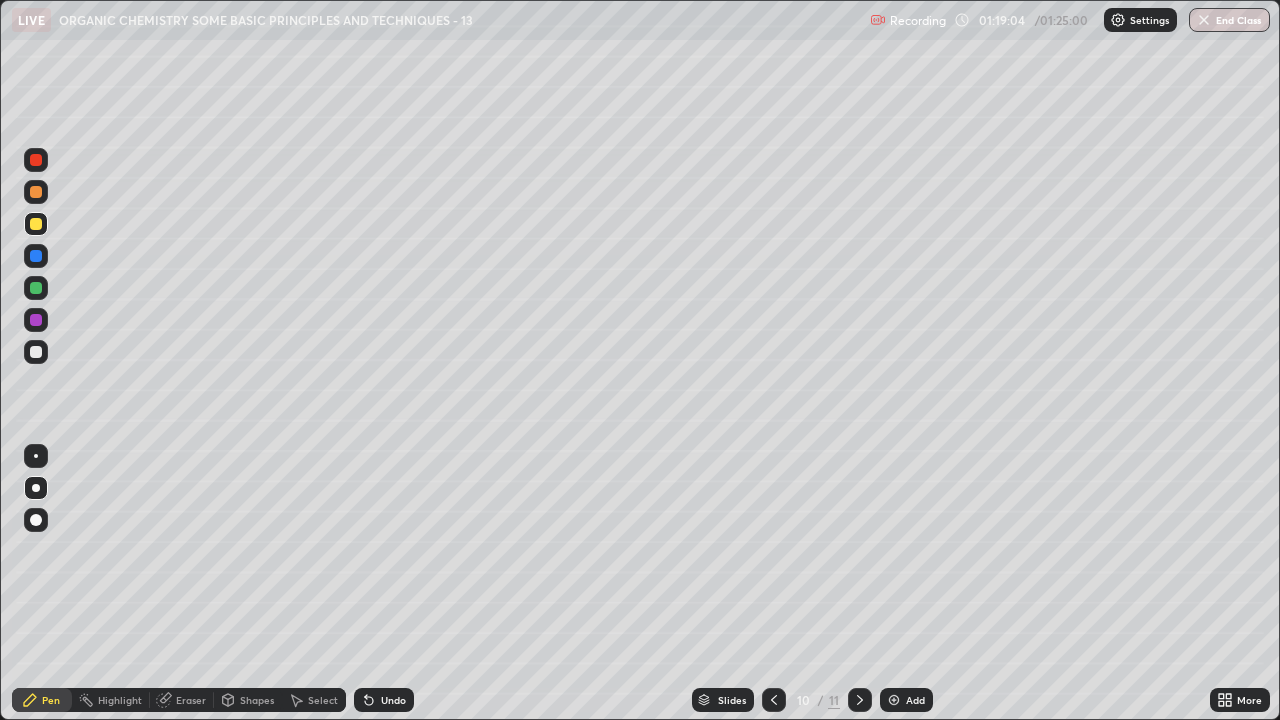 click on "Undo" at bounding box center (393, 700) 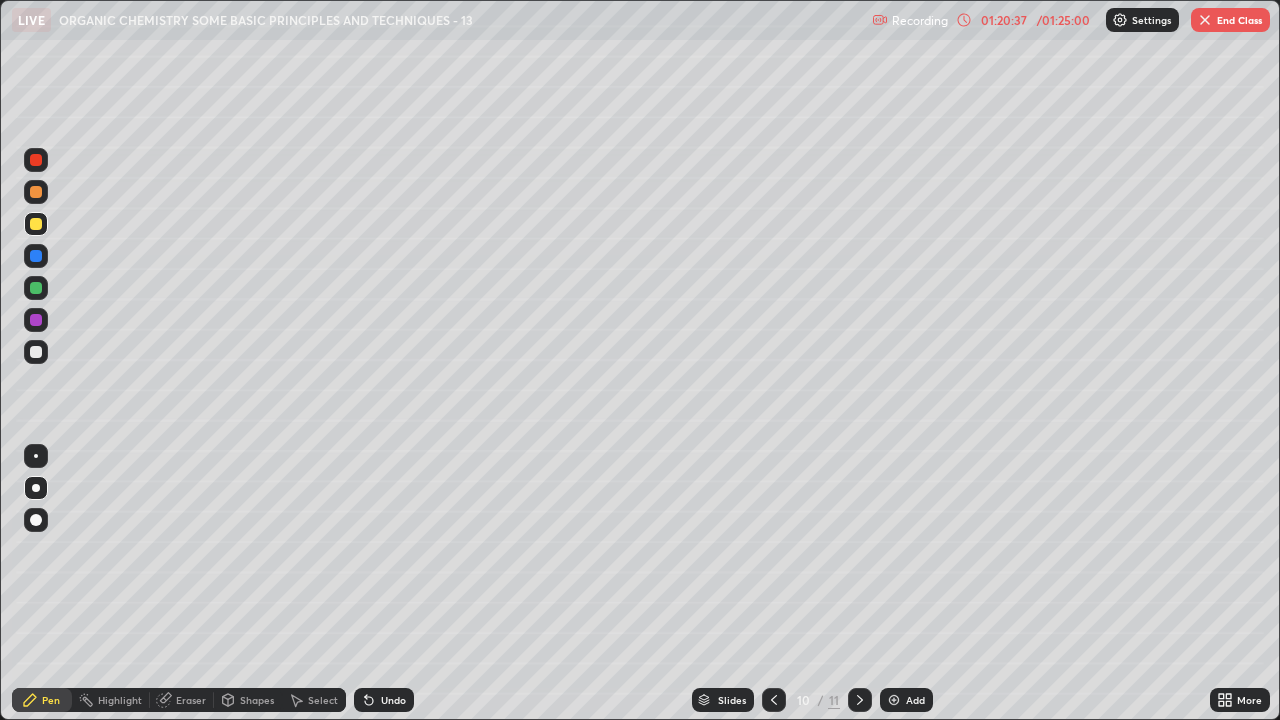 click on "Undo" at bounding box center (393, 700) 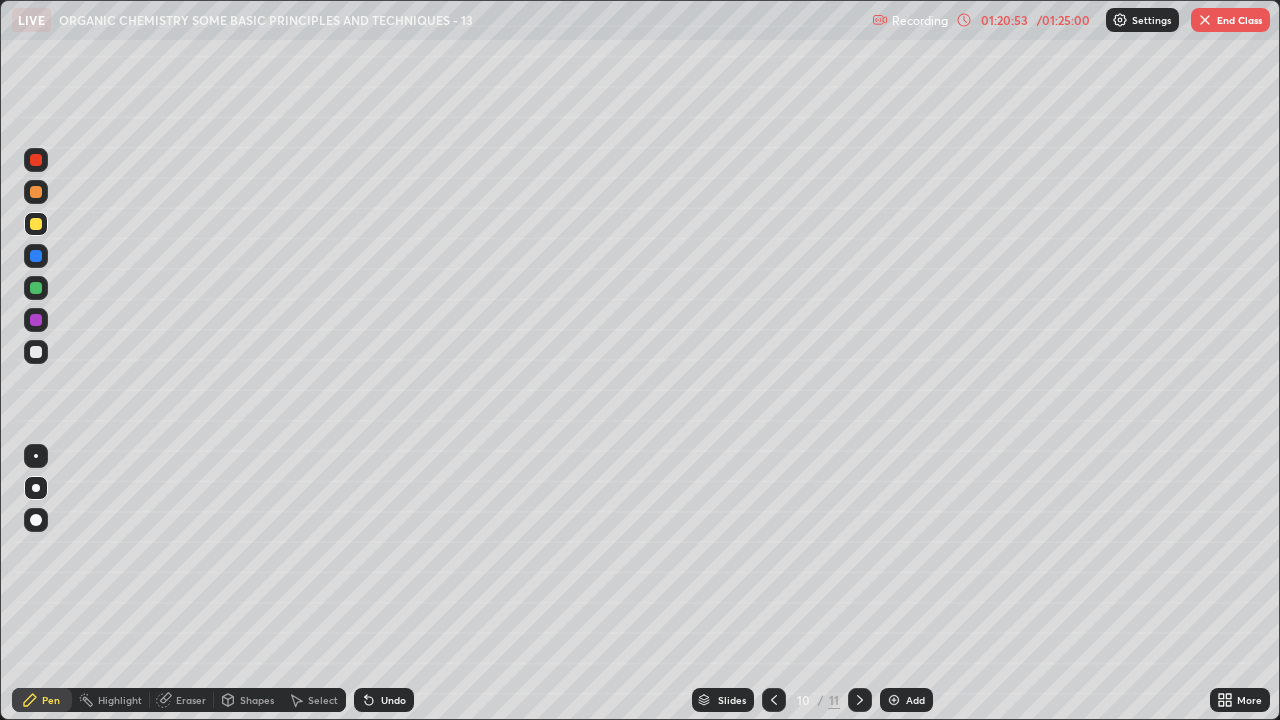 click on "Undo" at bounding box center [393, 700] 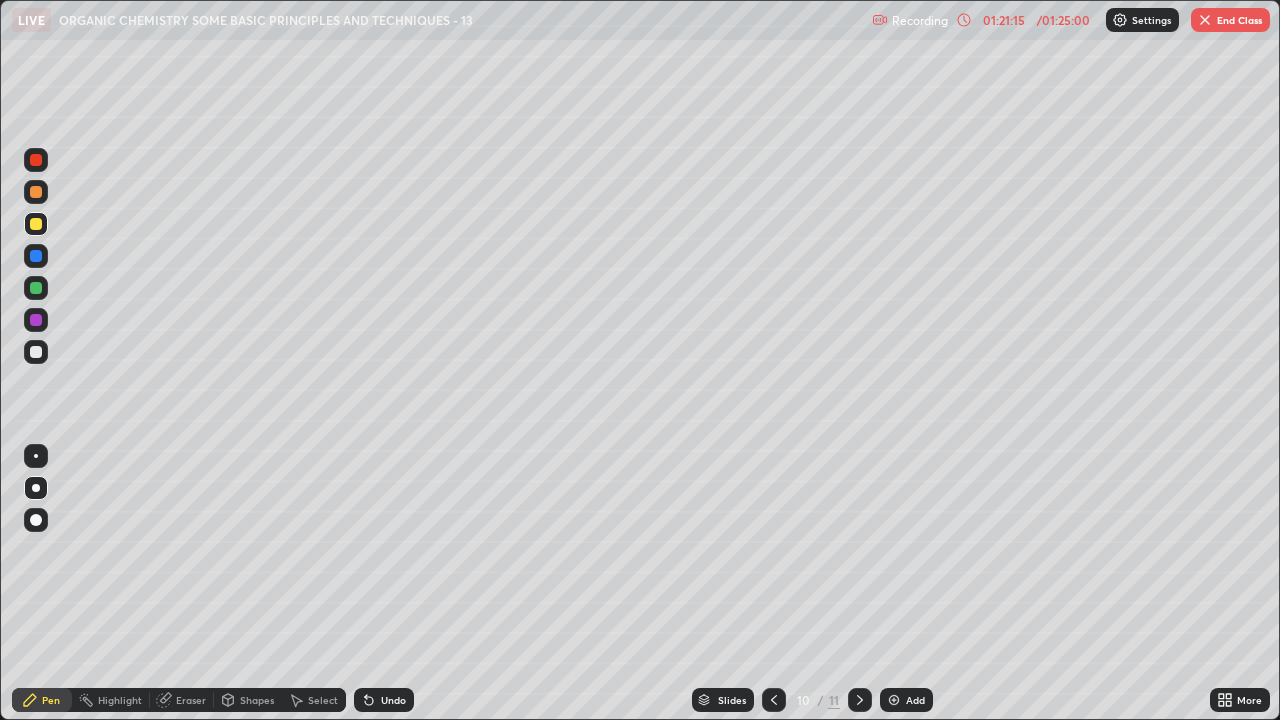 click on "Select" at bounding box center (323, 700) 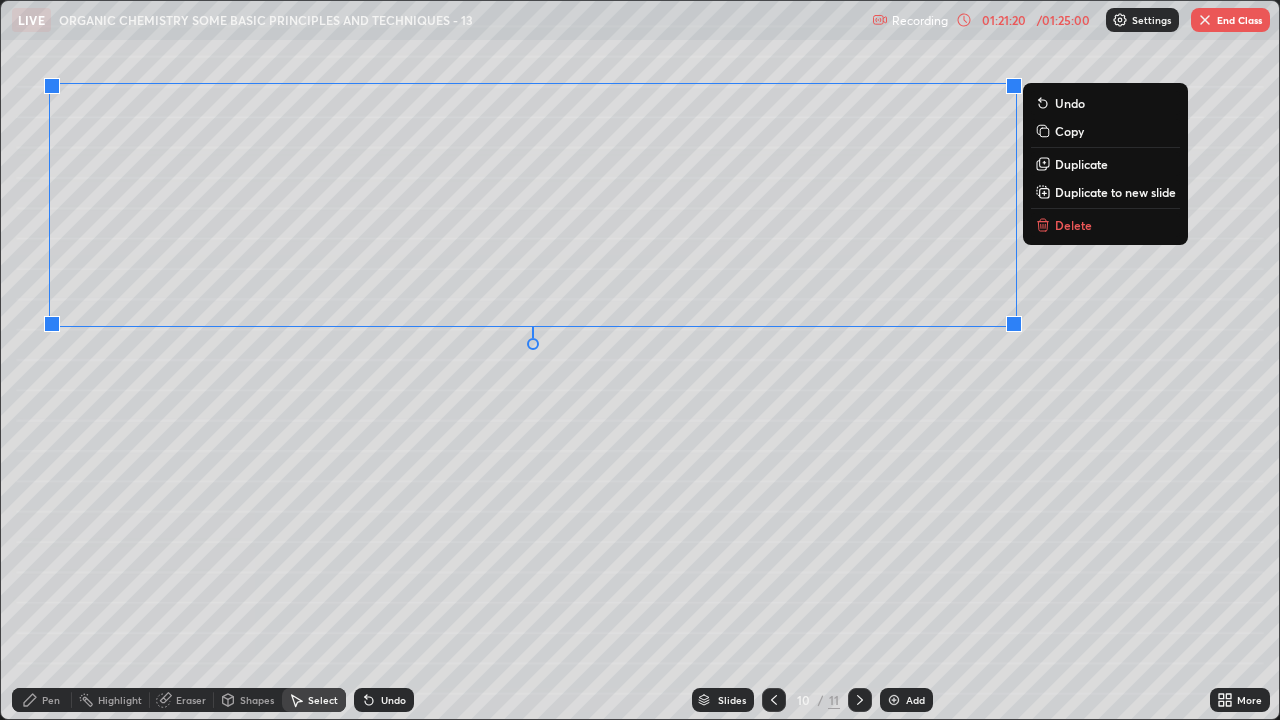 click on "0 ° Undo Copy Duplicate Duplicate to new slide Delete" at bounding box center [640, 360] 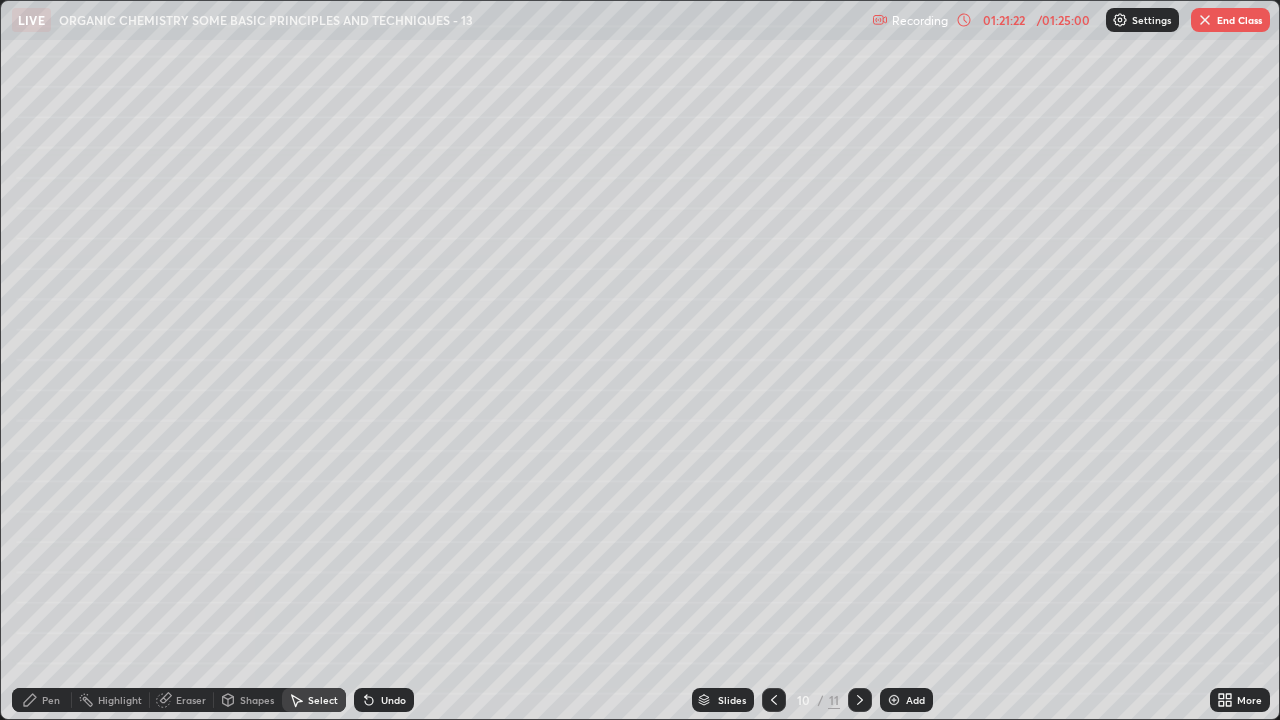 click on "Pen" at bounding box center (51, 700) 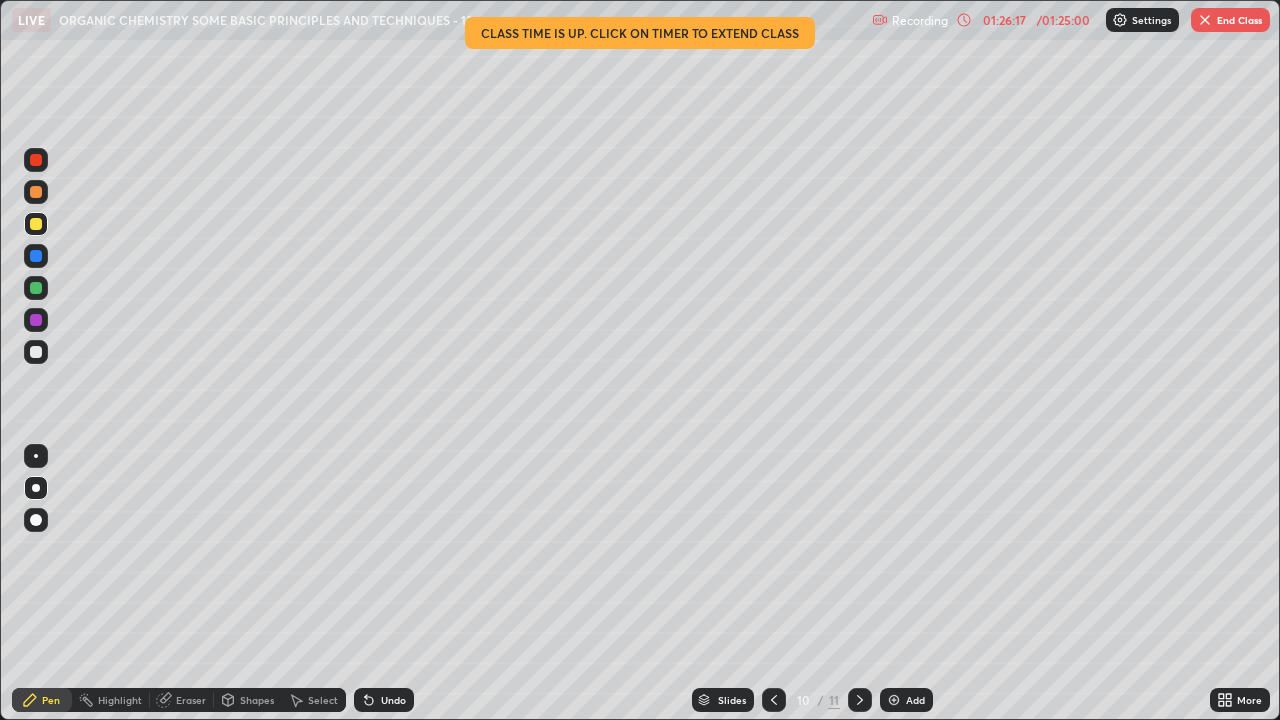 click at bounding box center [36, 352] 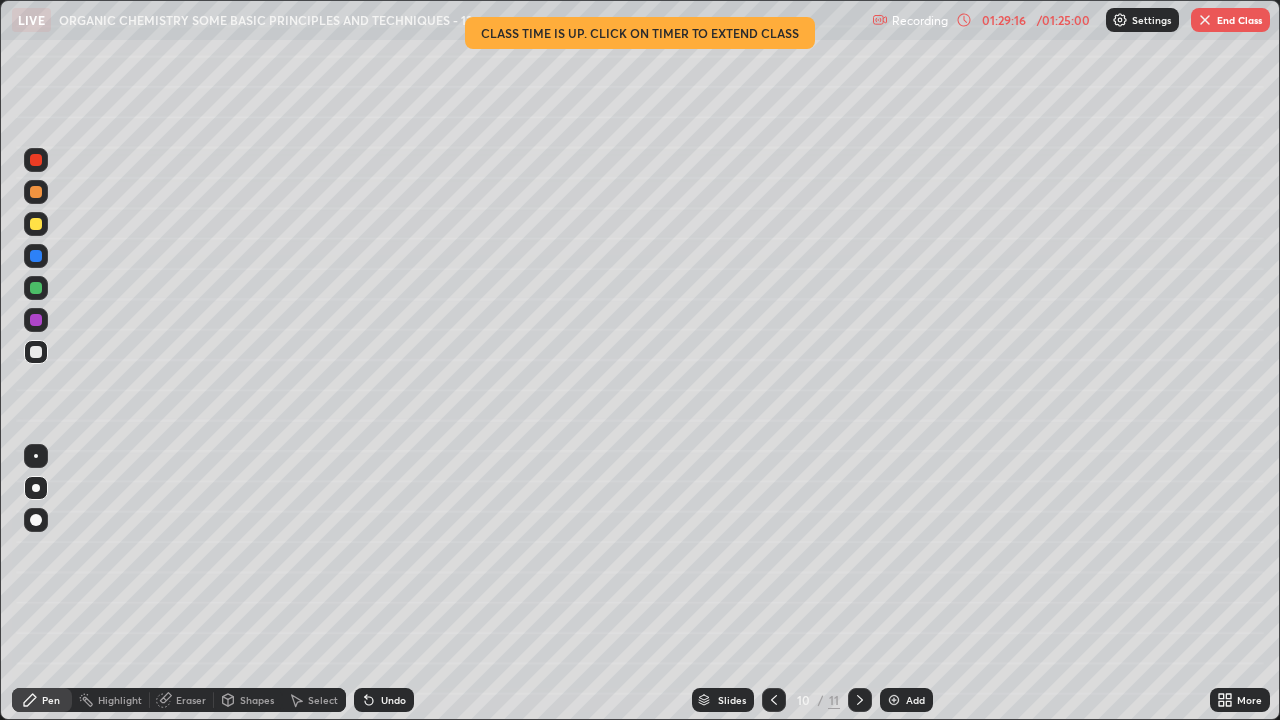 click on "End Class" at bounding box center (1230, 20) 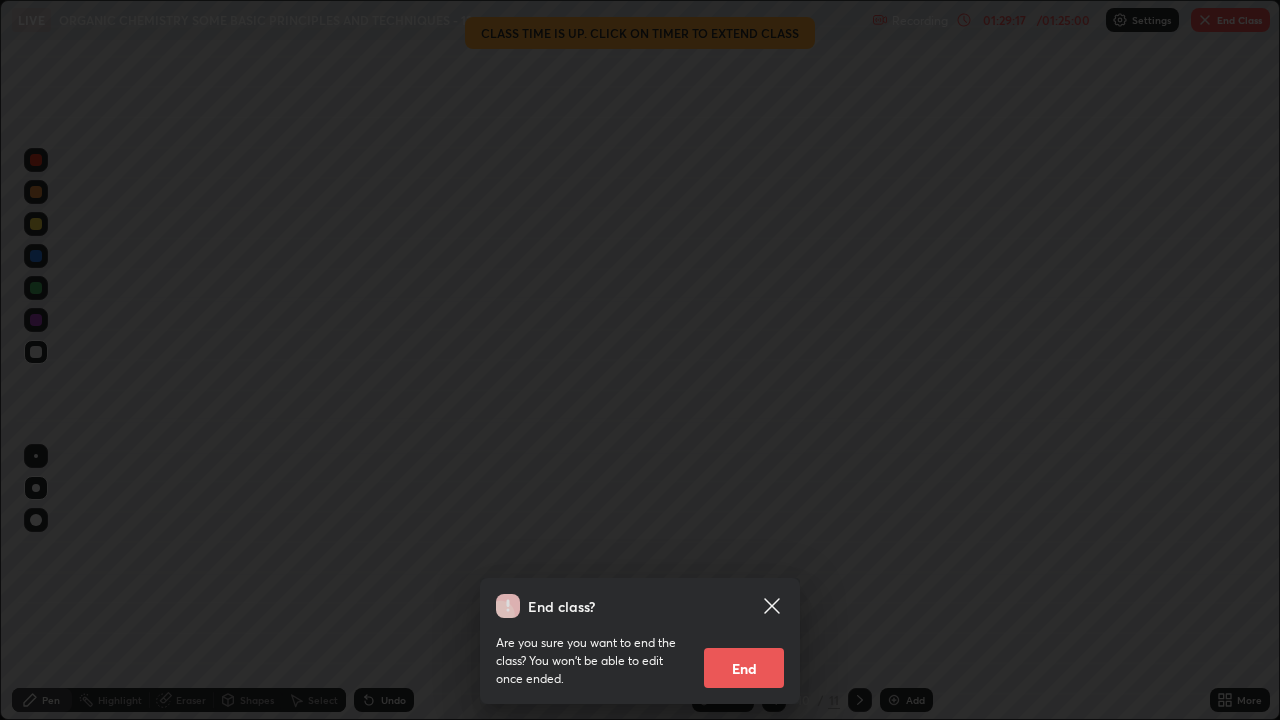 click on "End" at bounding box center [744, 668] 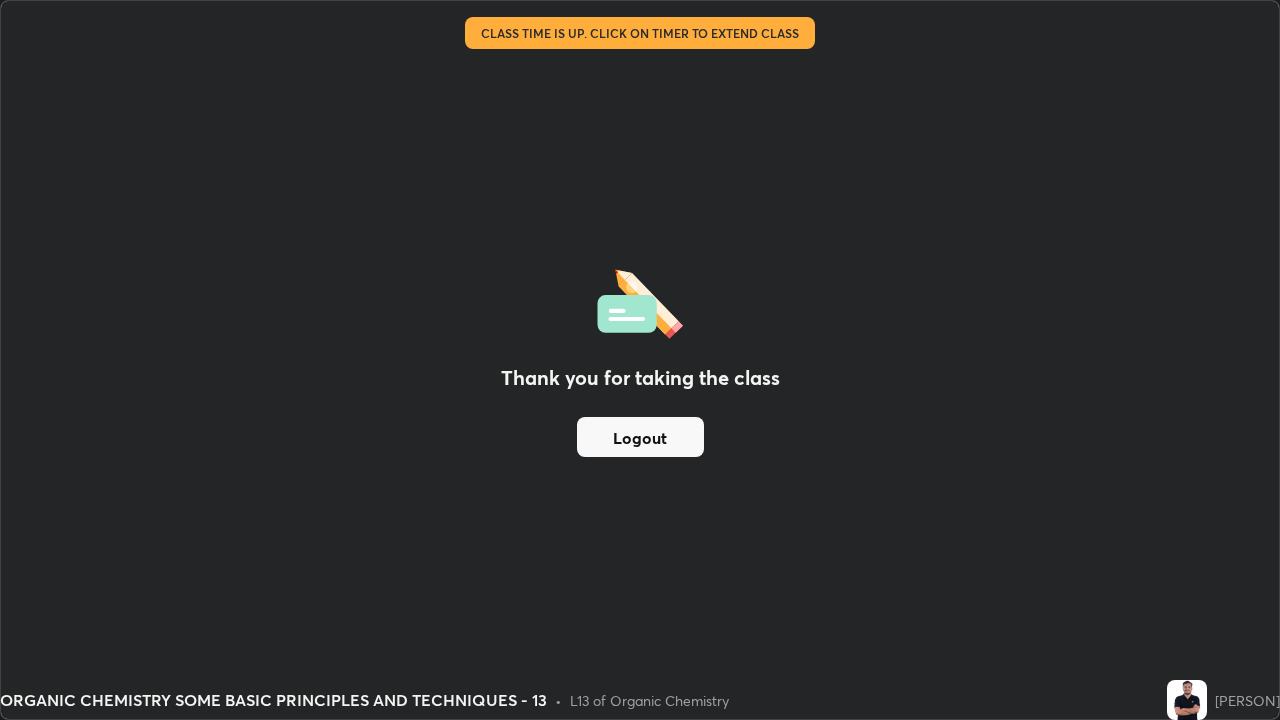 click on "Logout" at bounding box center (640, 437) 